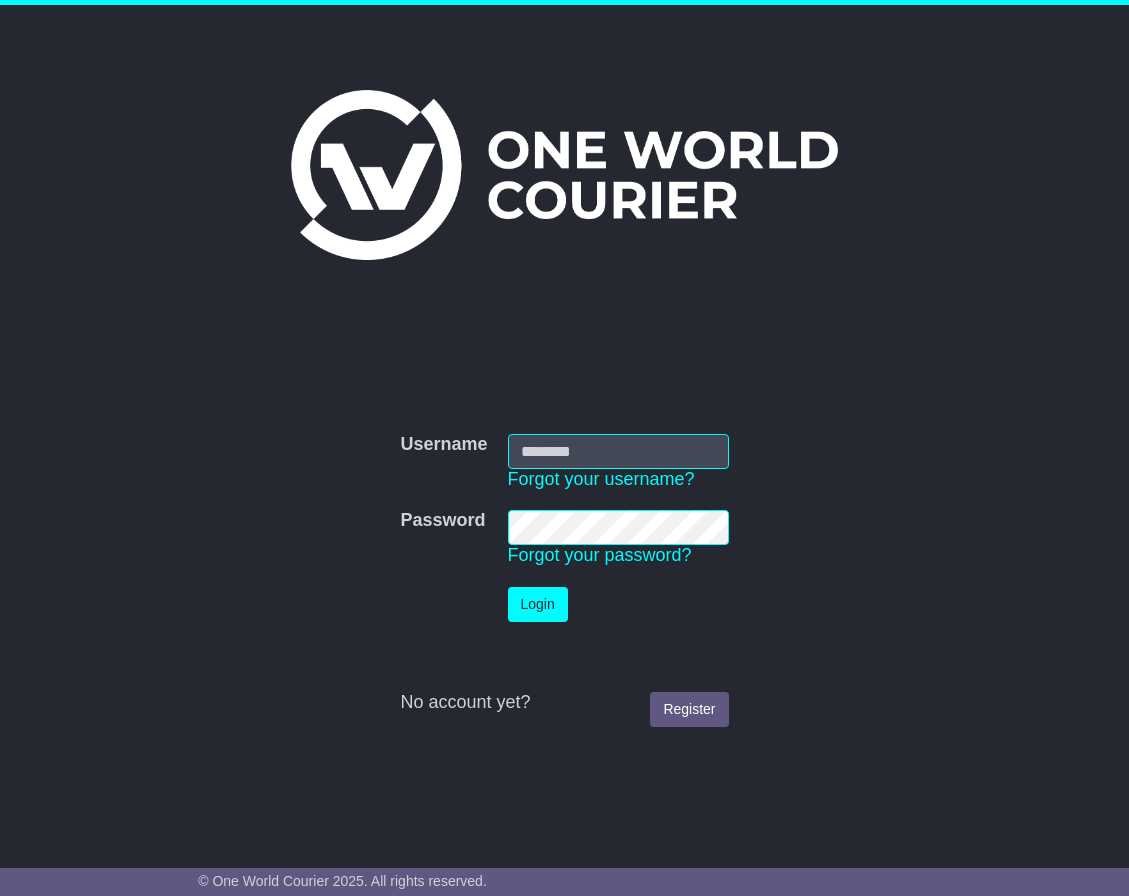 scroll, scrollTop: 0, scrollLeft: 0, axis: both 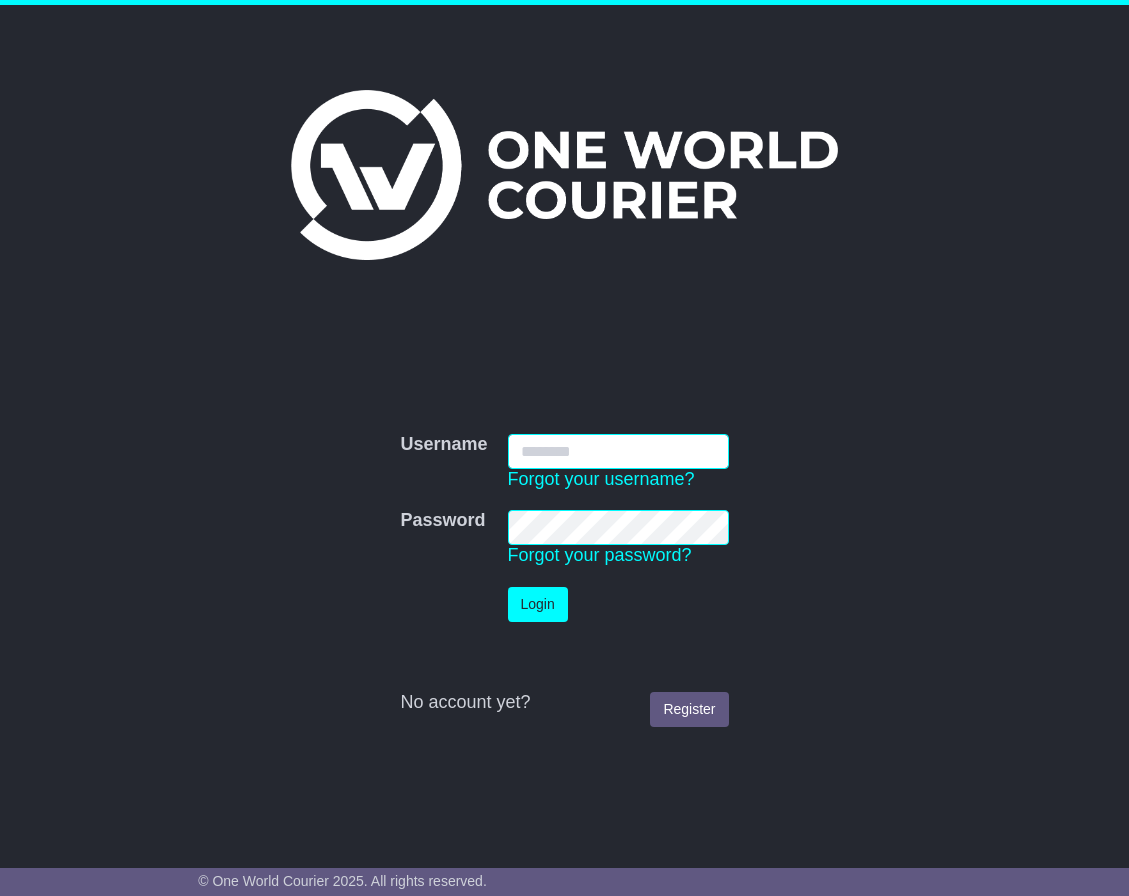 click on "Username" at bounding box center (618, 451) 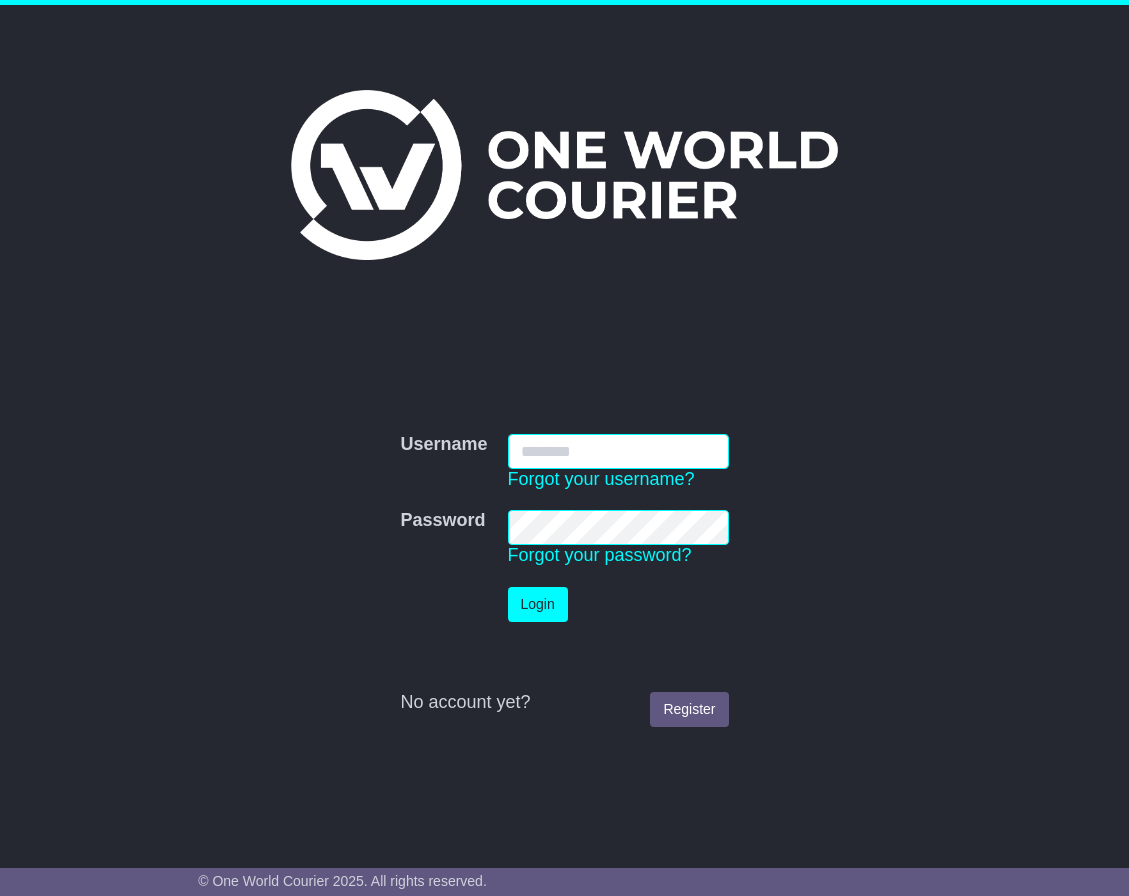 type on "**********" 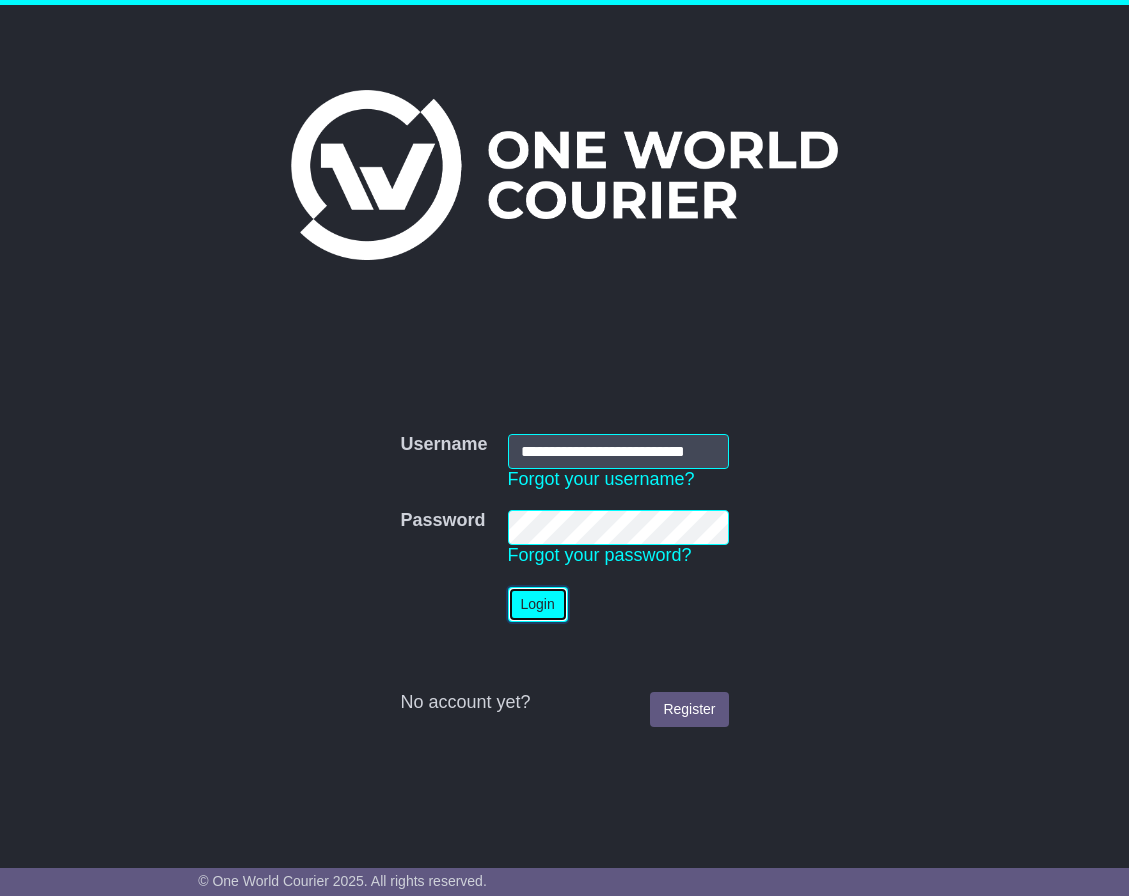 drag, startPoint x: 554, startPoint y: 598, endPoint x: 566, endPoint y: 579, distance: 22.472204 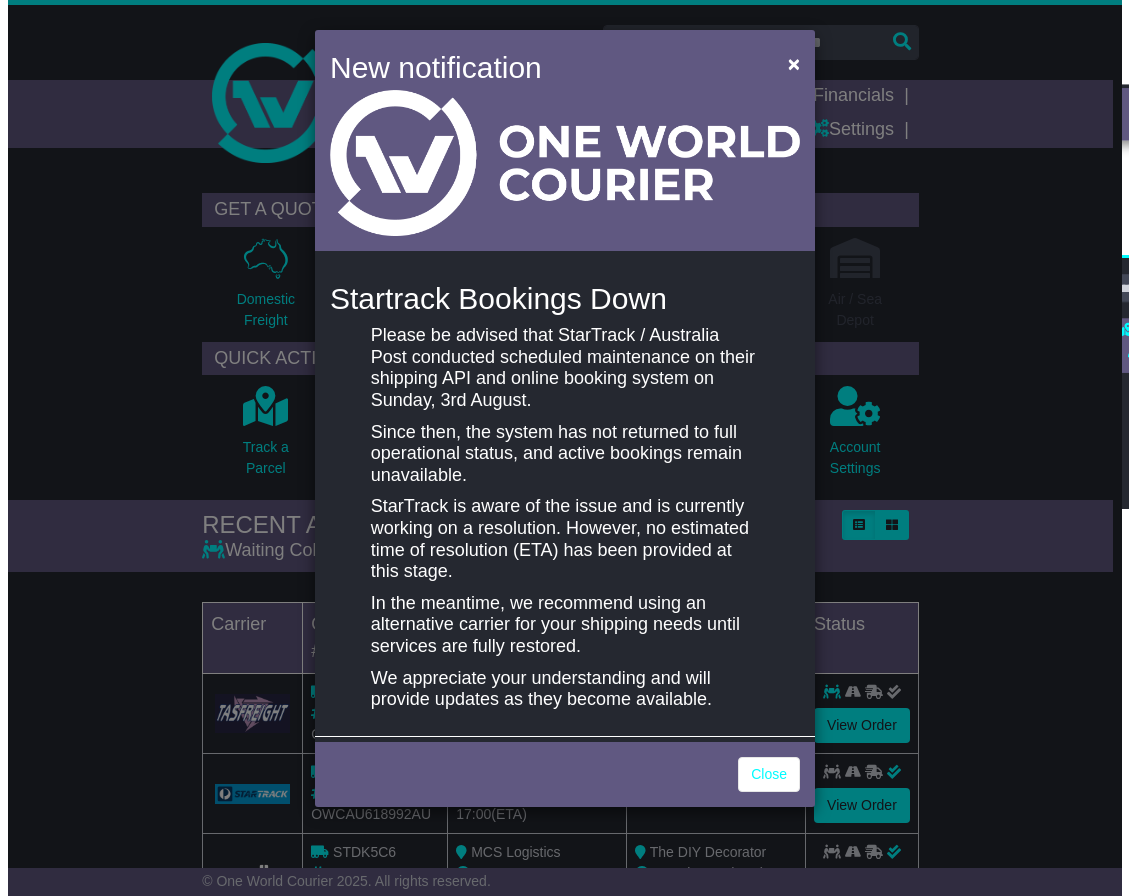 scroll, scrollTop: 0, scrollLeft: 0, axis: both 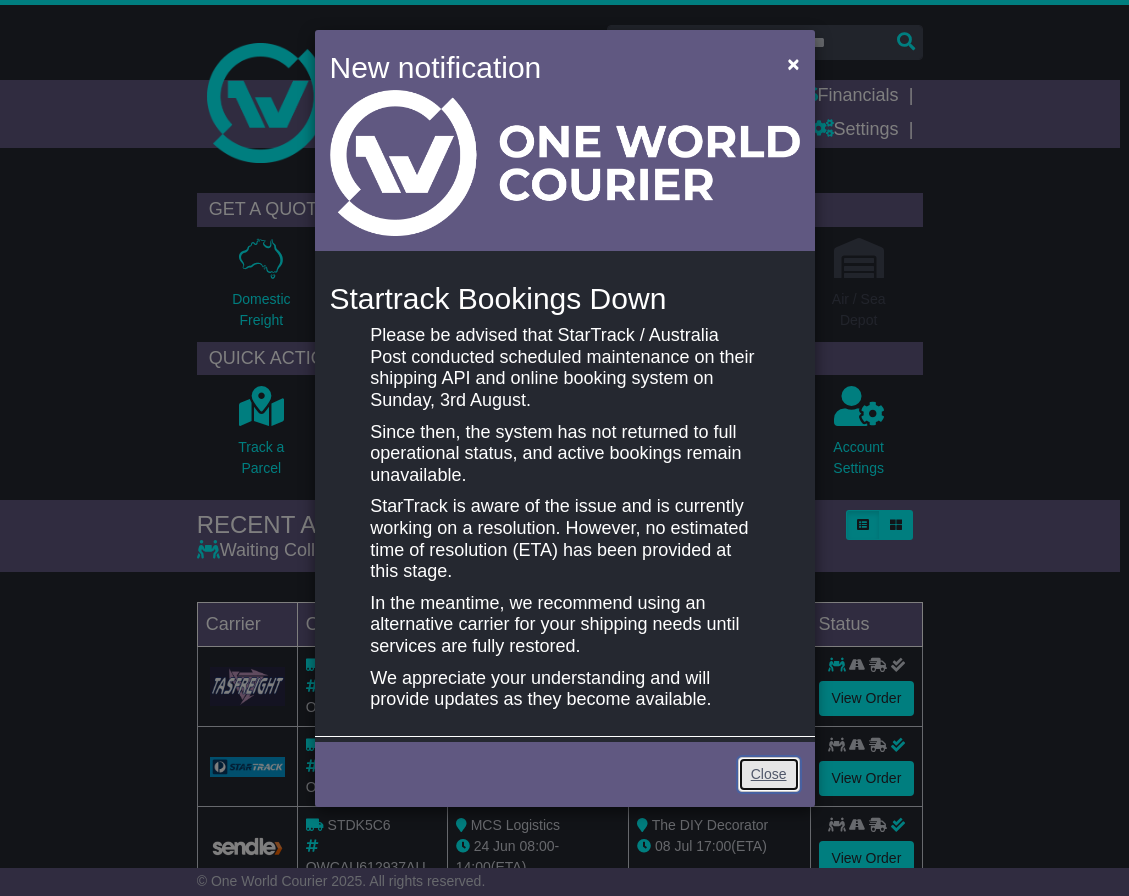 click on "Close" at bounding box center (769, 774) 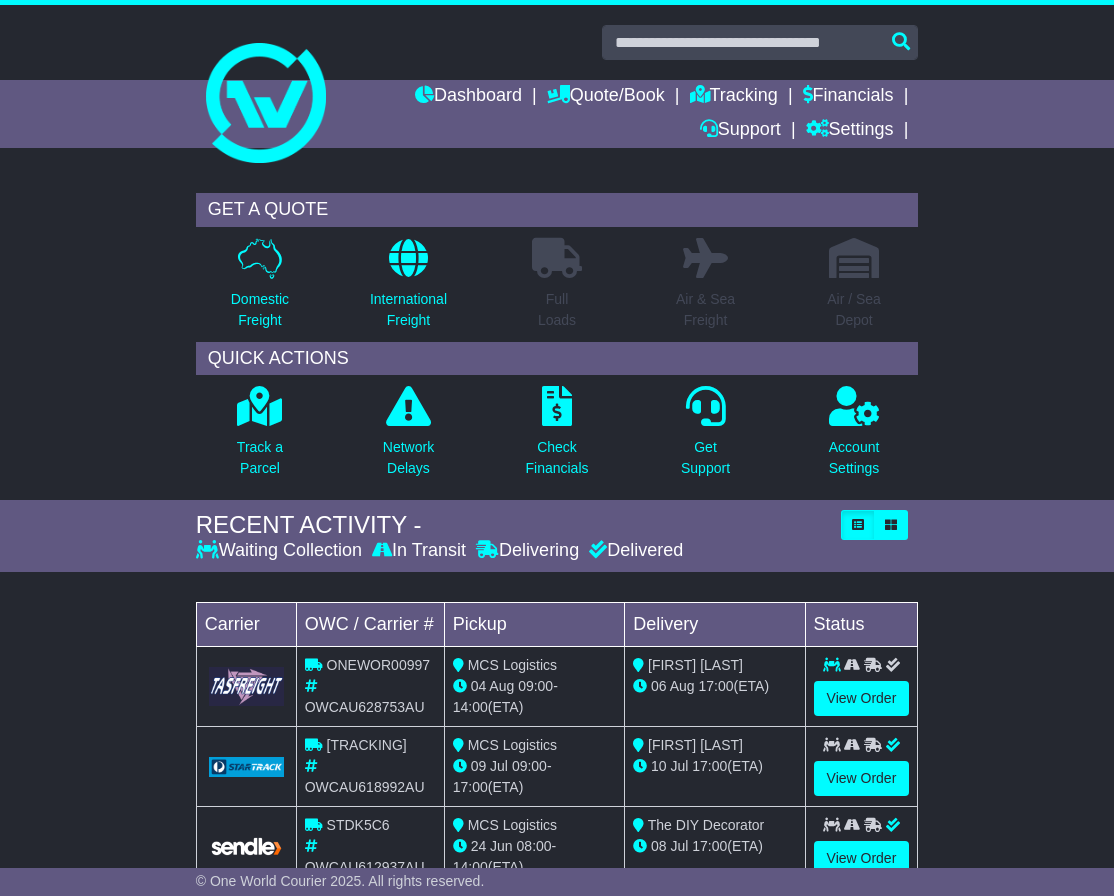 click on "GET A QUOTE
Domestic Freight
International Freight
Full Loads
Air & Sea Freight
Air / Sea Depot" at bounding box center [557, 341] 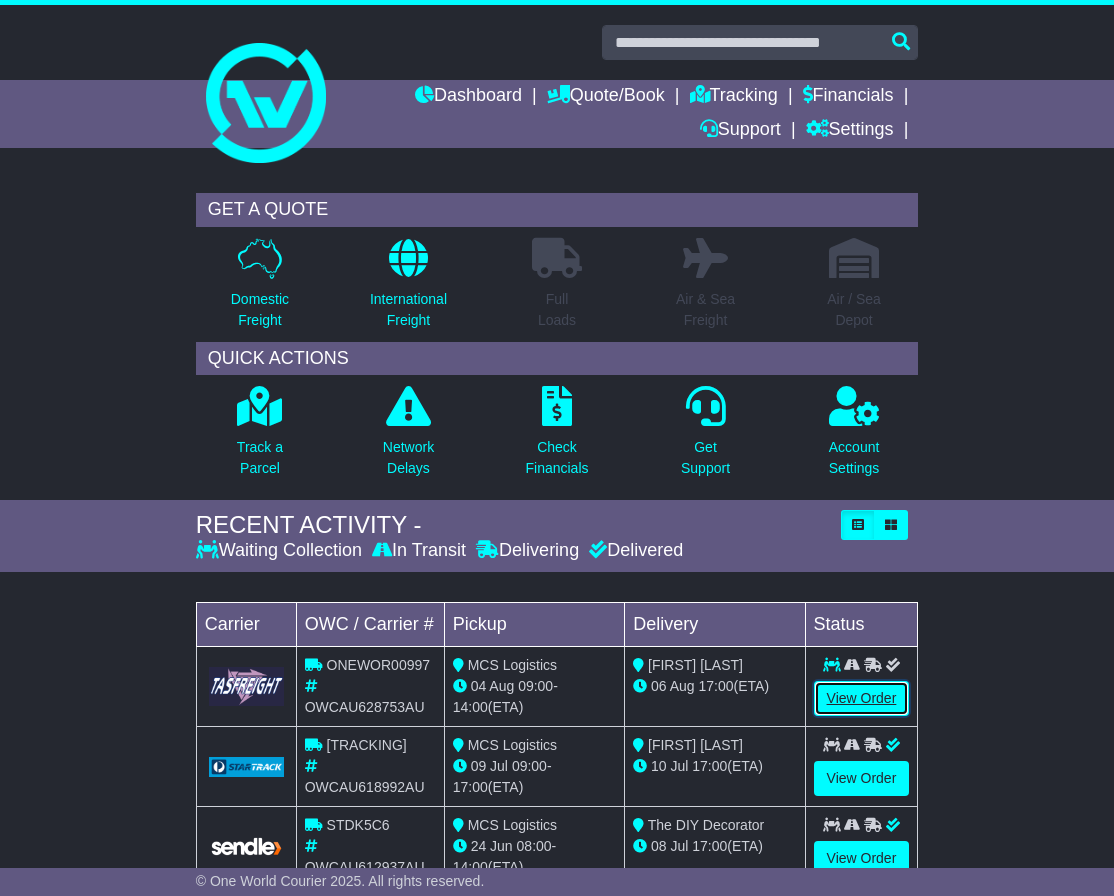click on "View Order" at bounding box center [862, 698] 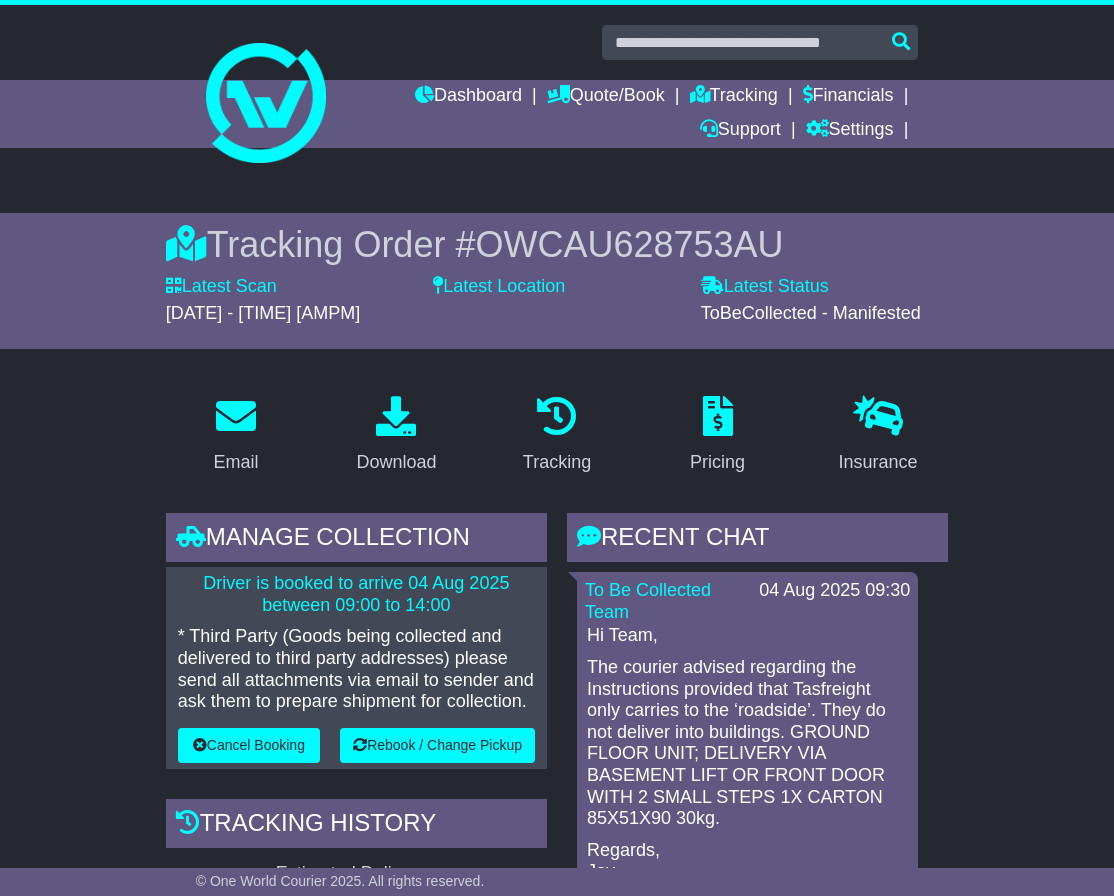 scroll, scrollTop: 0, scrollLeft: 0, axis: both 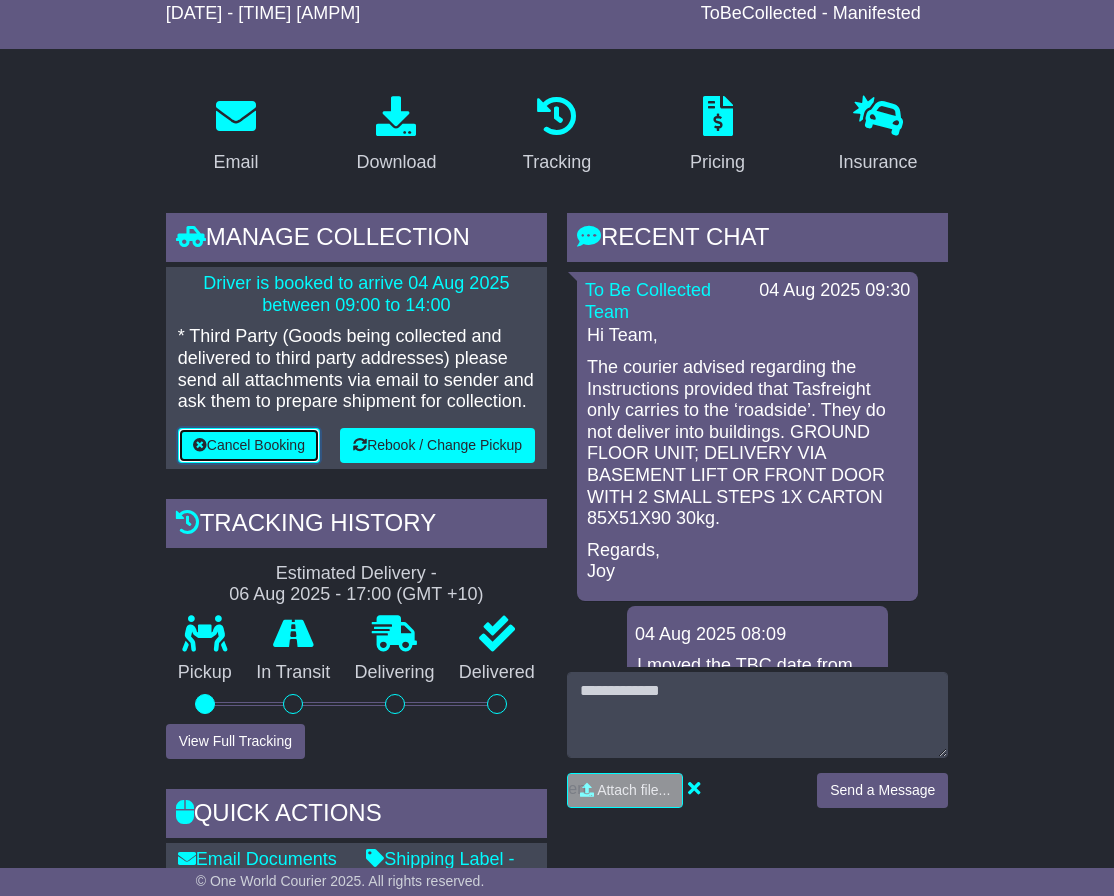 click on "Cancel Booking" at bounding box center [249, 445] 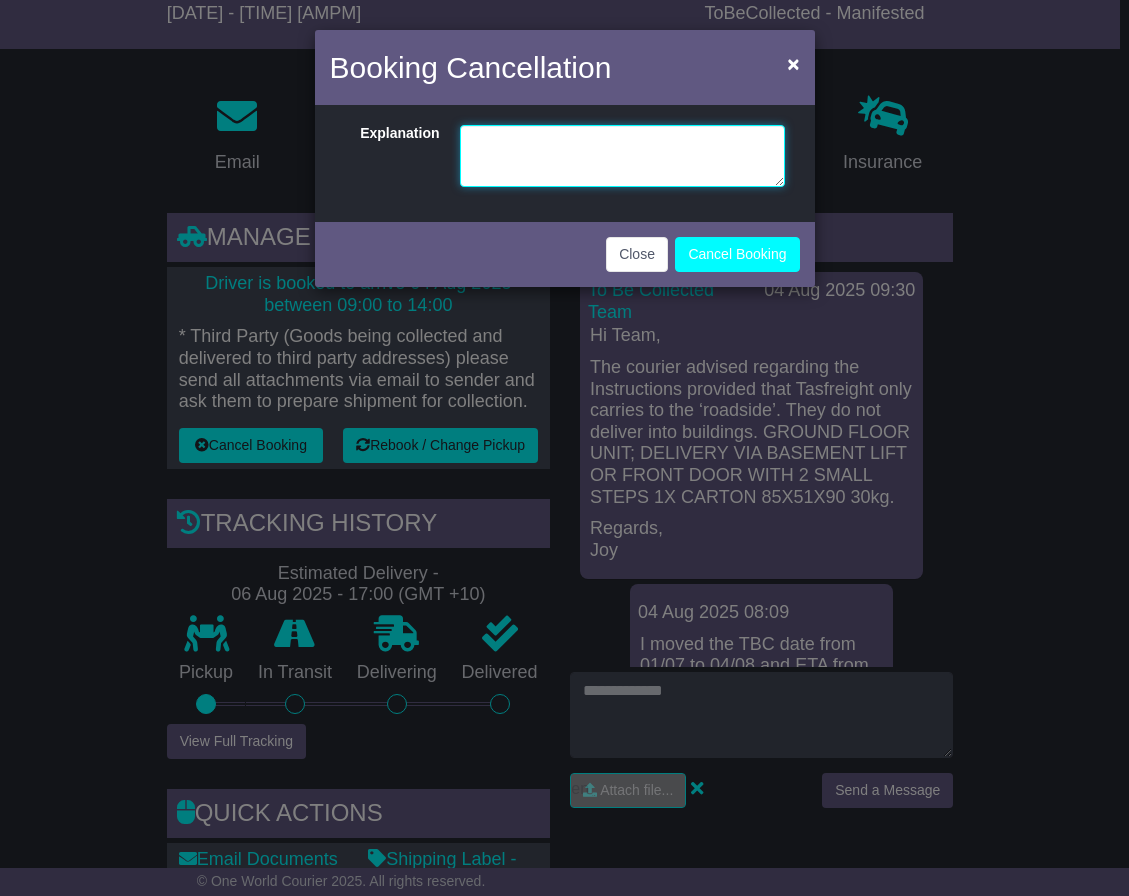 click at bounding box center [622, 156] 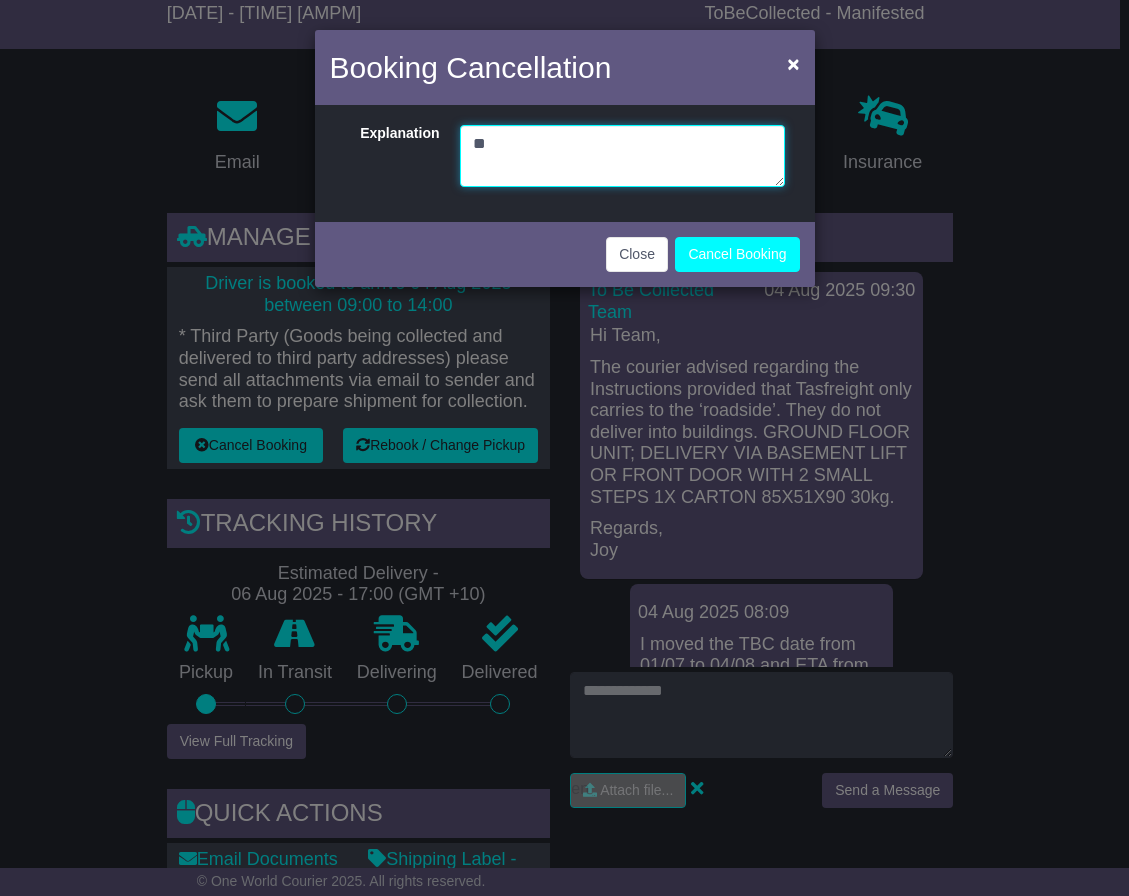 type on "*" 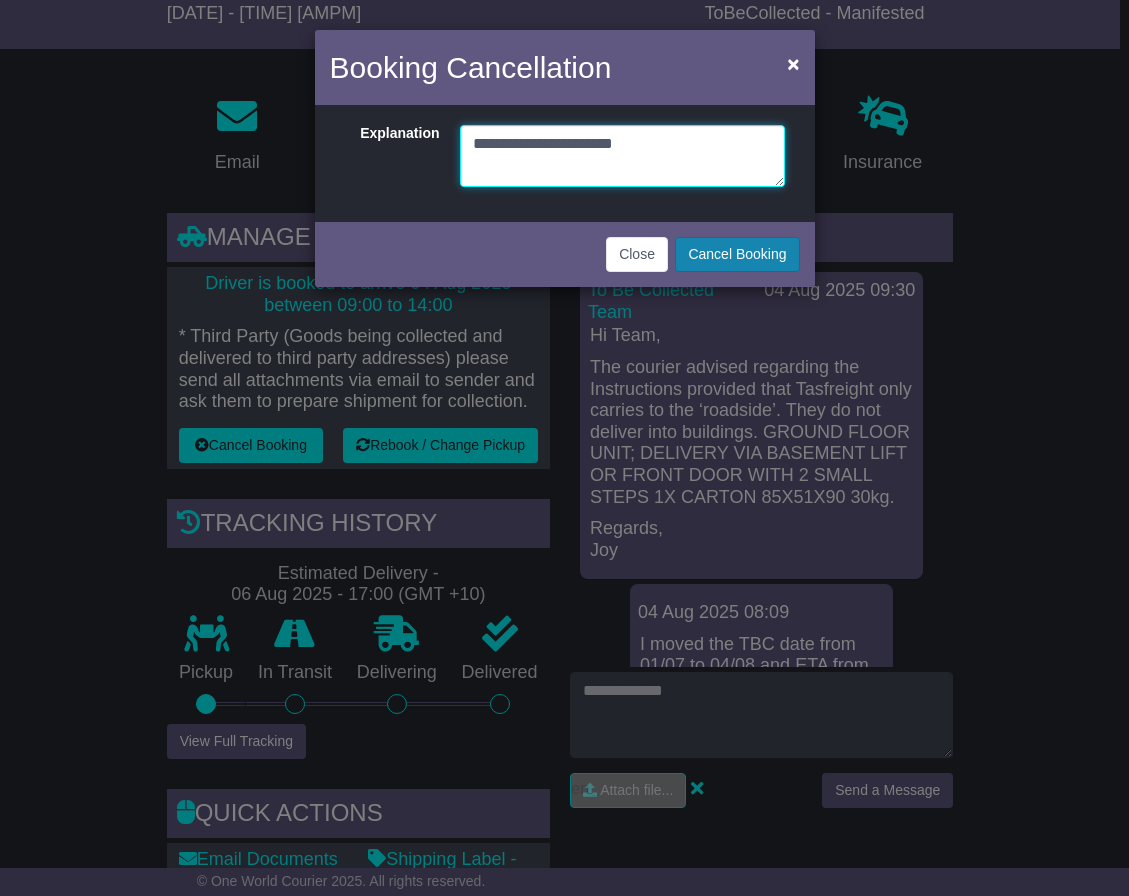 type on "**********" 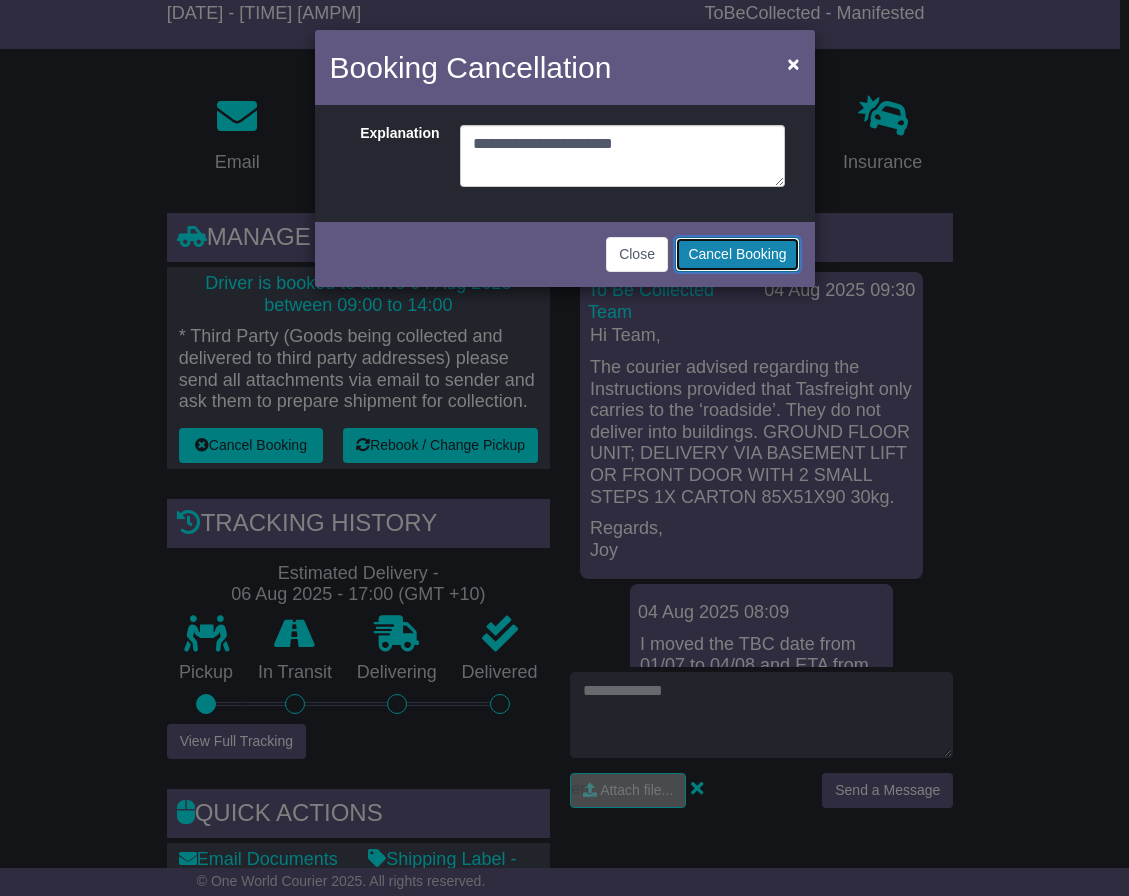 click on "Cancel Booking" at bounding box center (737, 254) 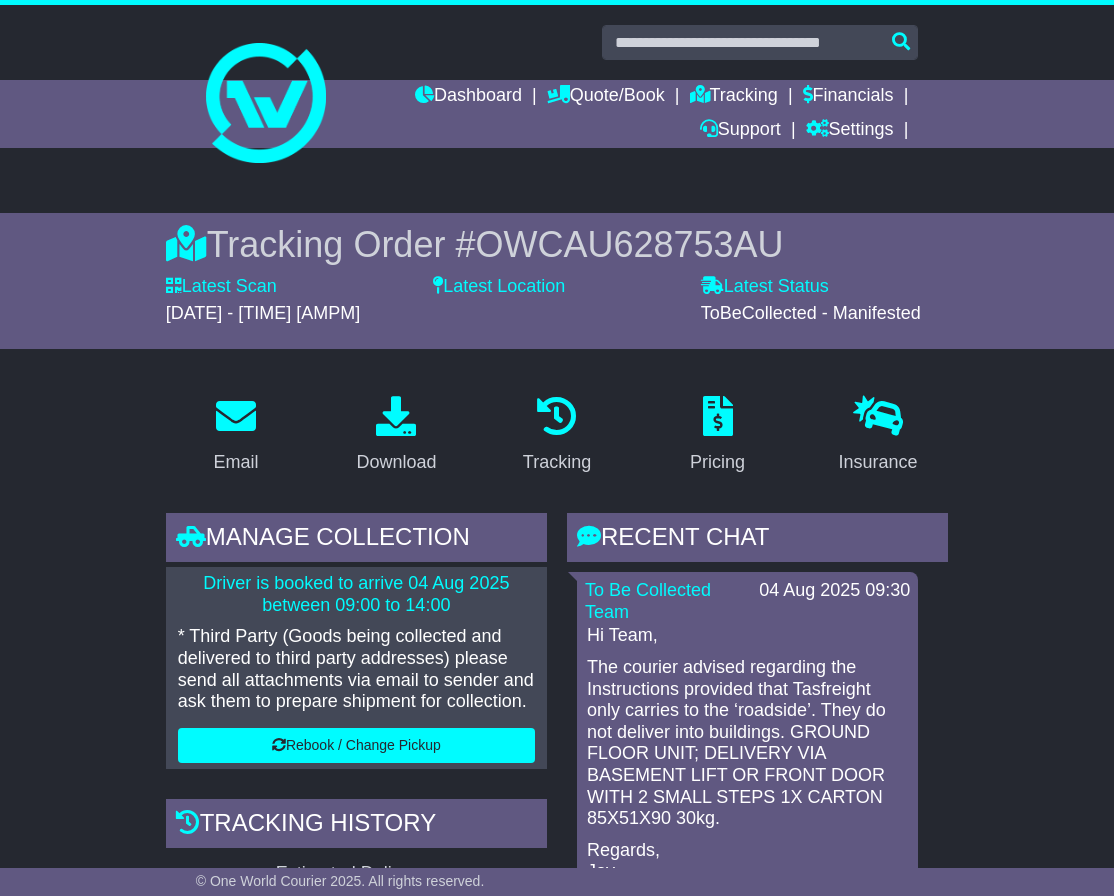scroll, scrollTop: 300, scrollLeft: 0, axis: vertical 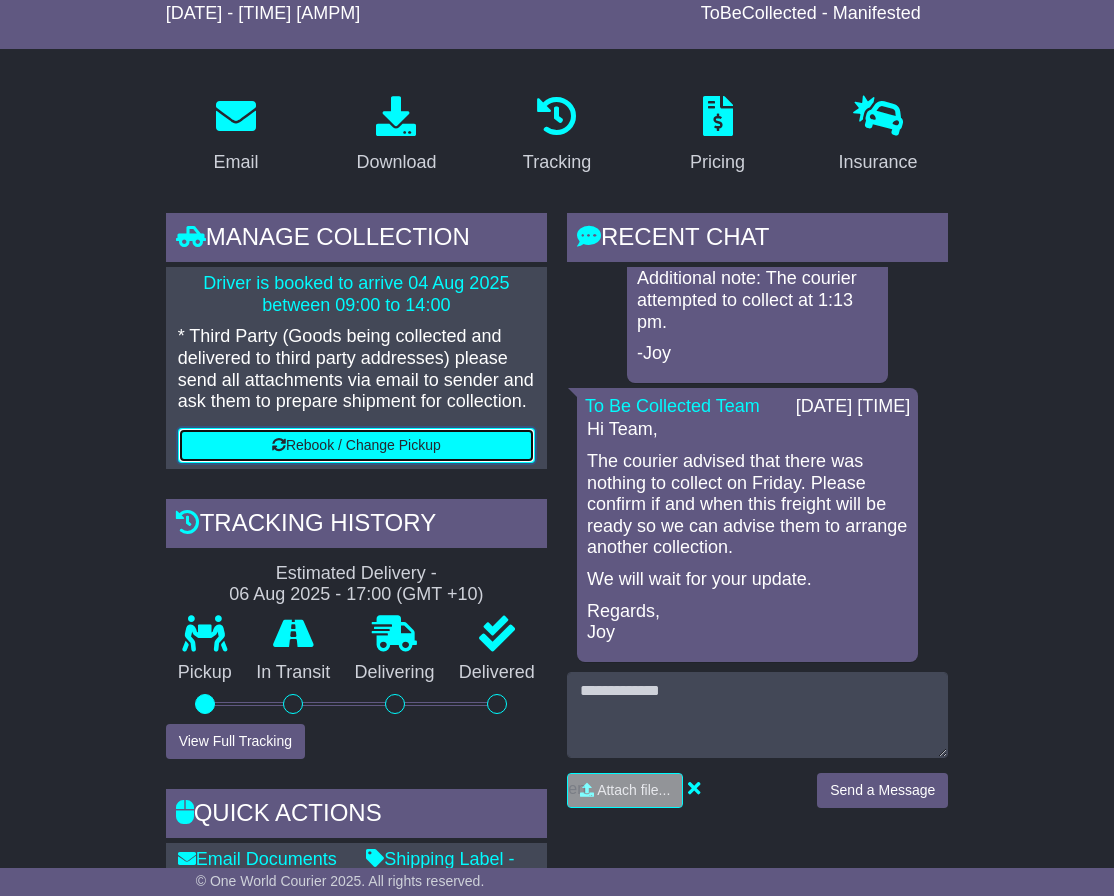 click on "Rebook / Change Pickup" at bounding box center (356, 445) 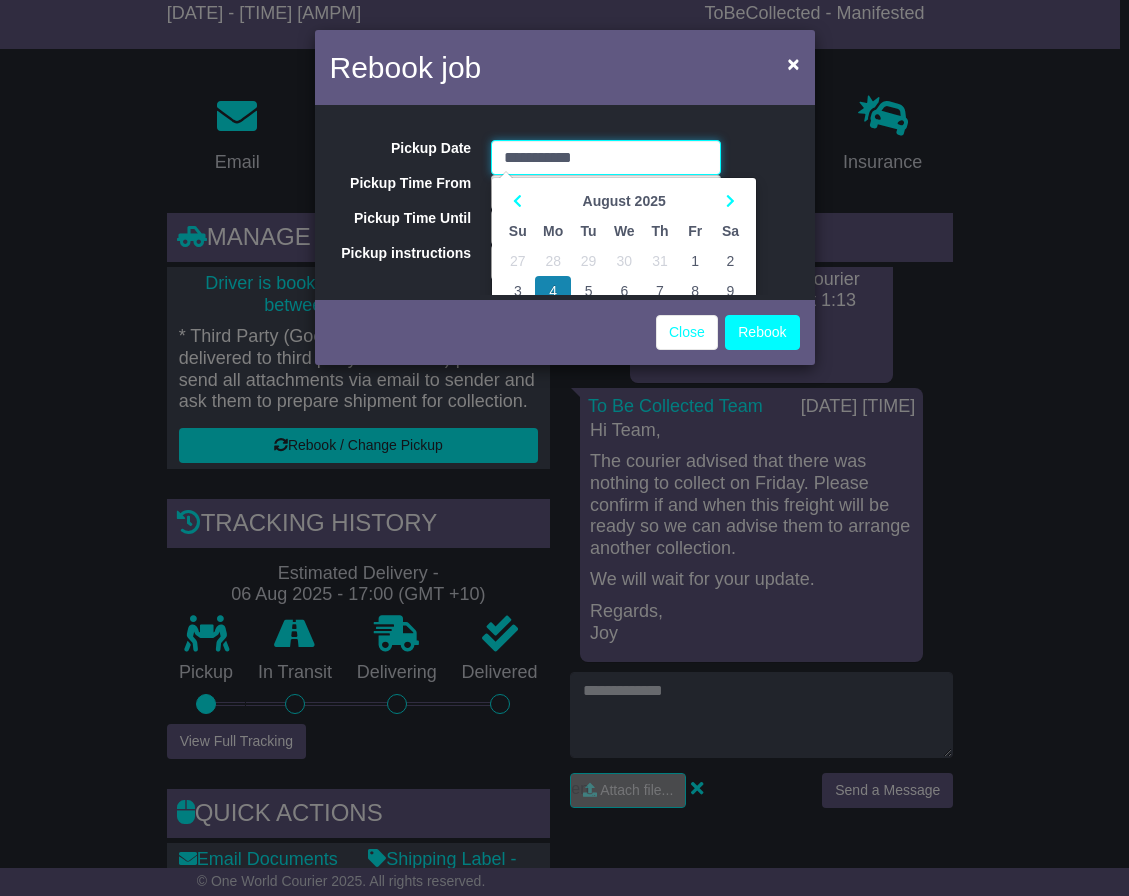 click on "5" at bounding box center (588, 291) 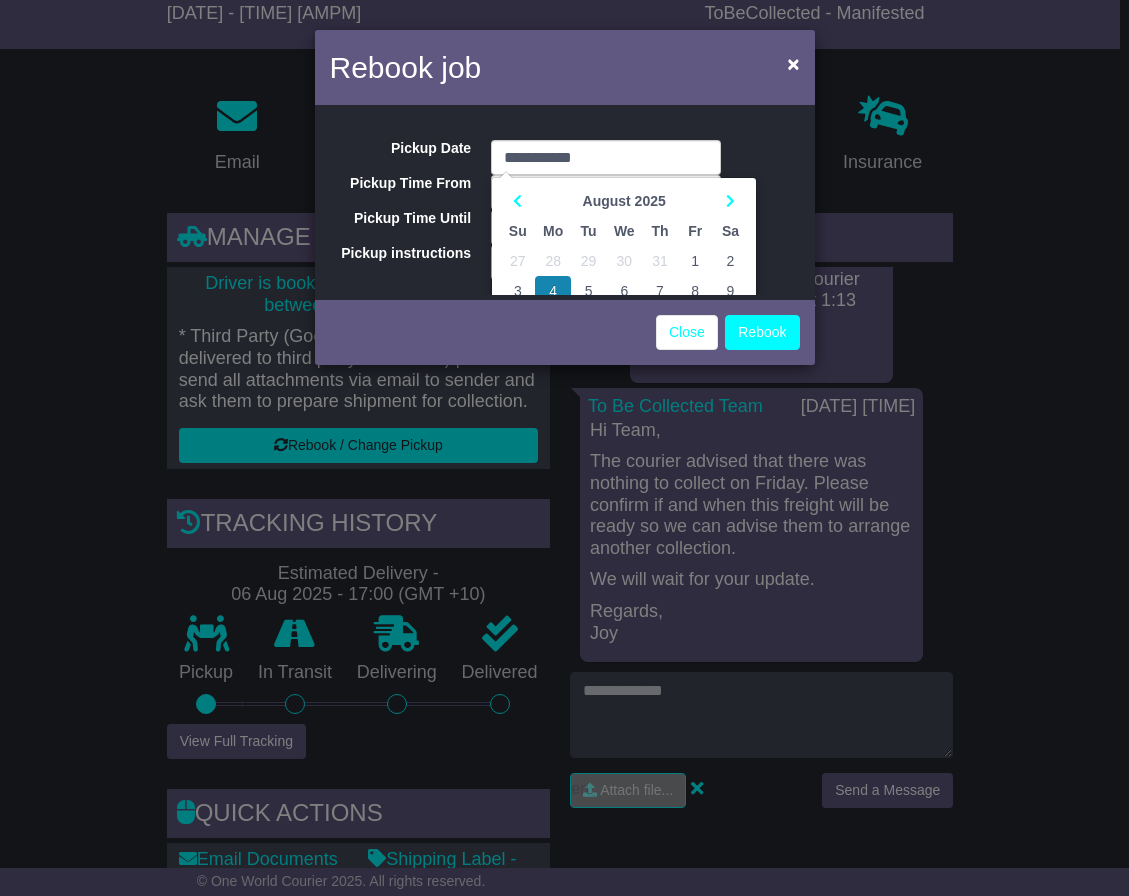 type on "**********" 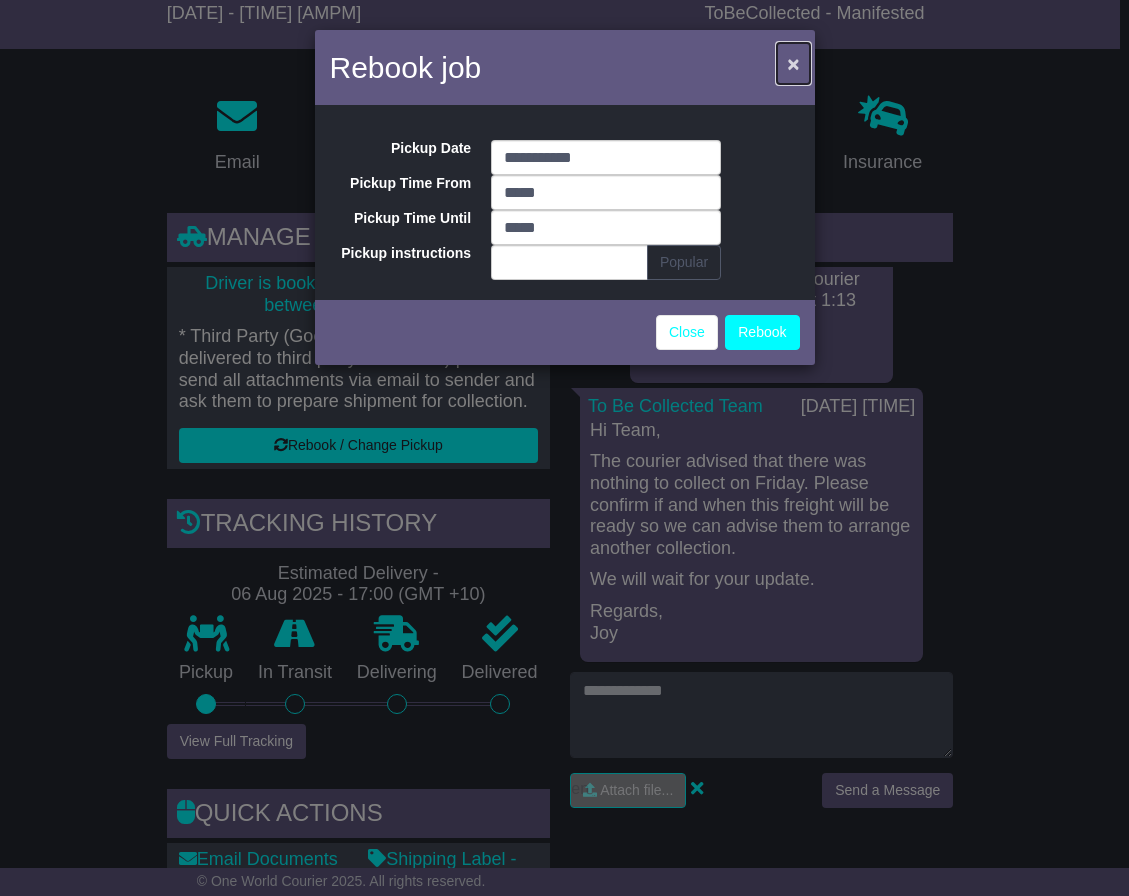click on "×" at bounding box center [793, 63] 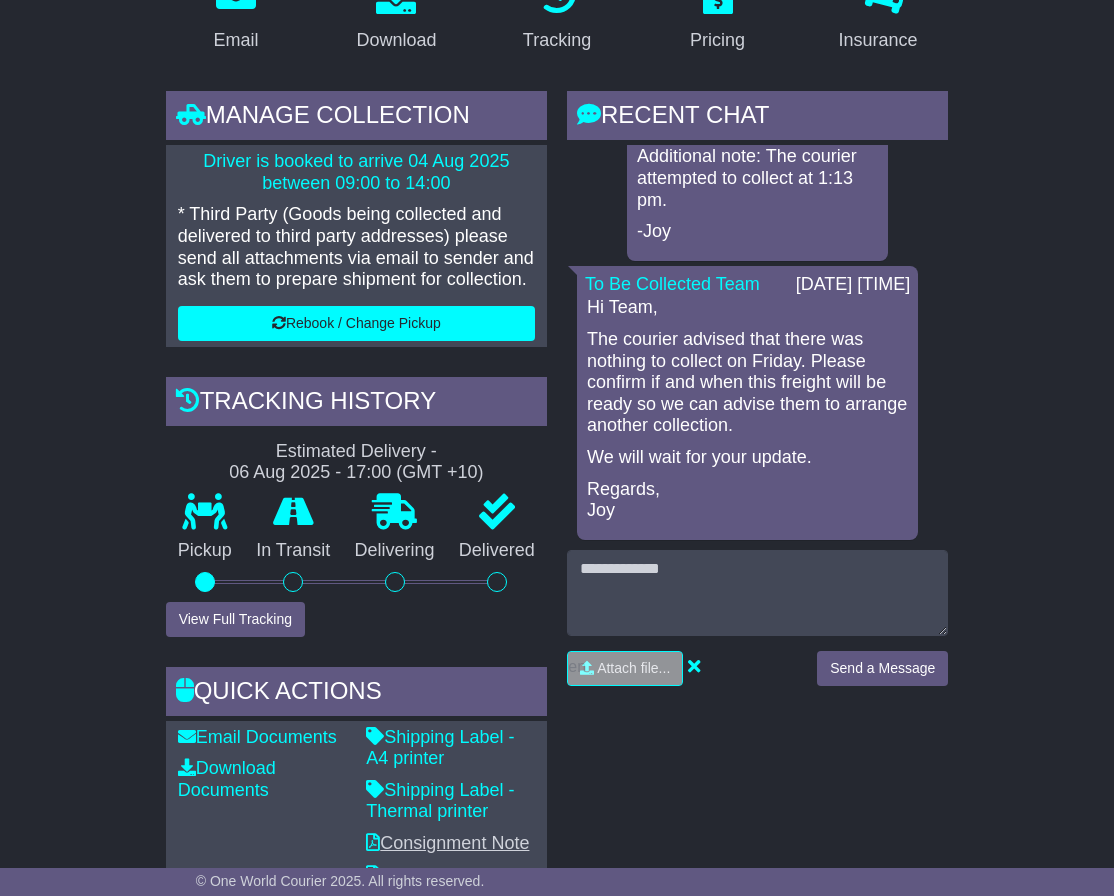 scroll, scrollTop: 72, scrollLeft: 0, axis: vertical 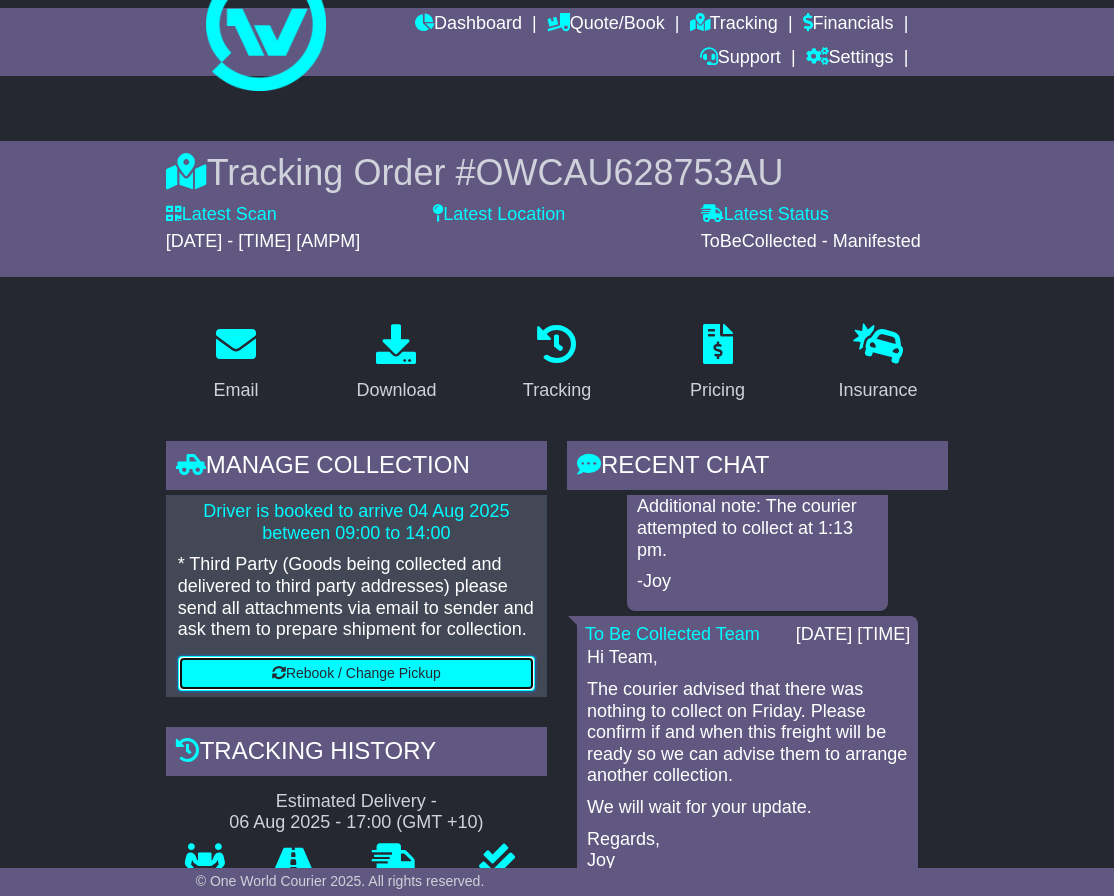 click on "Rebook / Change Pickup" at bounding box center [356, 673] 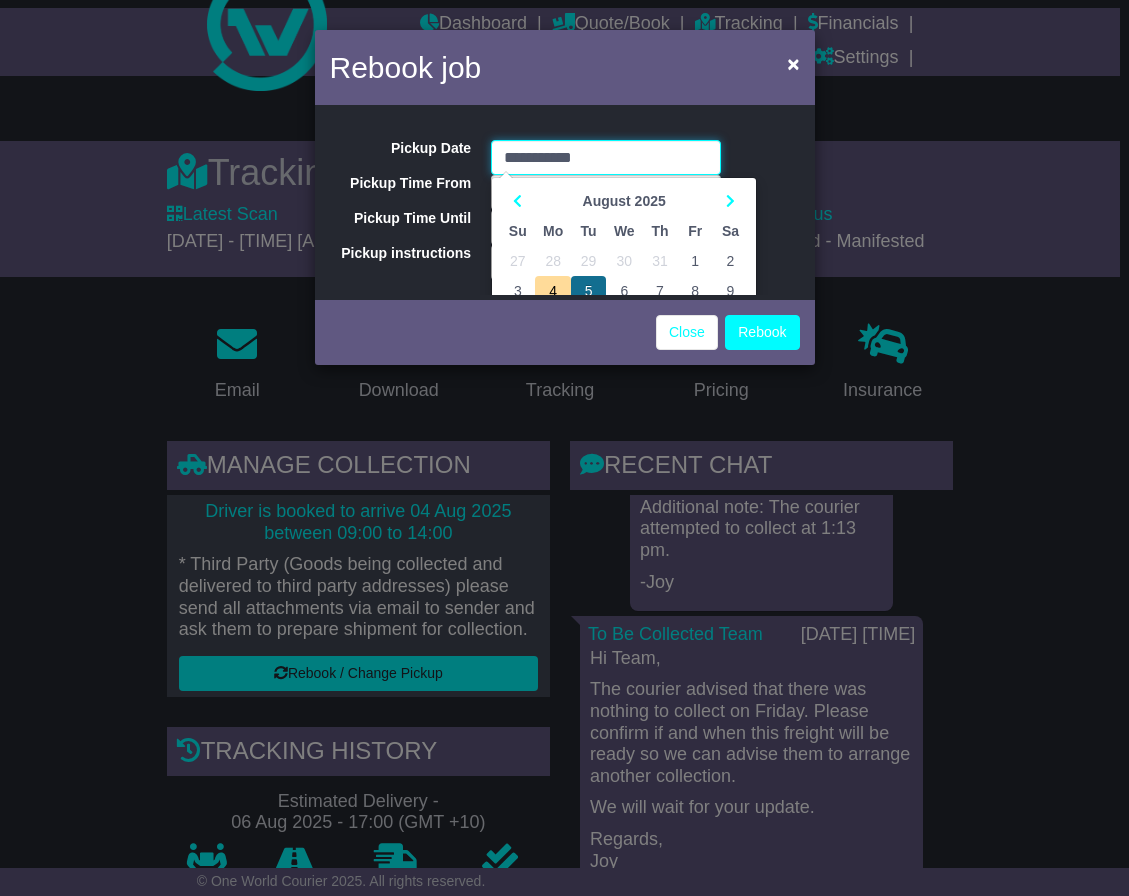 click on "5" at bounding box center (588, 291) 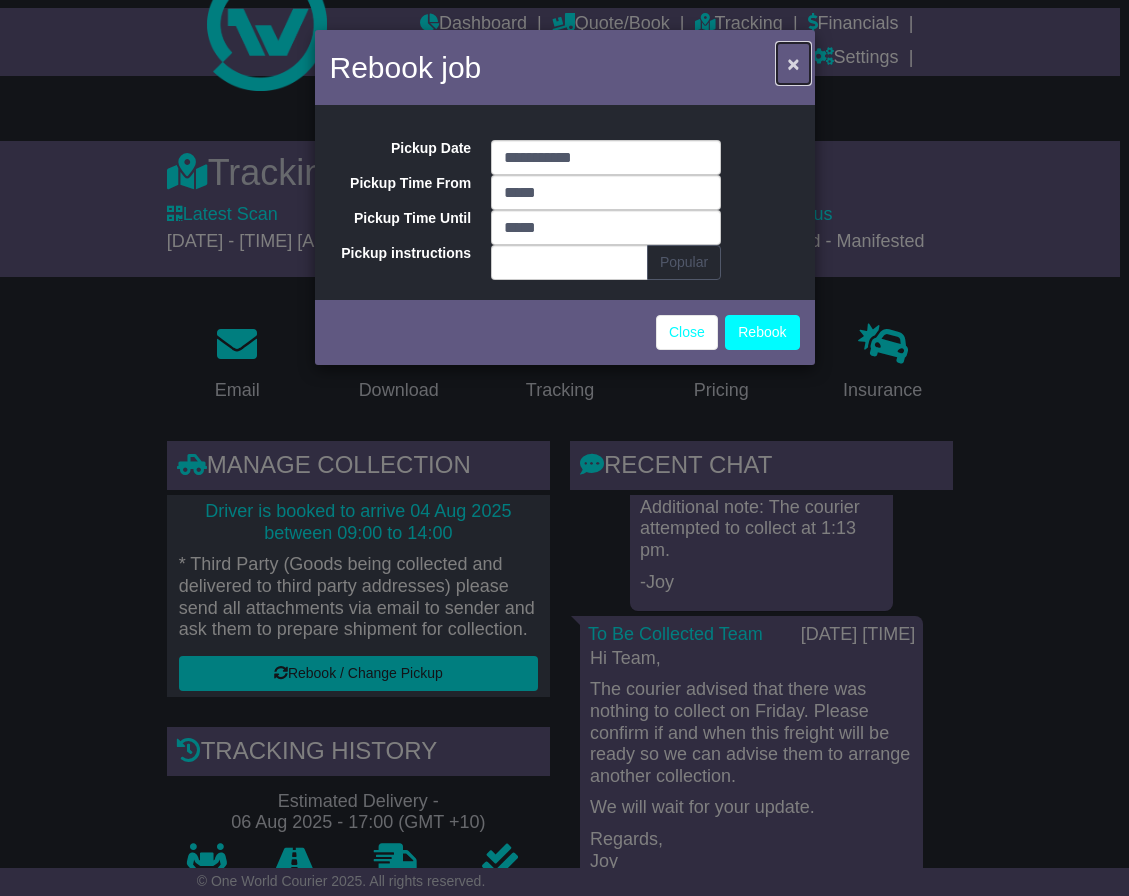 click on "×" at bounding box center [793, 63] 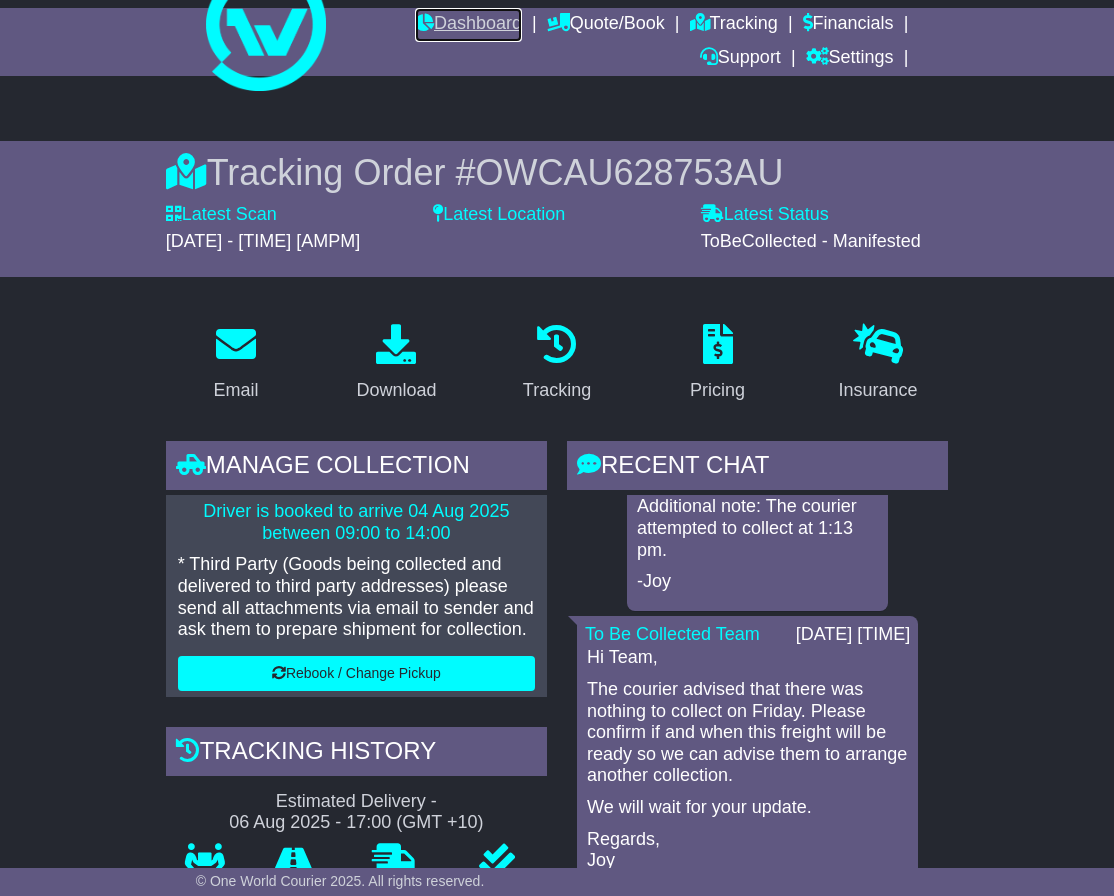 click on "Dashboard" at bounding box center [468, 25] 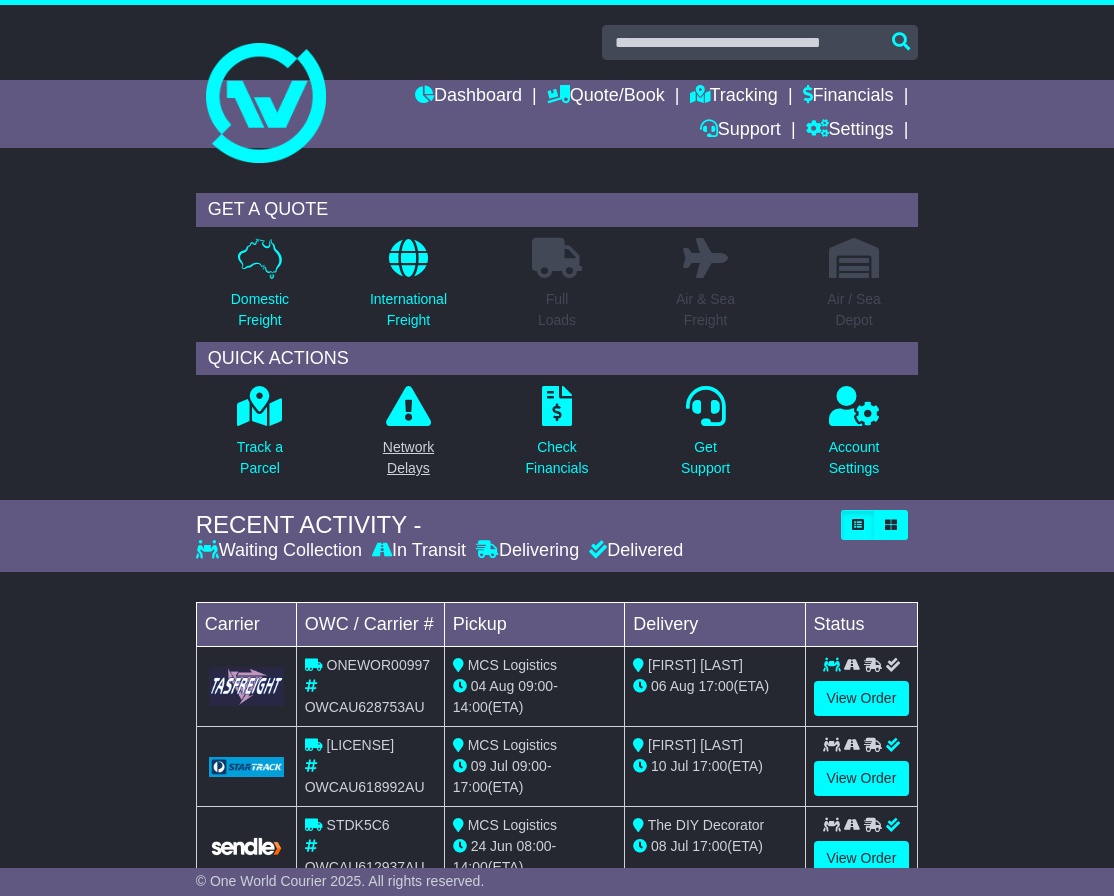 scroll, scrollTop: 0, scrollLeft: 0, axis: both 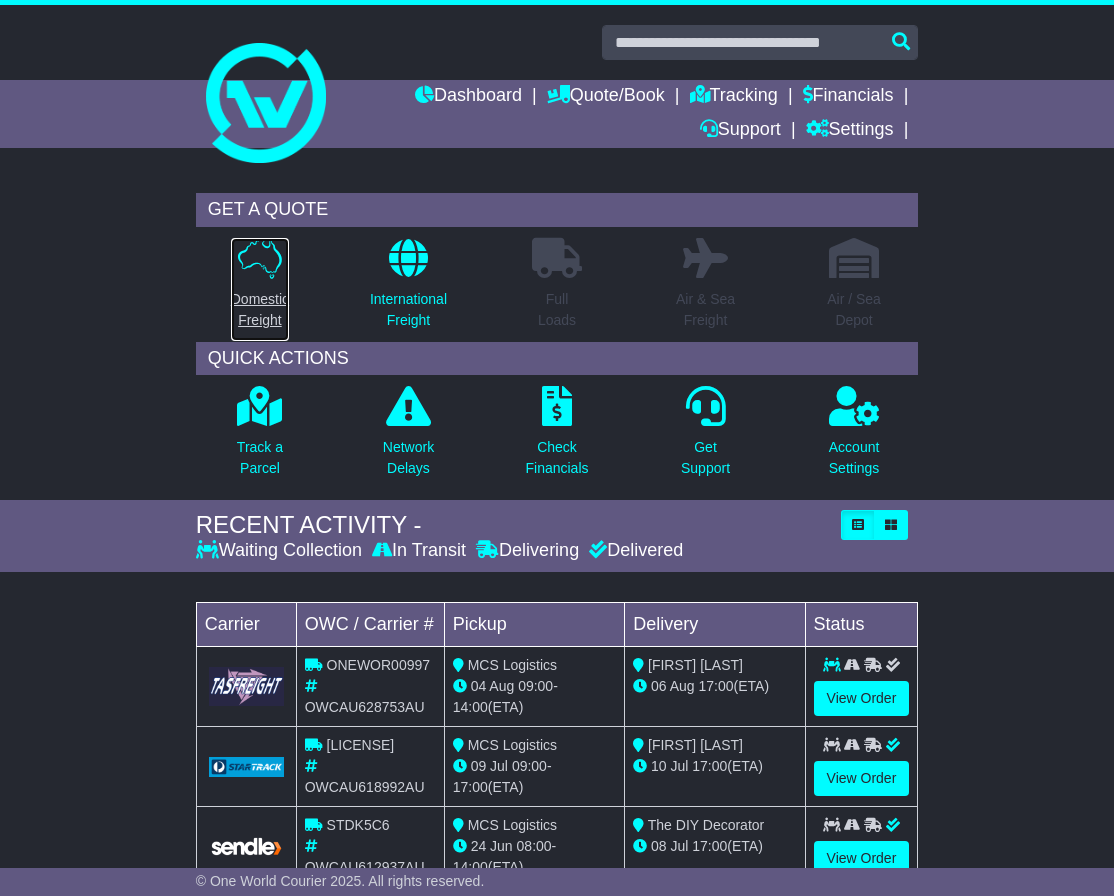 click on "Domestic Freight" at bounding box center (260, 310) 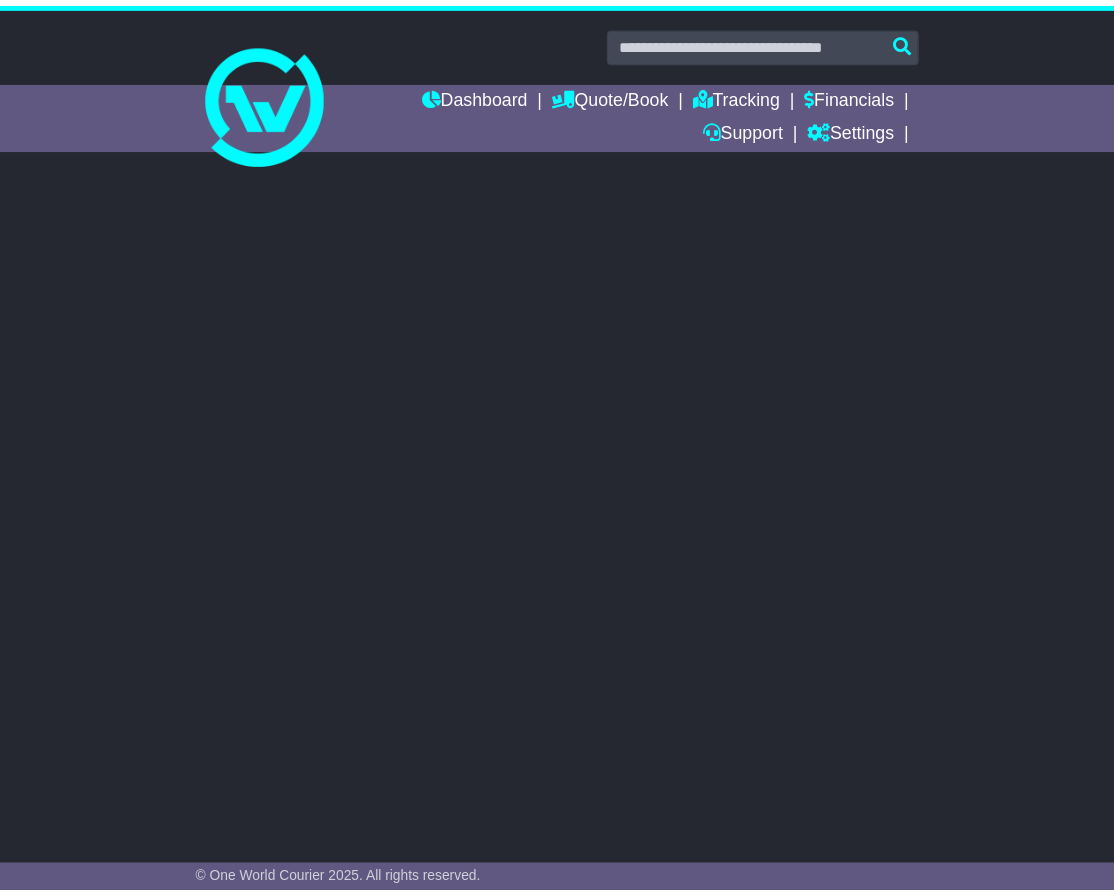 scroll, scrollTop: 0, scrollLeft: 0, axis: both 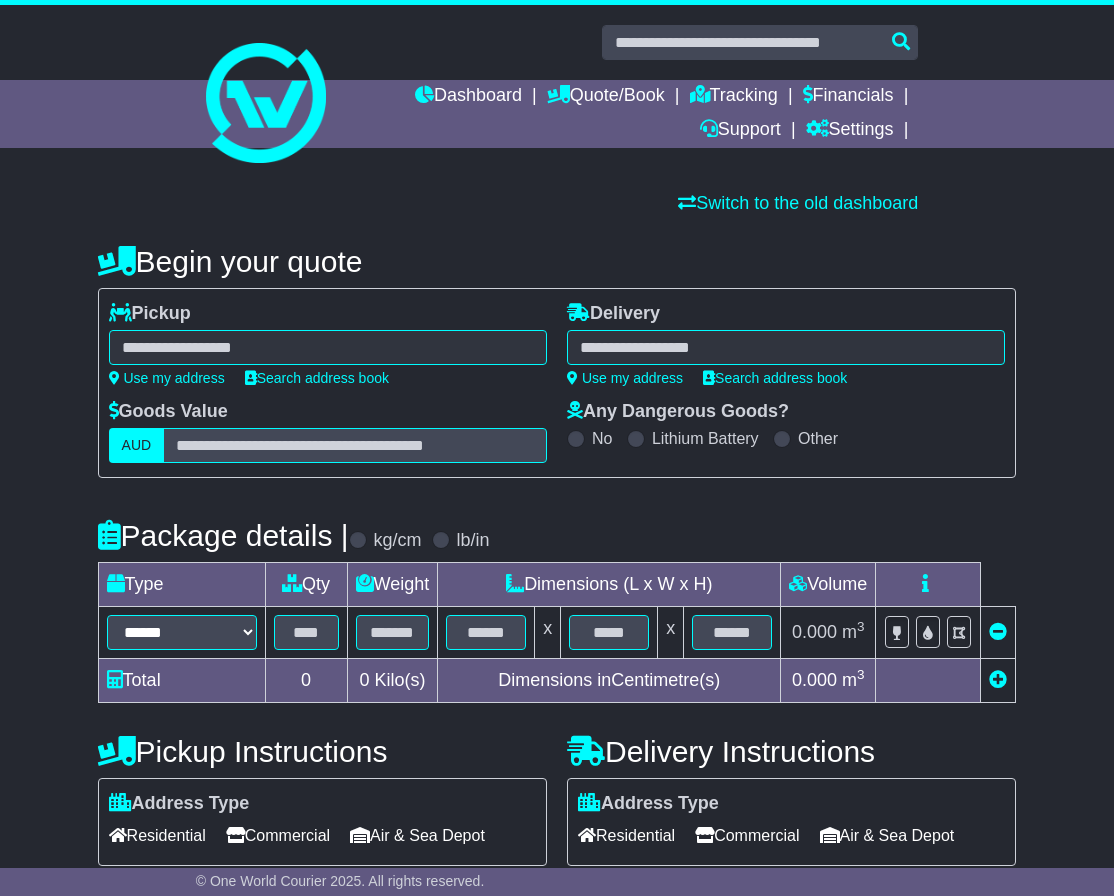 click at bounding box center (328, 347) 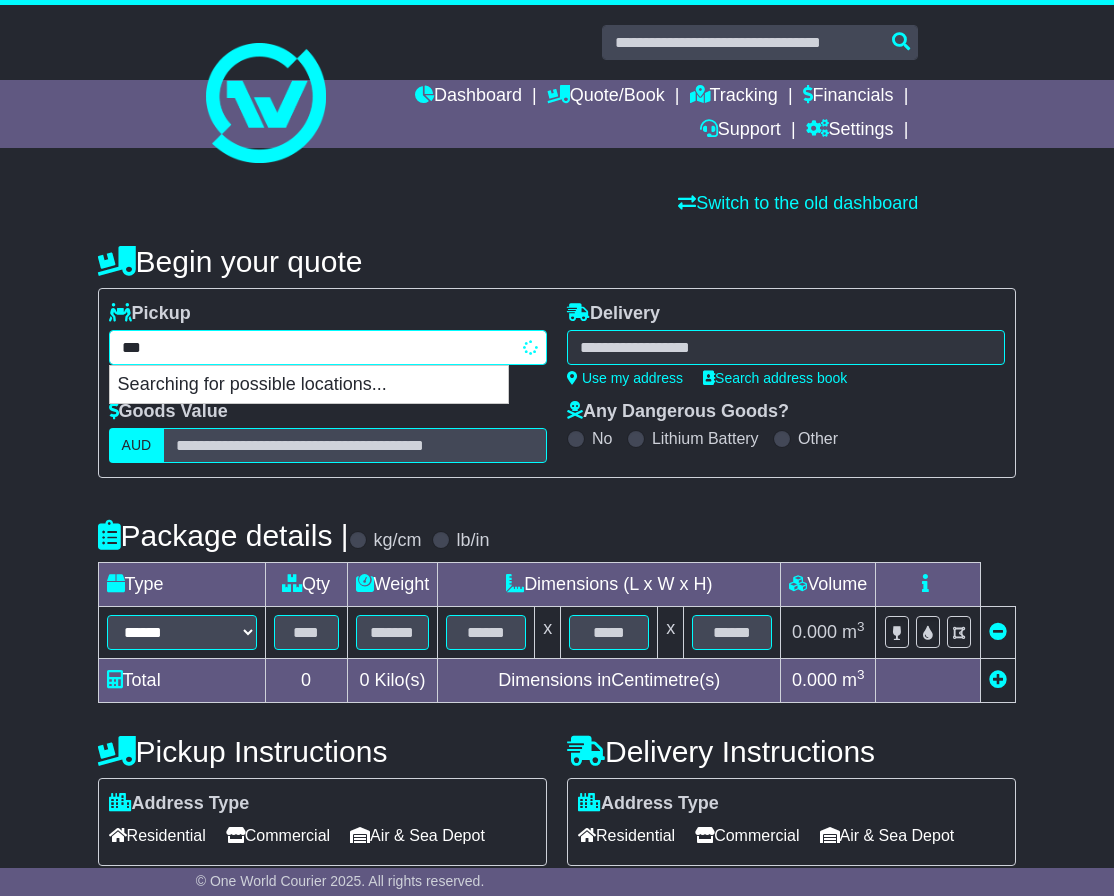type on "****" 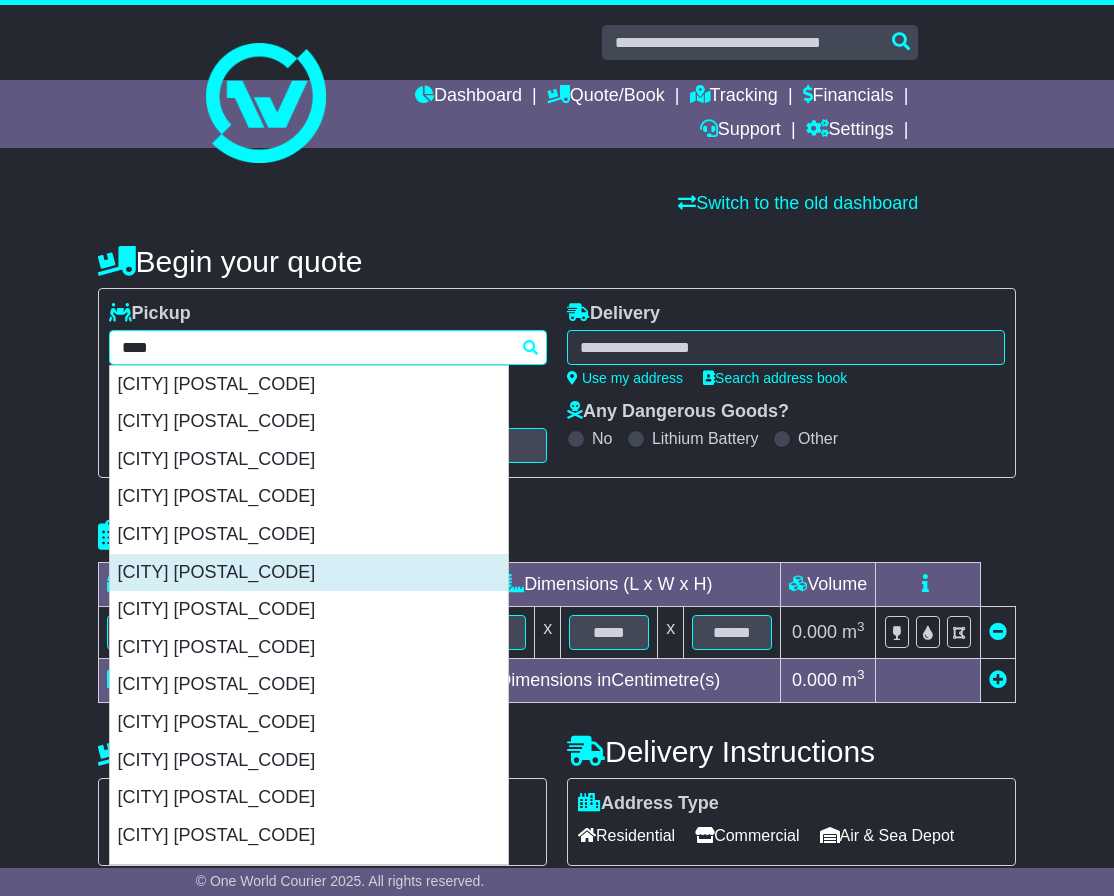 click on "CAMPBELLTOWN 2560" at bounding box center [309, 573] 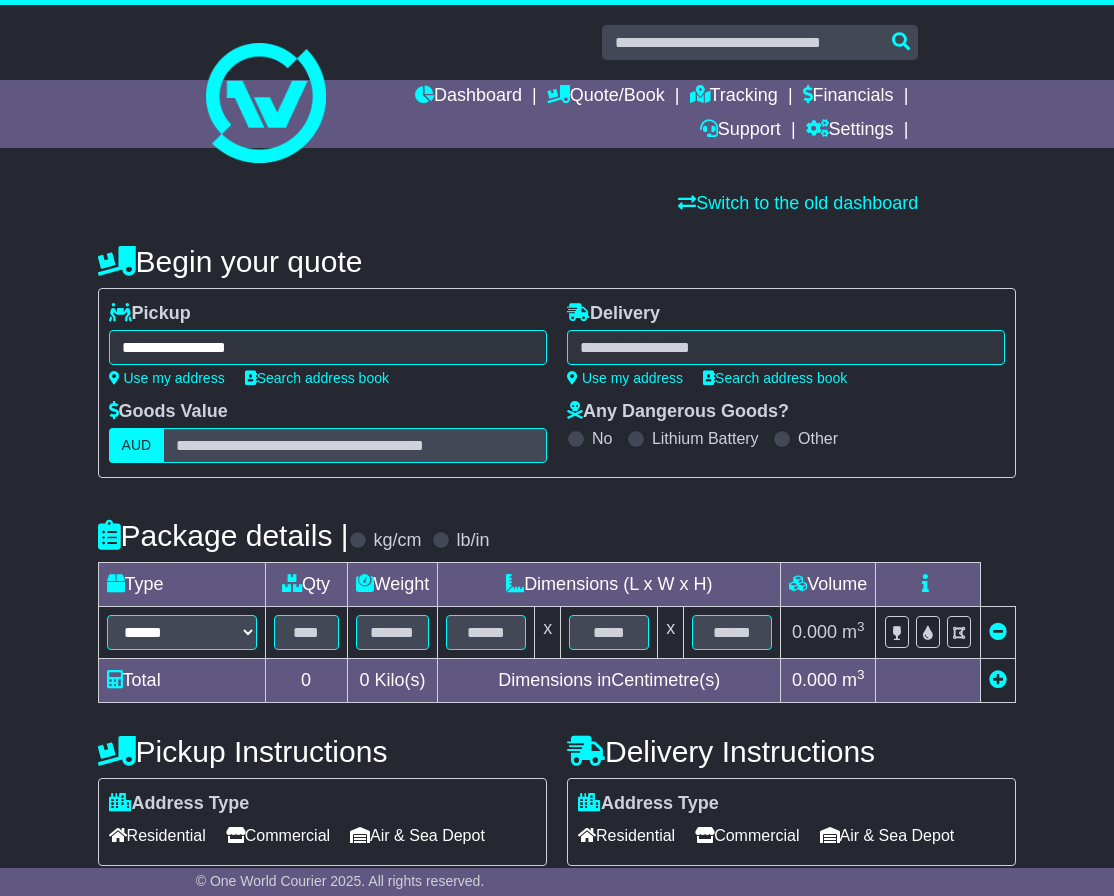 type on "**********" 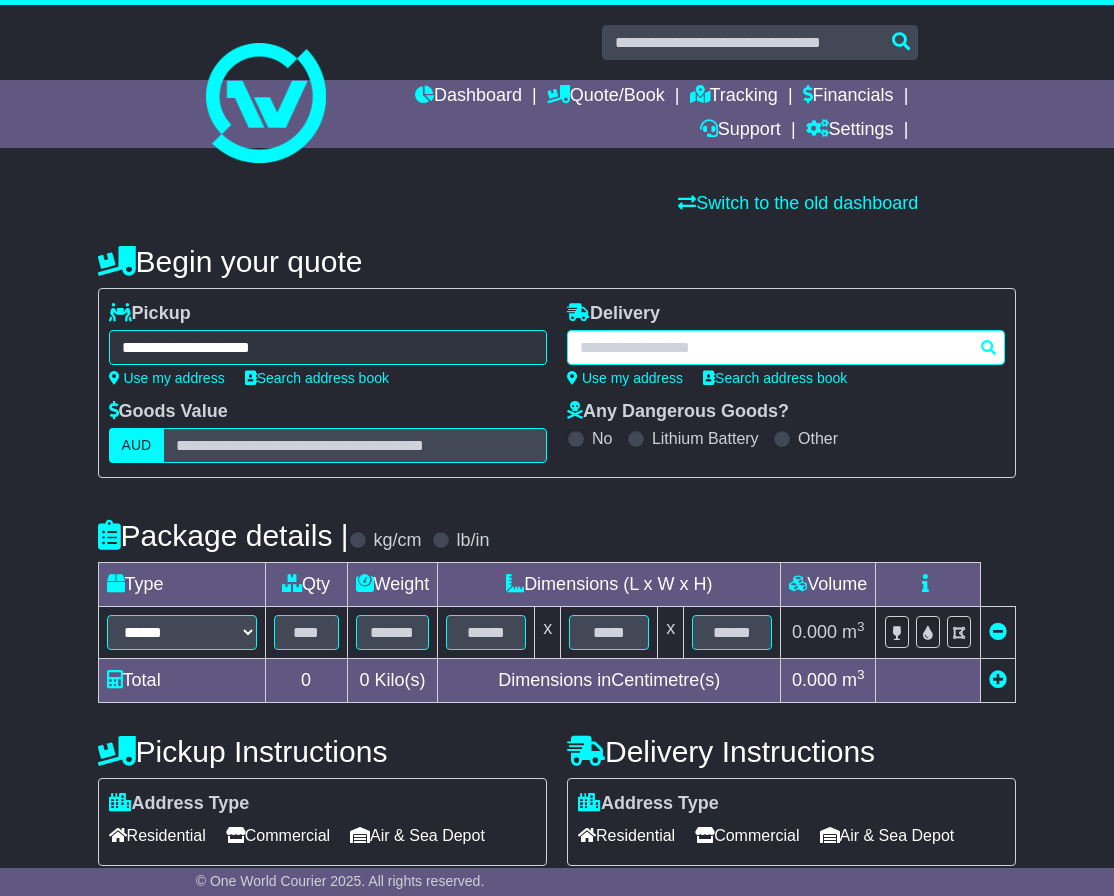 click at bounding box center (786, 347) 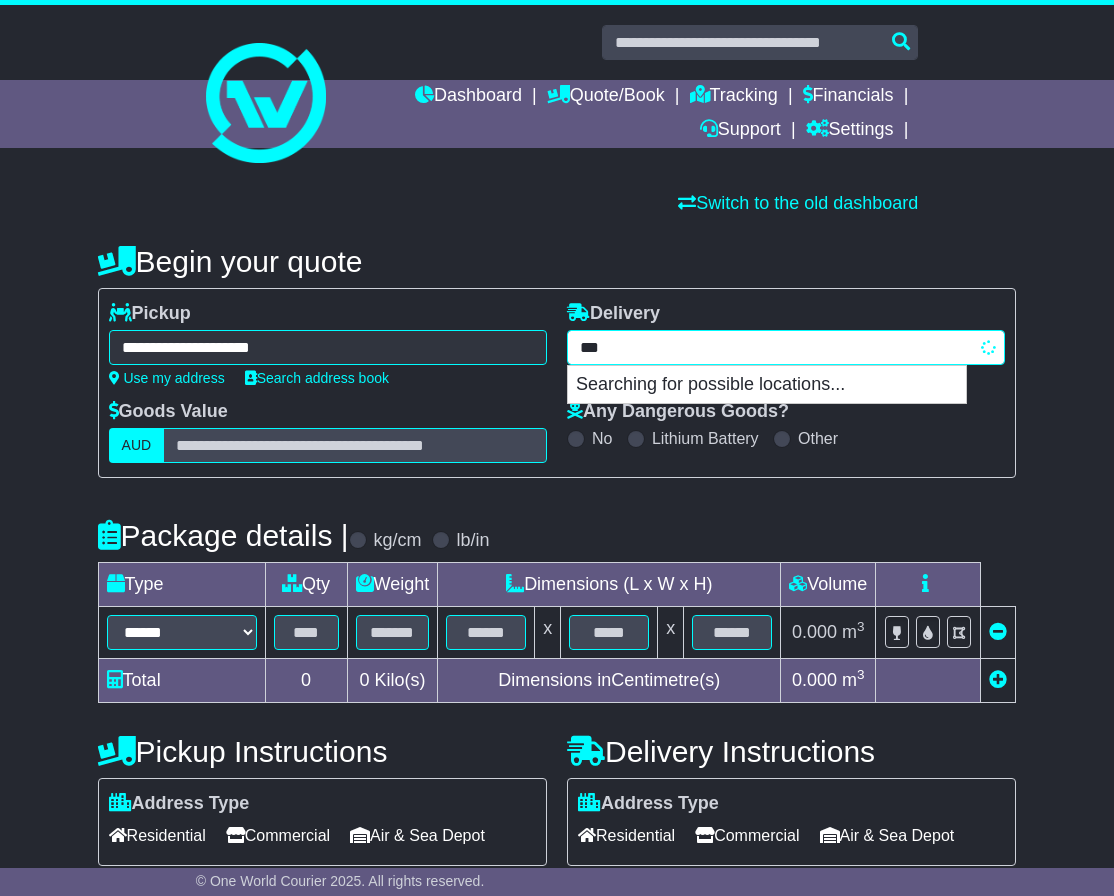 type on "****" 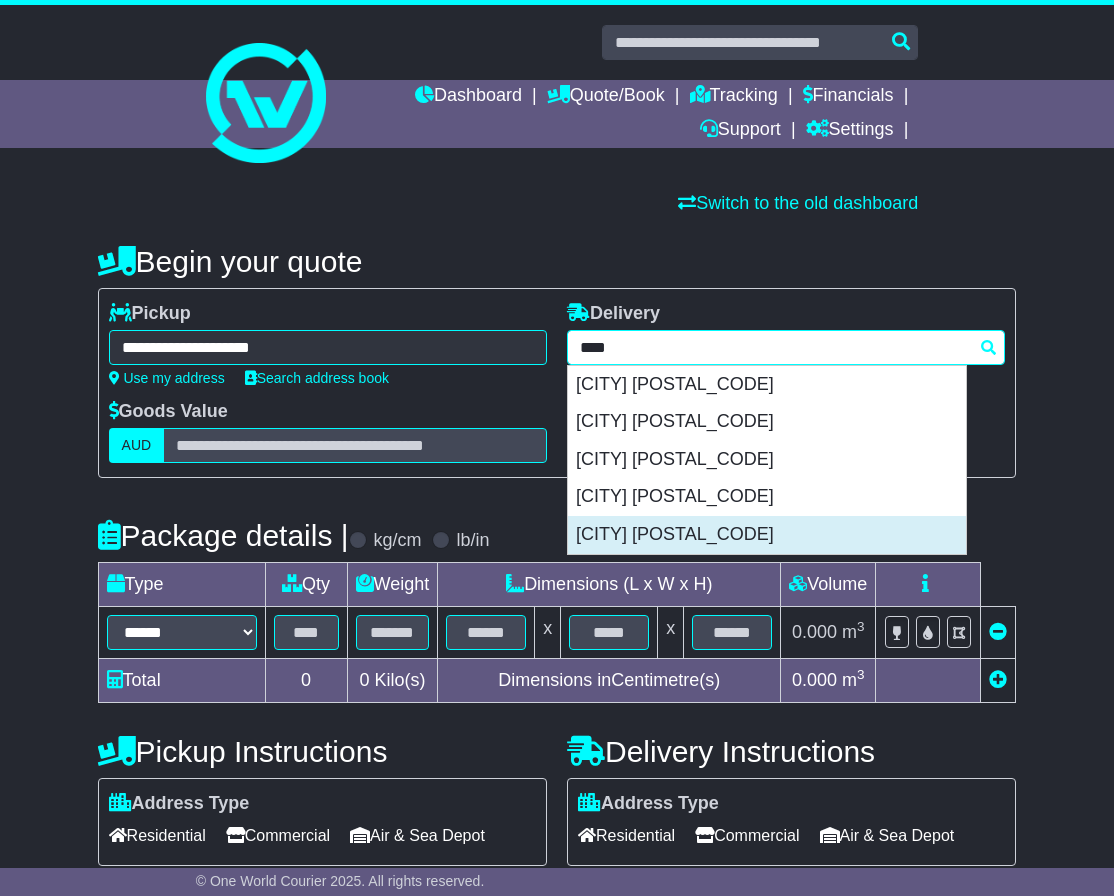 click on "WOODY POINT 4019" at bounding box center (767, 535) 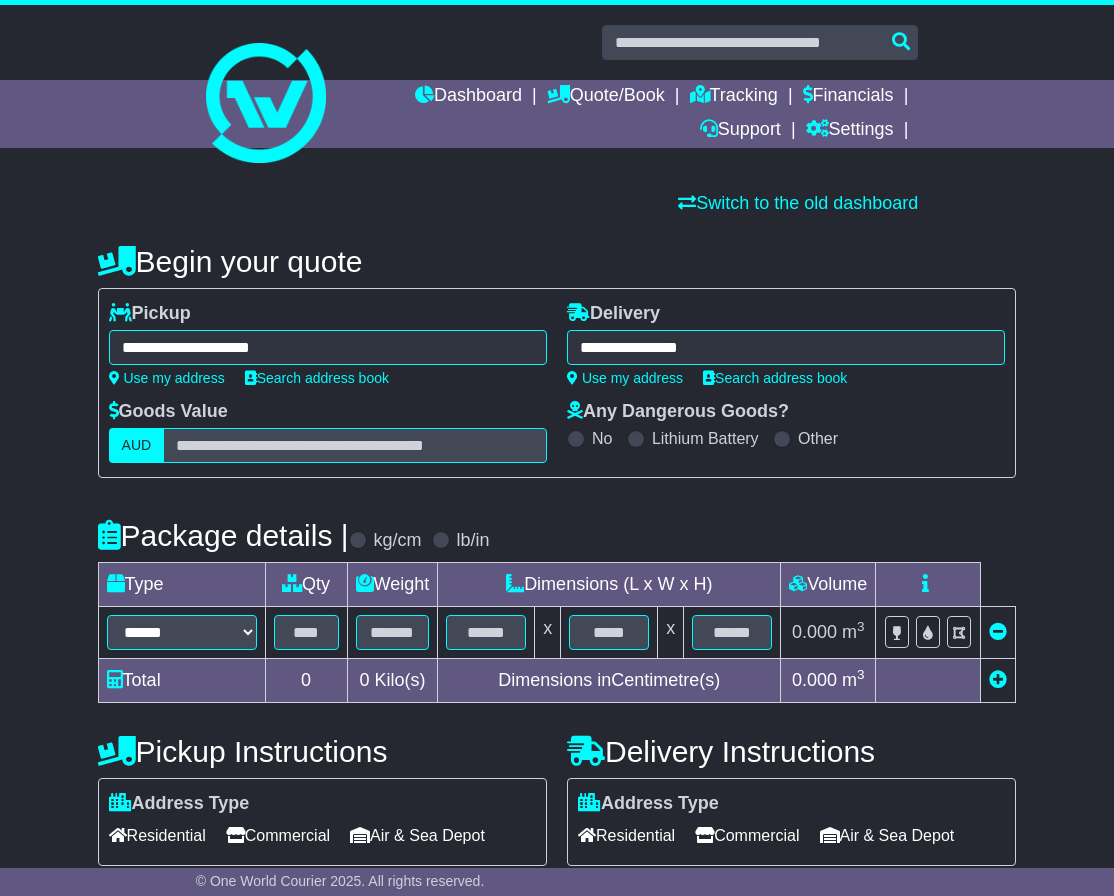type on "**********" 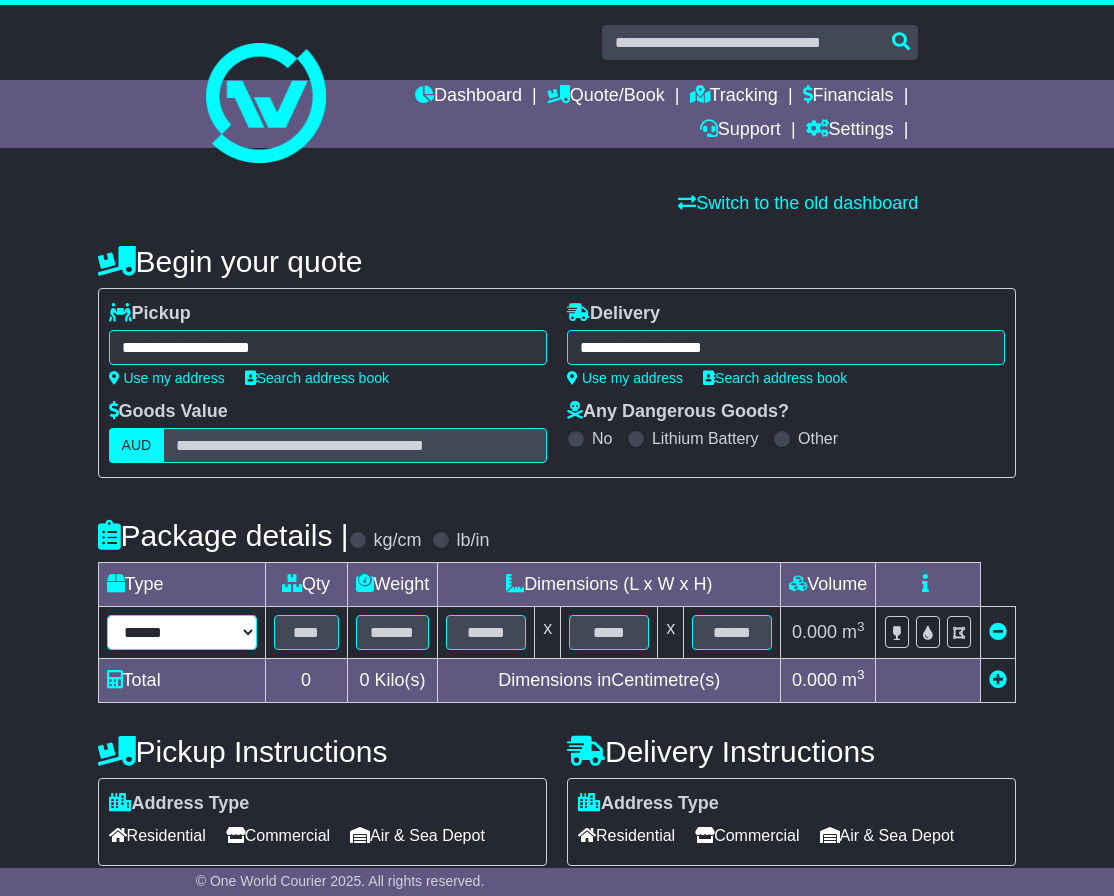 click on "****** ****** *** ******** ***** **** **** ****** *** *******" at bounding box center [182, 632] 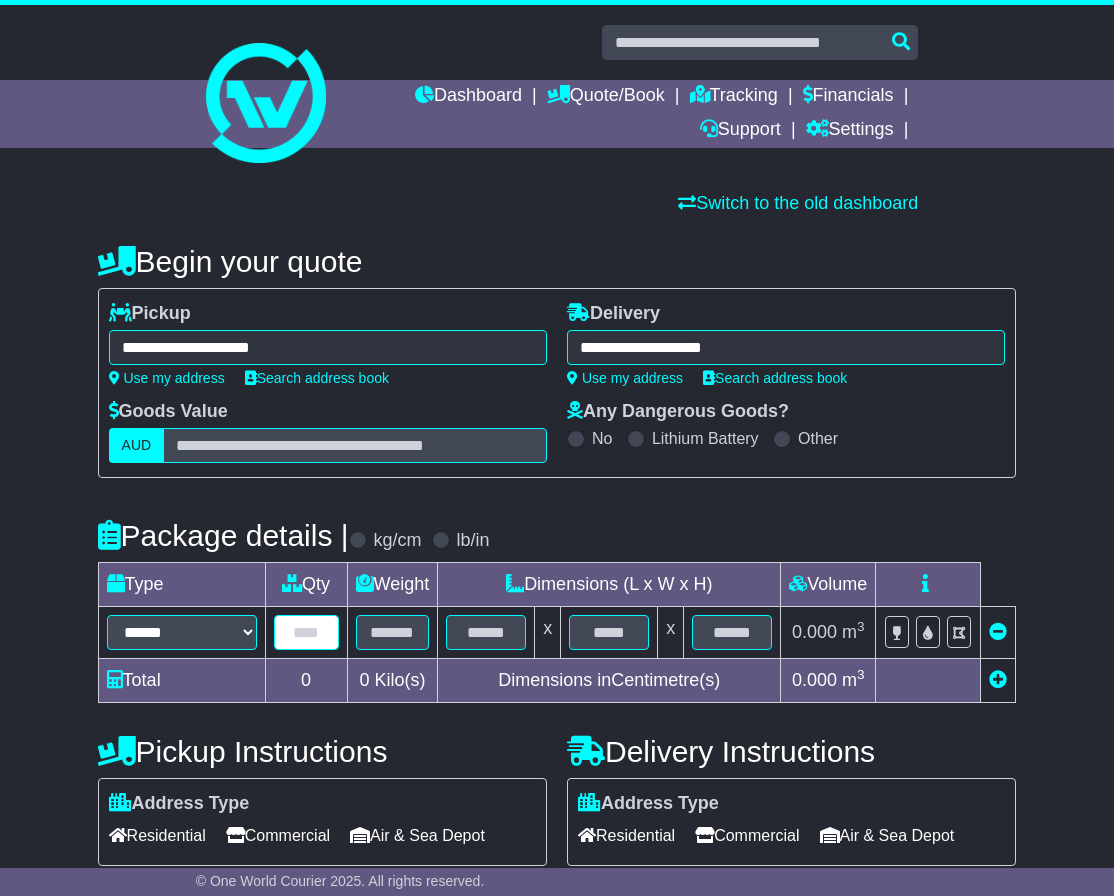 click at bounding box center (306, 632) 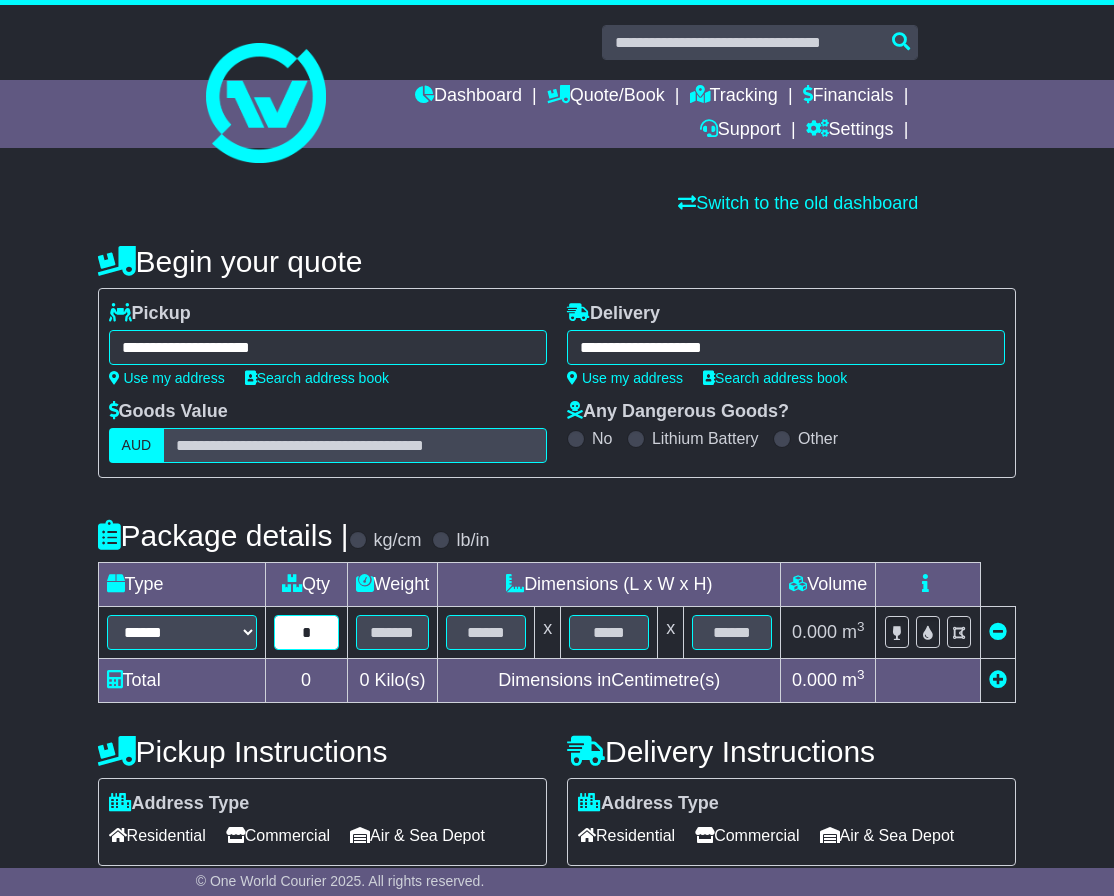 type on "*" 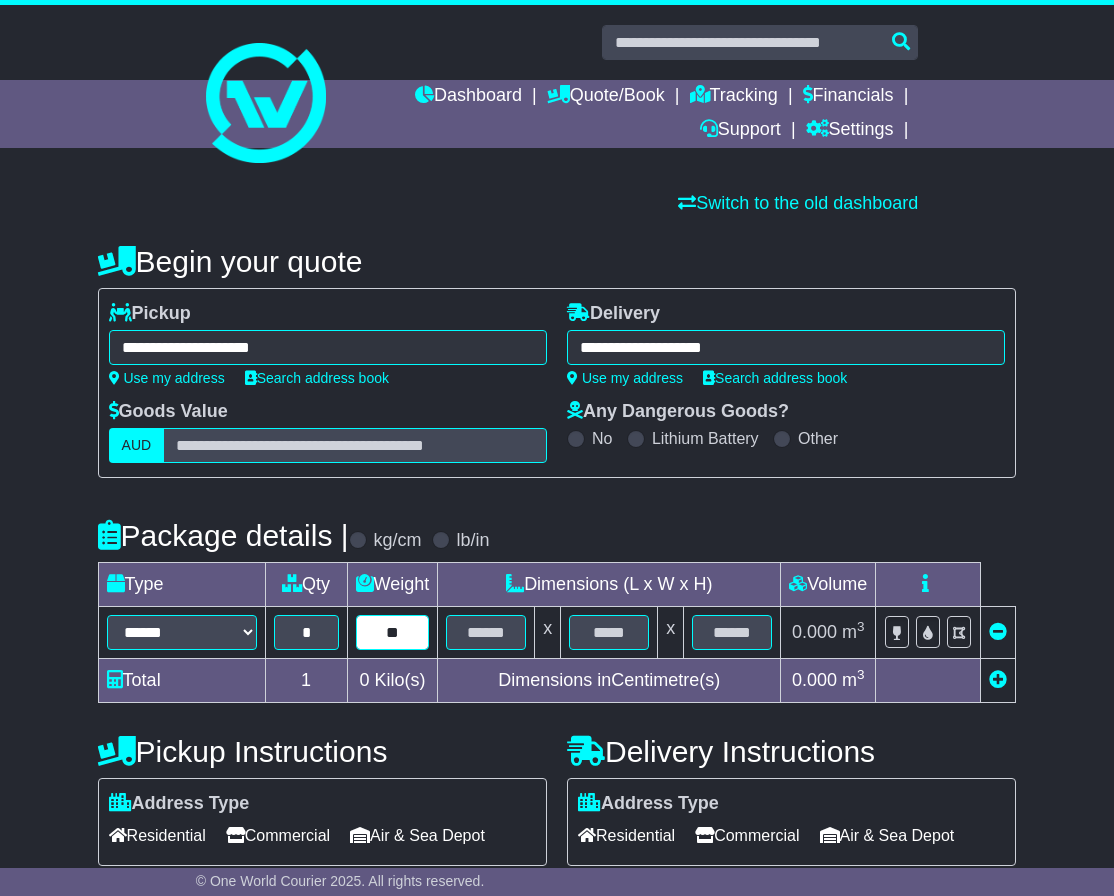 type on "*" 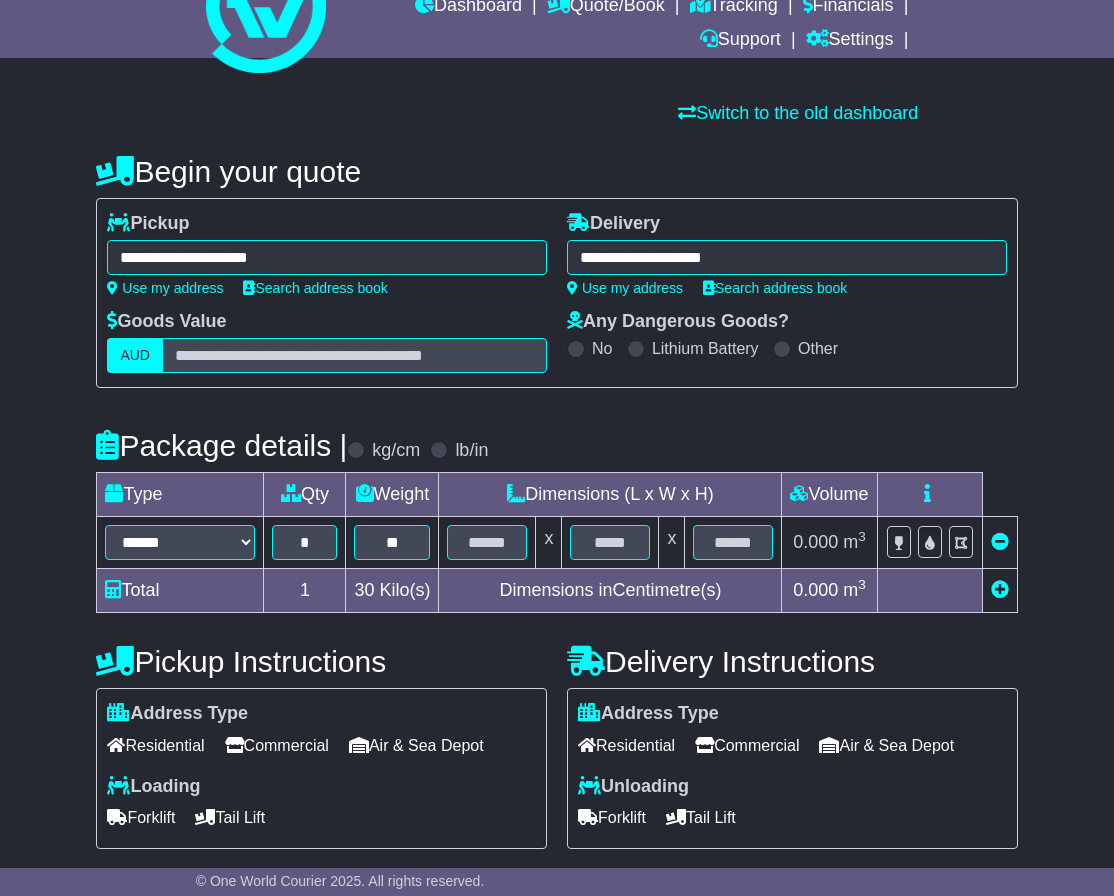 scroll, scrollTop: 100, scrollLeft: 0, axis: vertical 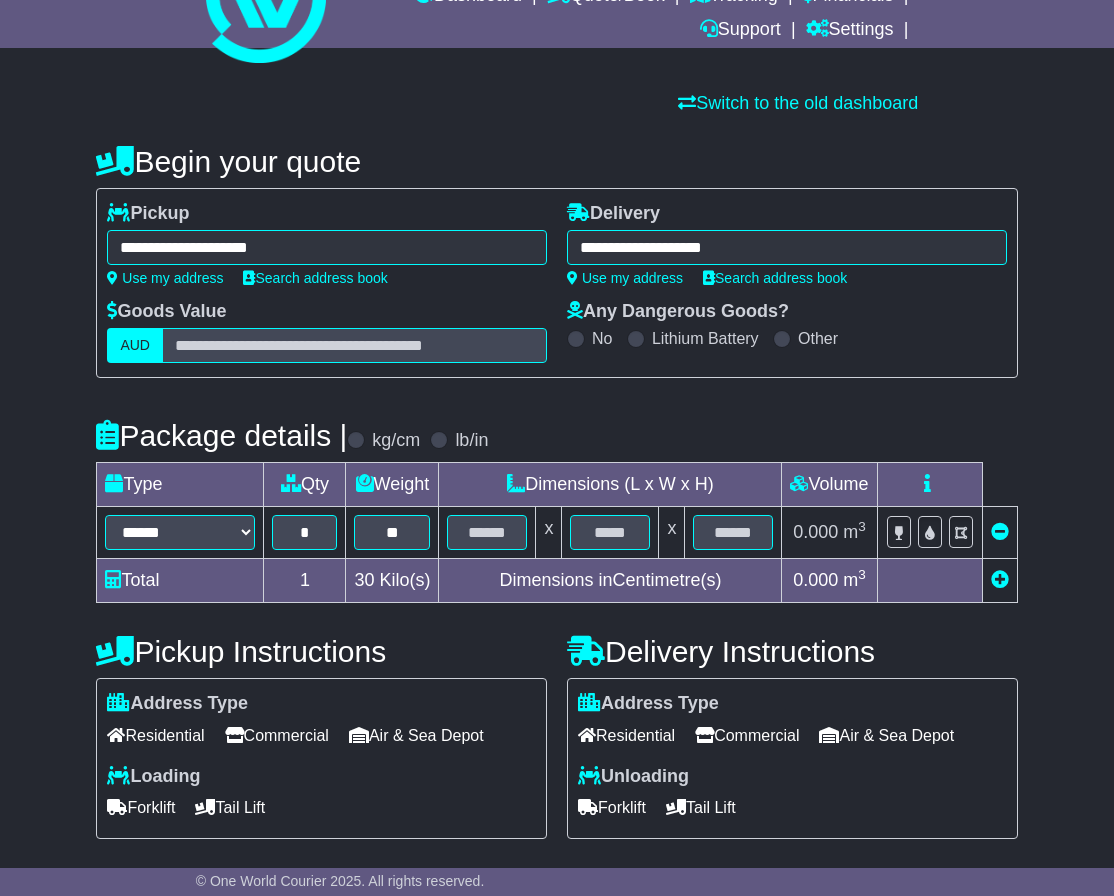 click on "Package details |
kg/cm
lb/in" at bounding box center (556, 435) 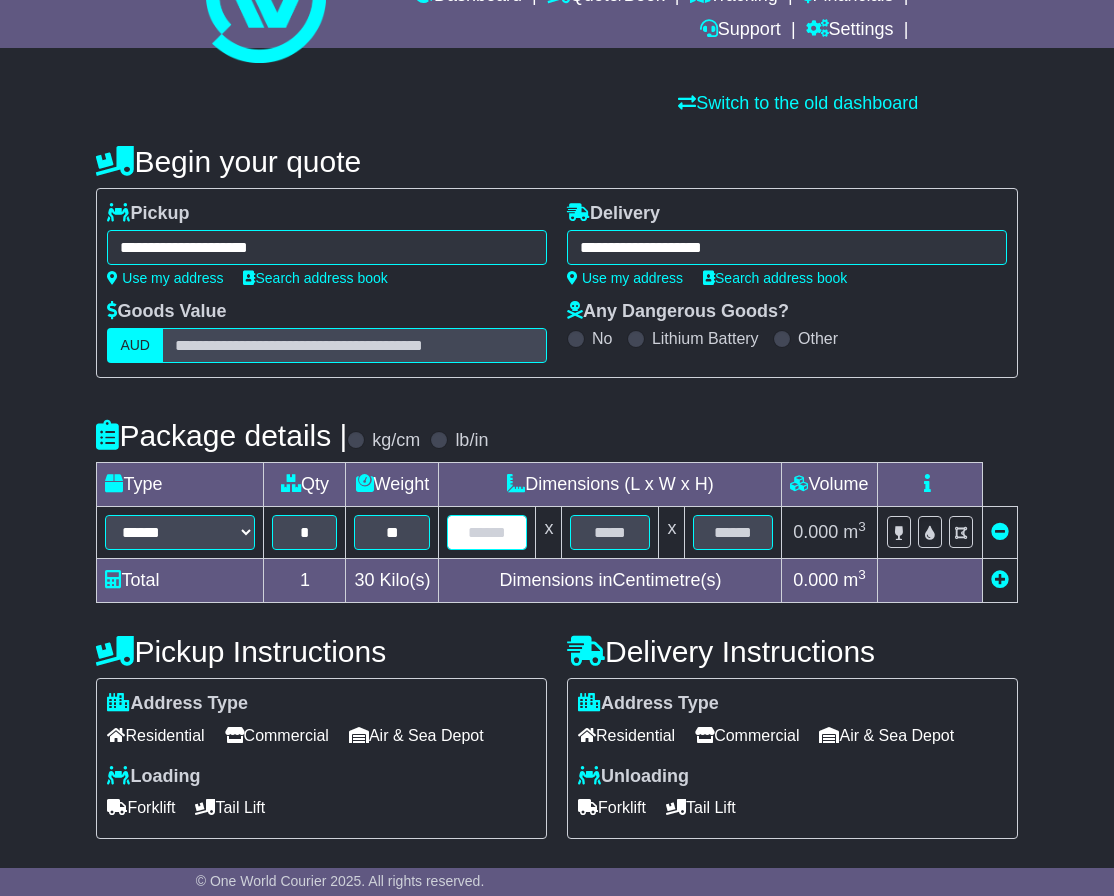 click at bounding box center (487, 532) 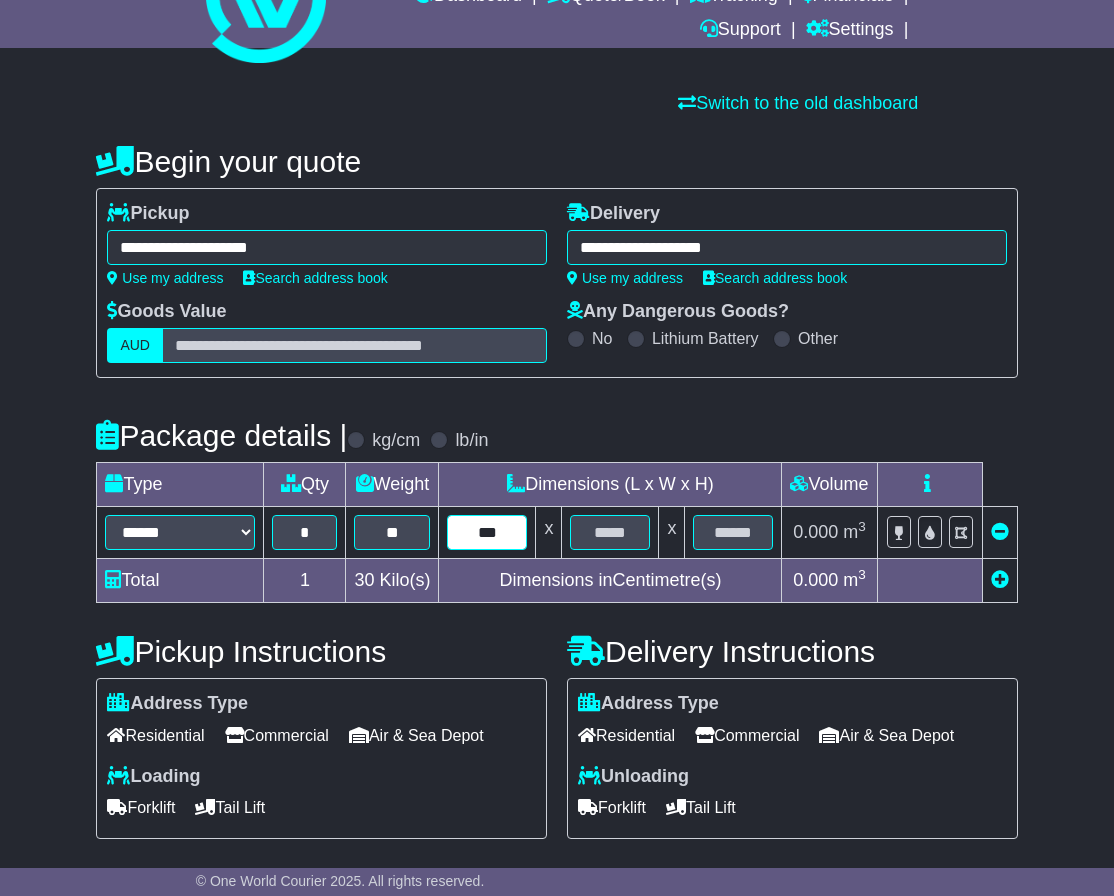 click on "***" at bounding box center (487, 532) 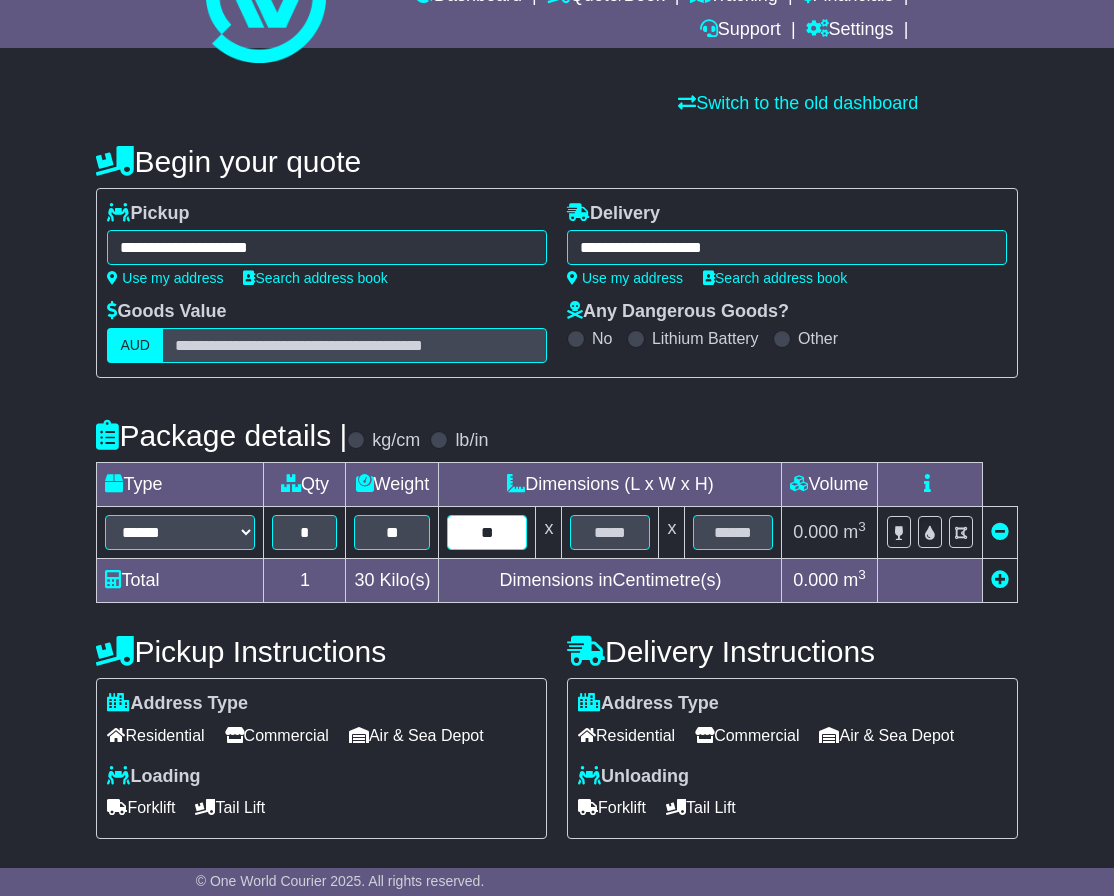 type on "**" 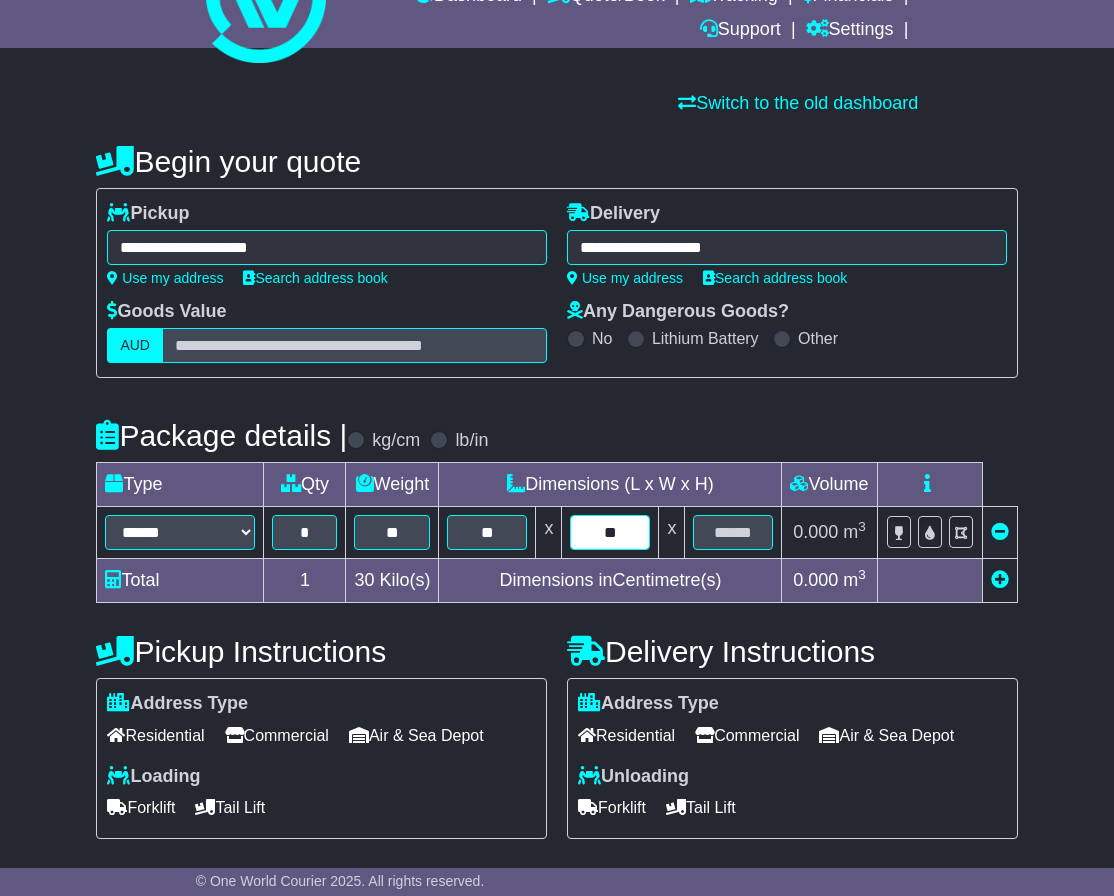 type on "**" 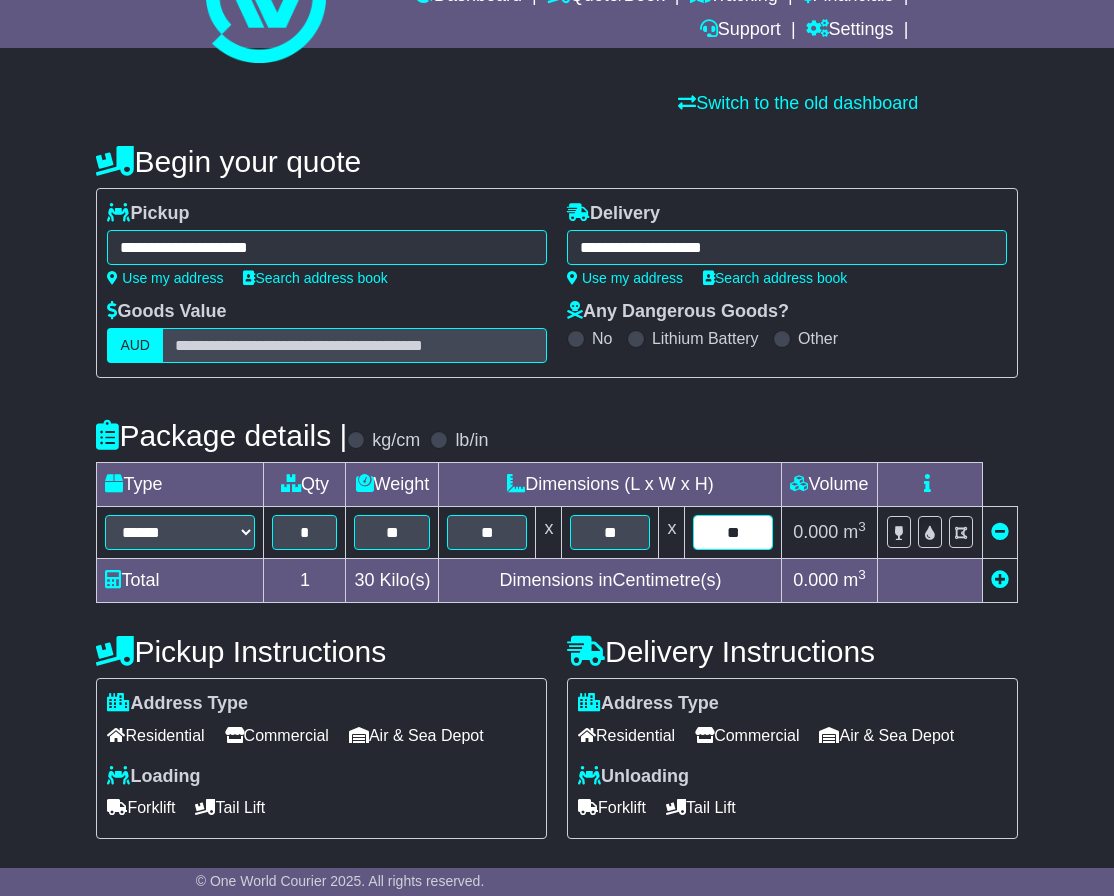 type on "**" 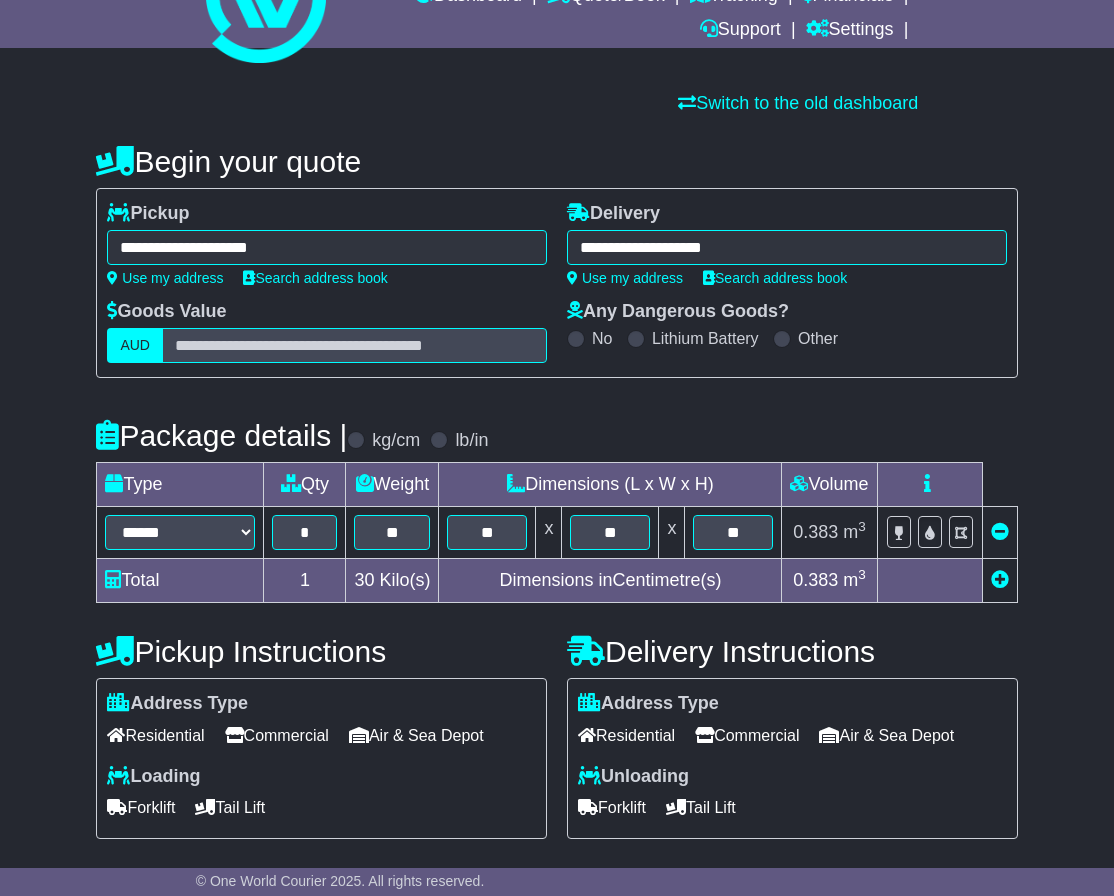 drag, startPoint x: 262, startPoint y: 729, endPoint x: 449, endPoint y: 747, distance: 187.86432 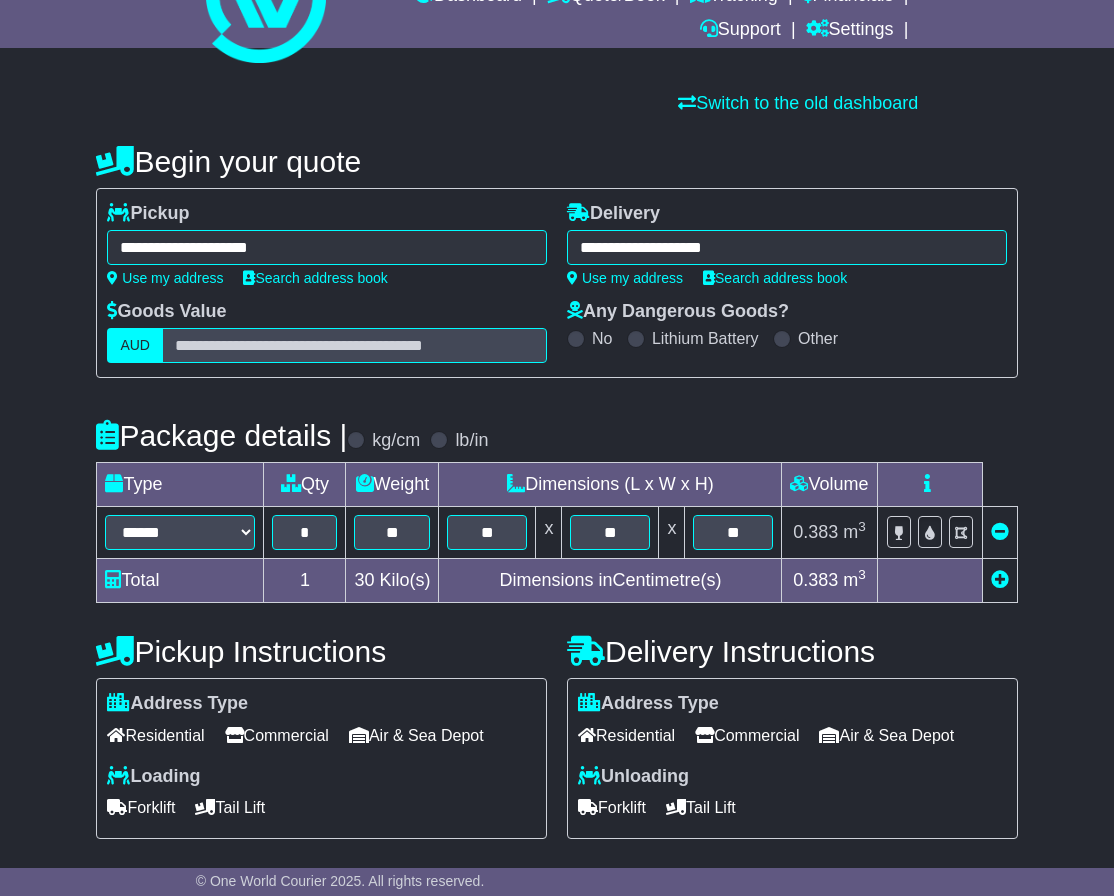 drag, startPoint x: 714, startPoint y: 805, endPoint x: 525, endPoint y: 798, distance: 189.12958 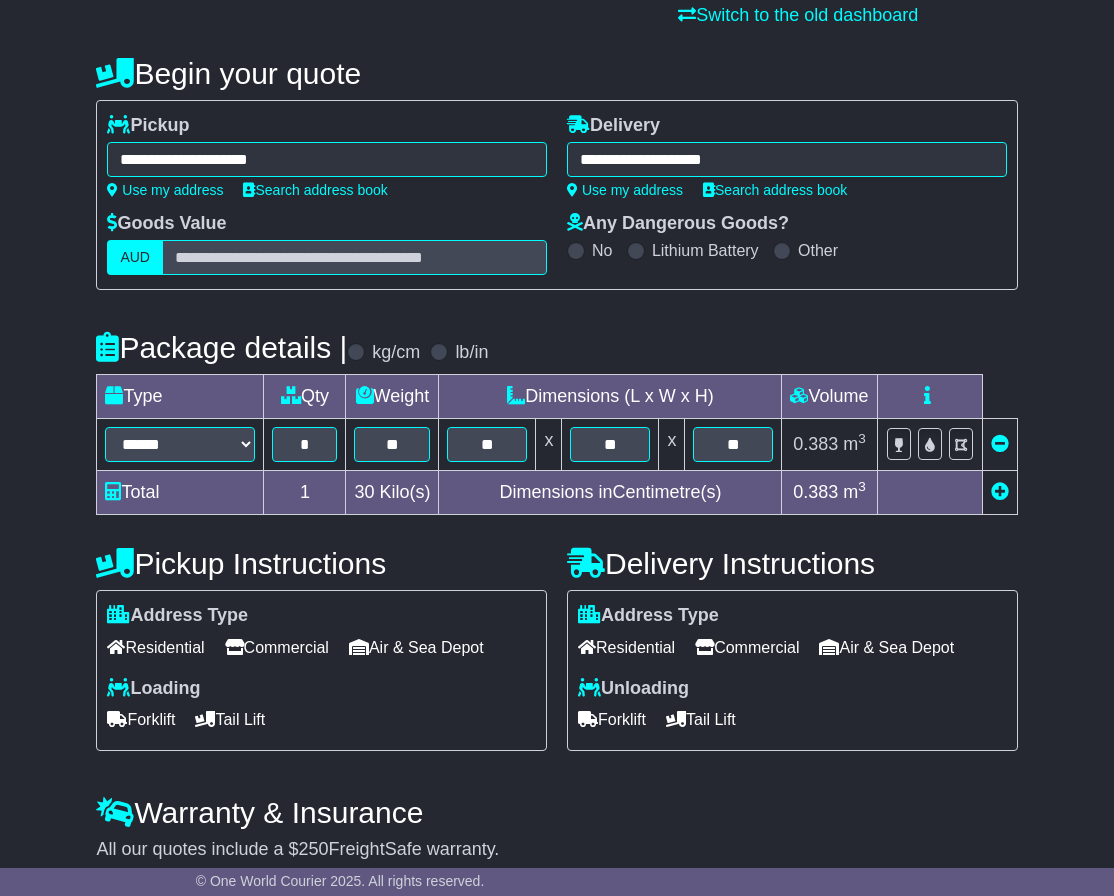 scroll, scrollTop: 272, scrollLeft: 0, axis: vertical 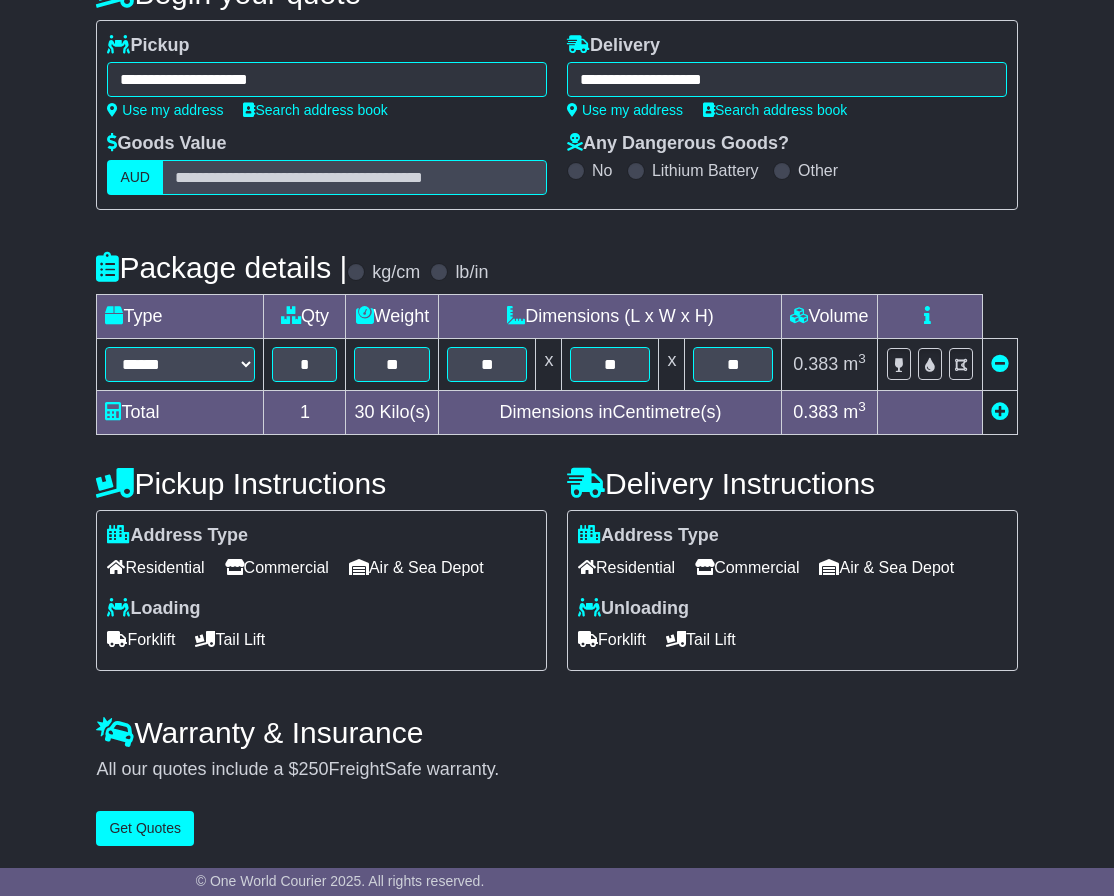click on "Package details |
kg/cm
lb/in" at bounding box center (556, 267) 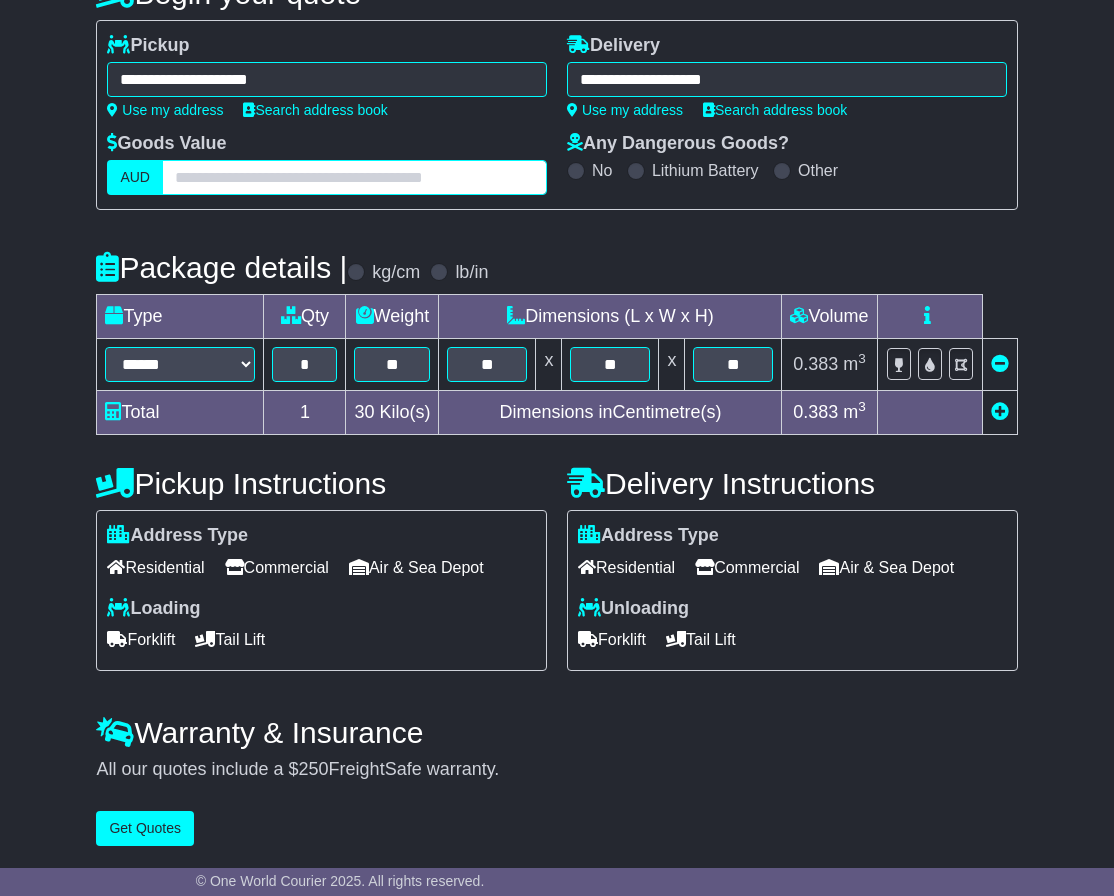click at bounding box center [354, 177] 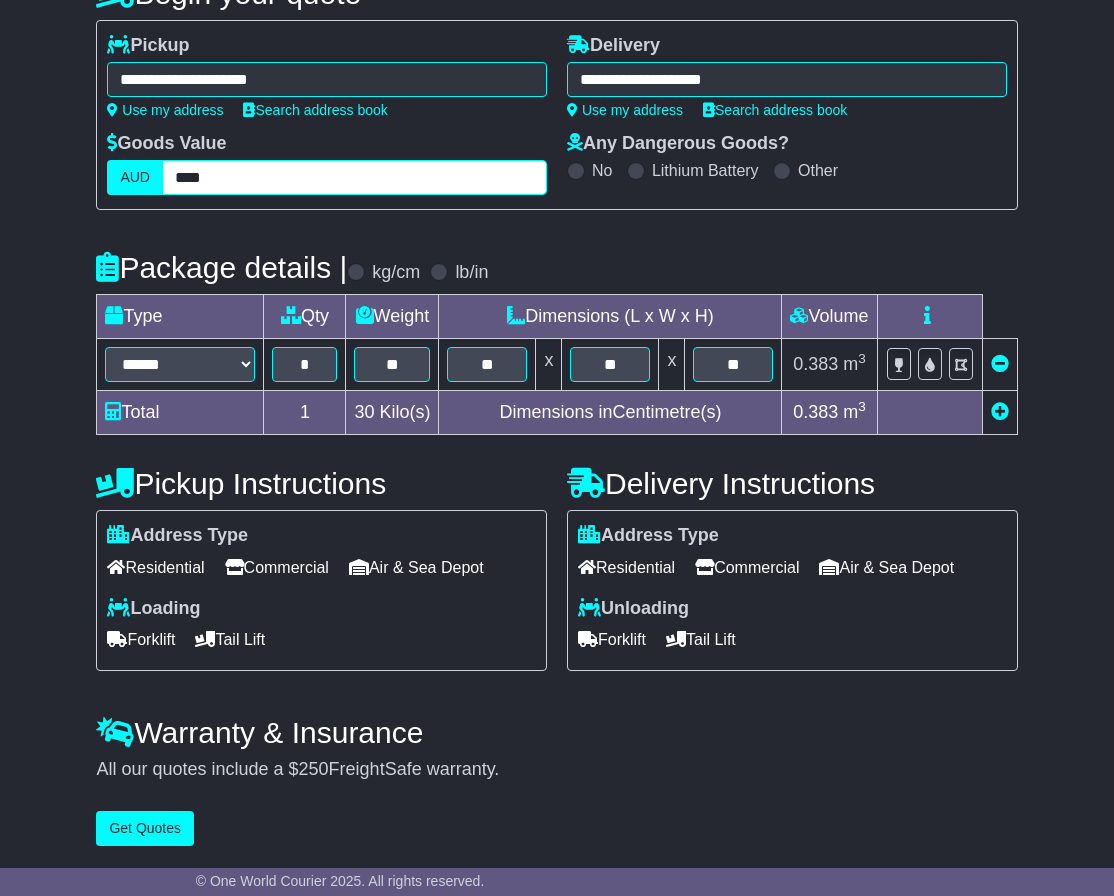 type on "****" 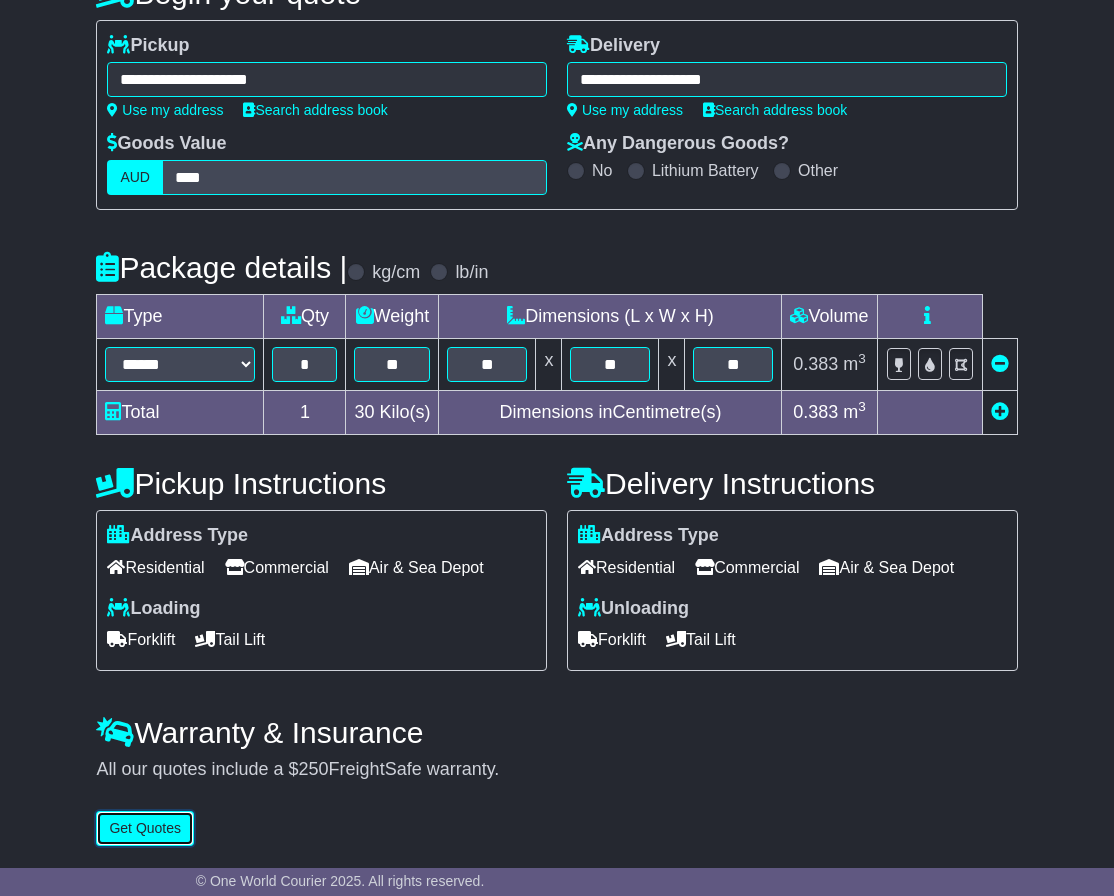 click on "Get Quotes" at bounding box center [145, 828] 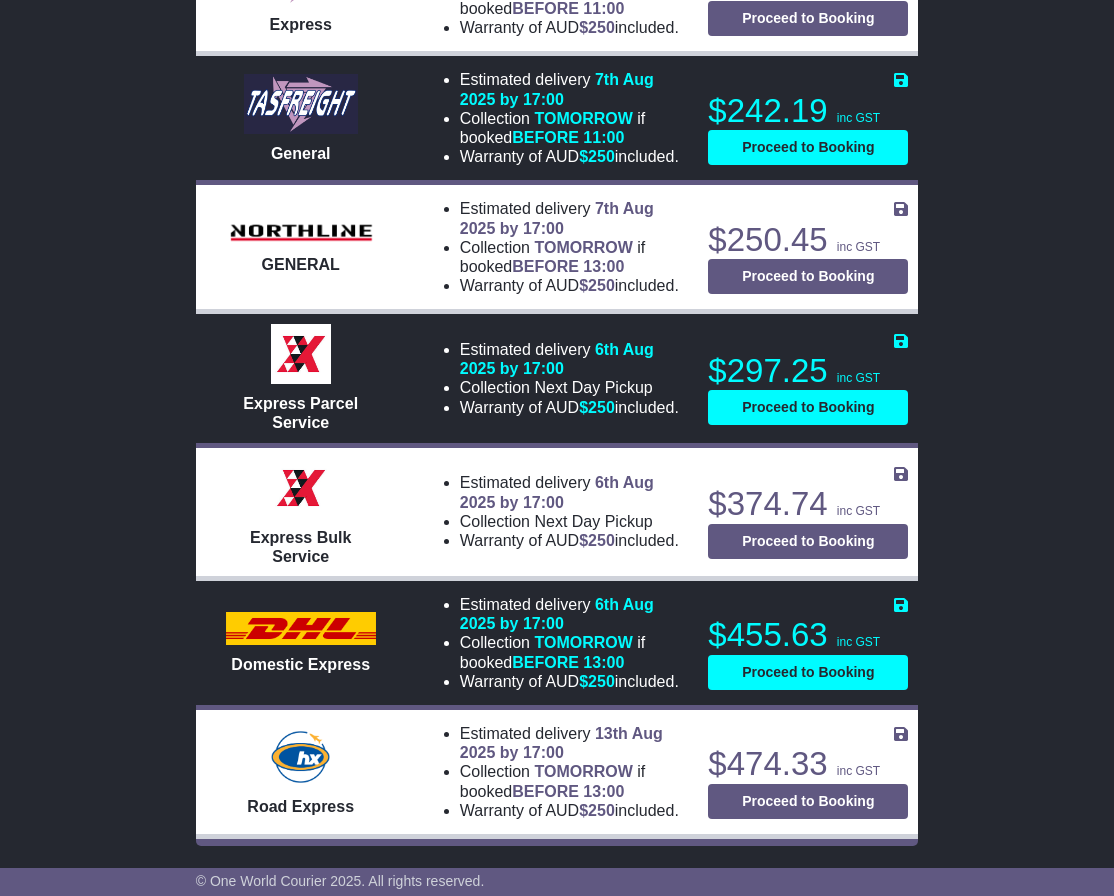 scroll, scrollTop: 1245, scrollLeft: 0, axis: vertical 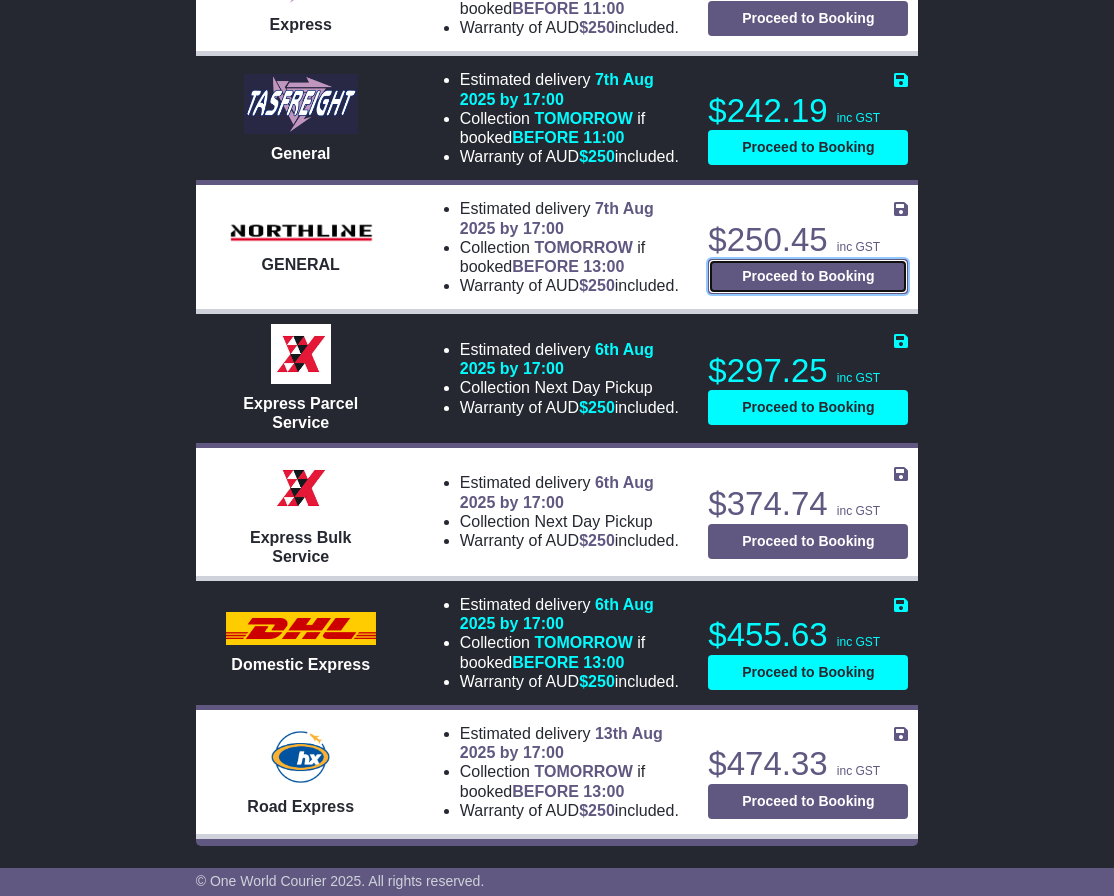 click on "Proceed to Booking" at bounding box center [808, 276] 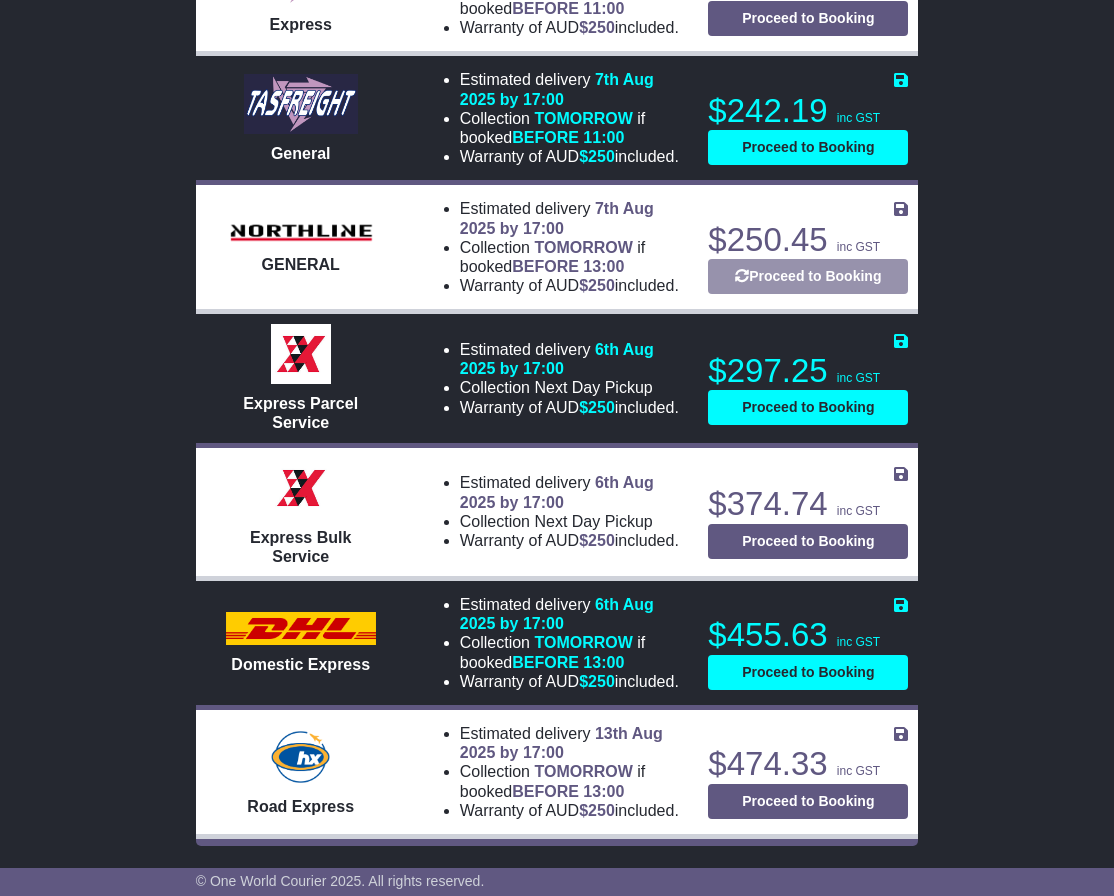 select on "**********" 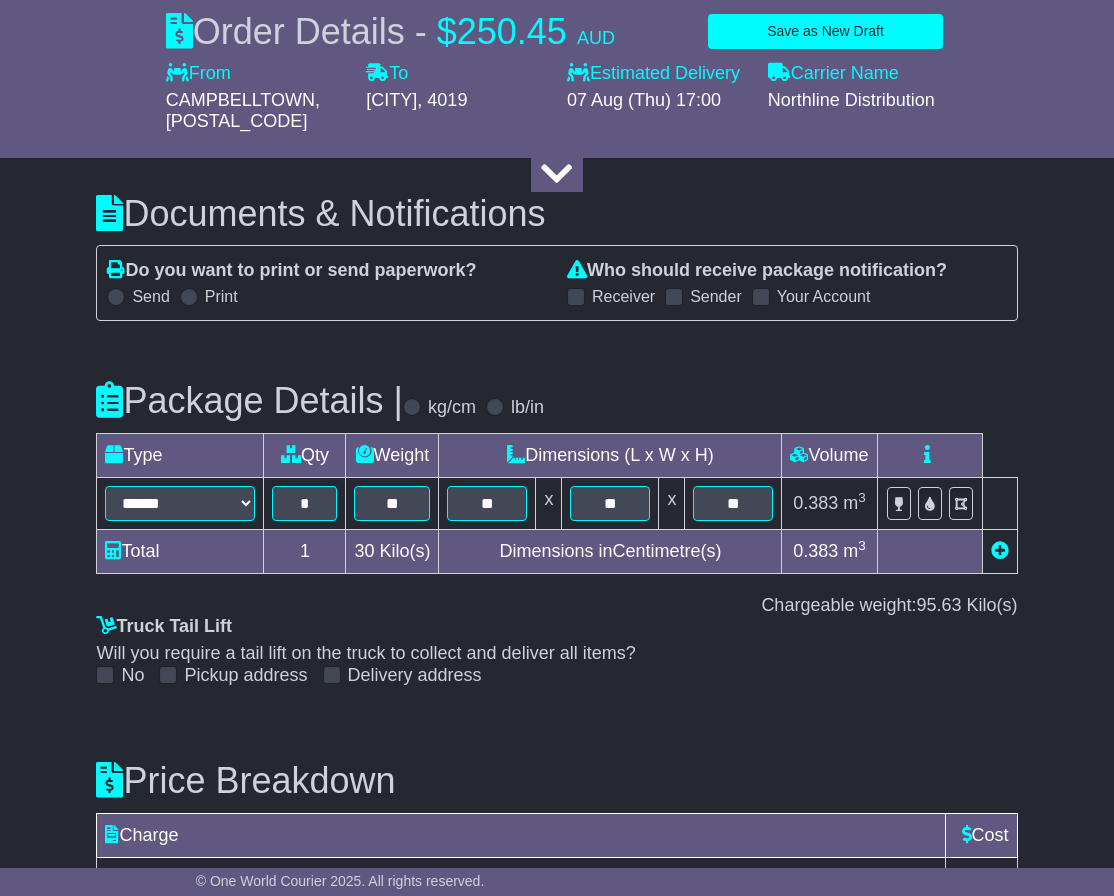scroll, scrollTop: 2300, scrollLeft: 0, axis: vertical 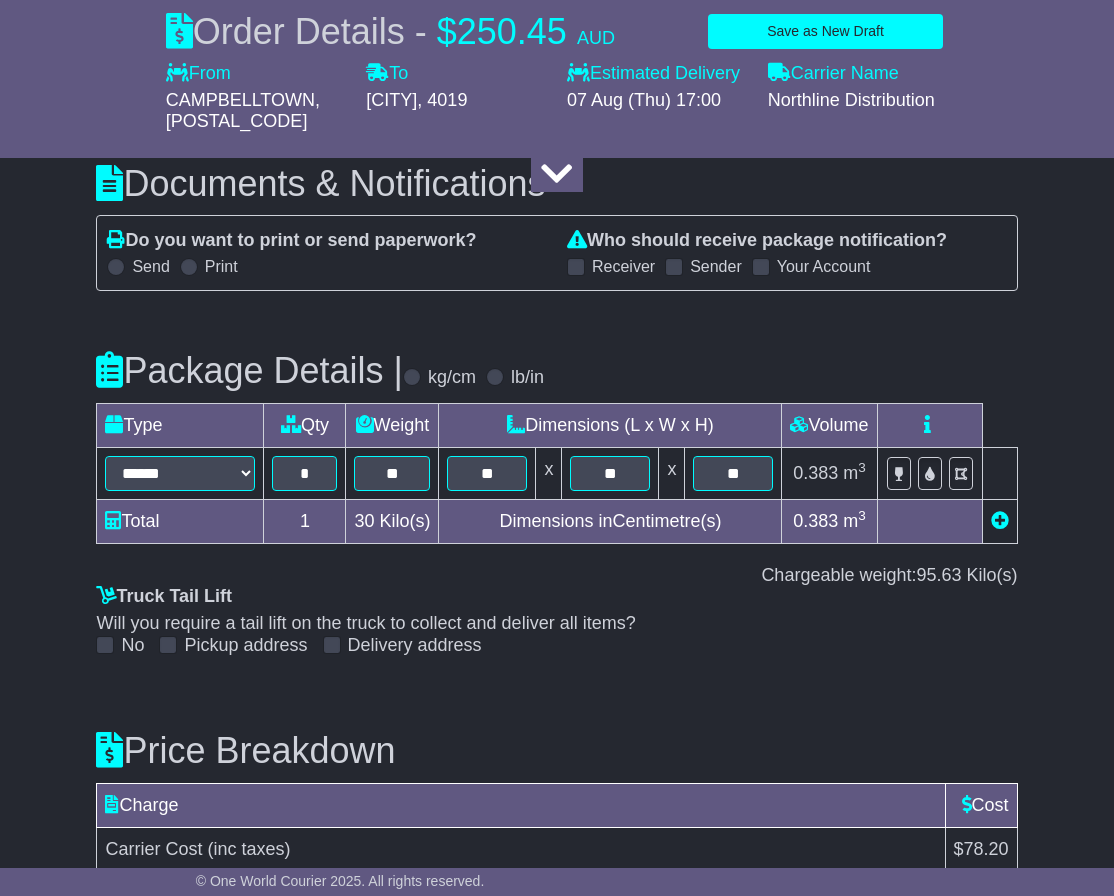 click at bounding box center [116, 267] 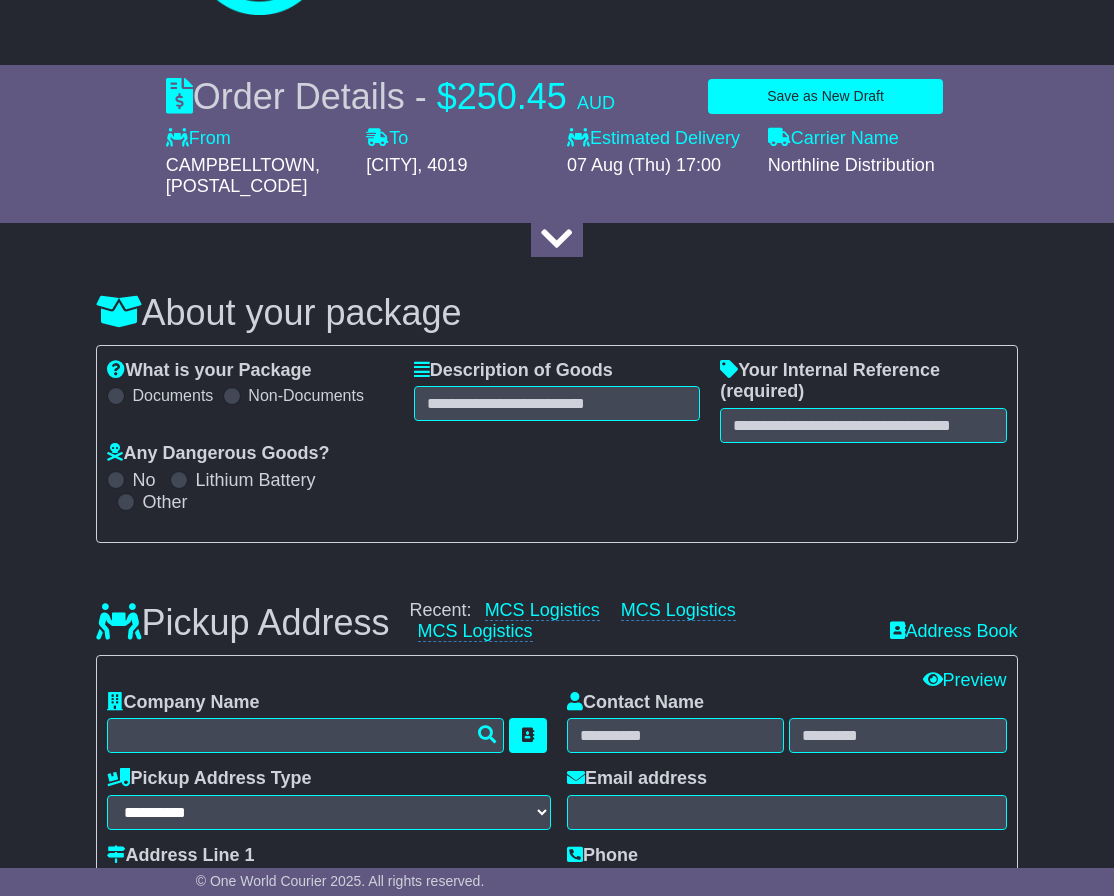 scroll, scrollTop: 134, scrollLeft: 0, axis: vertical 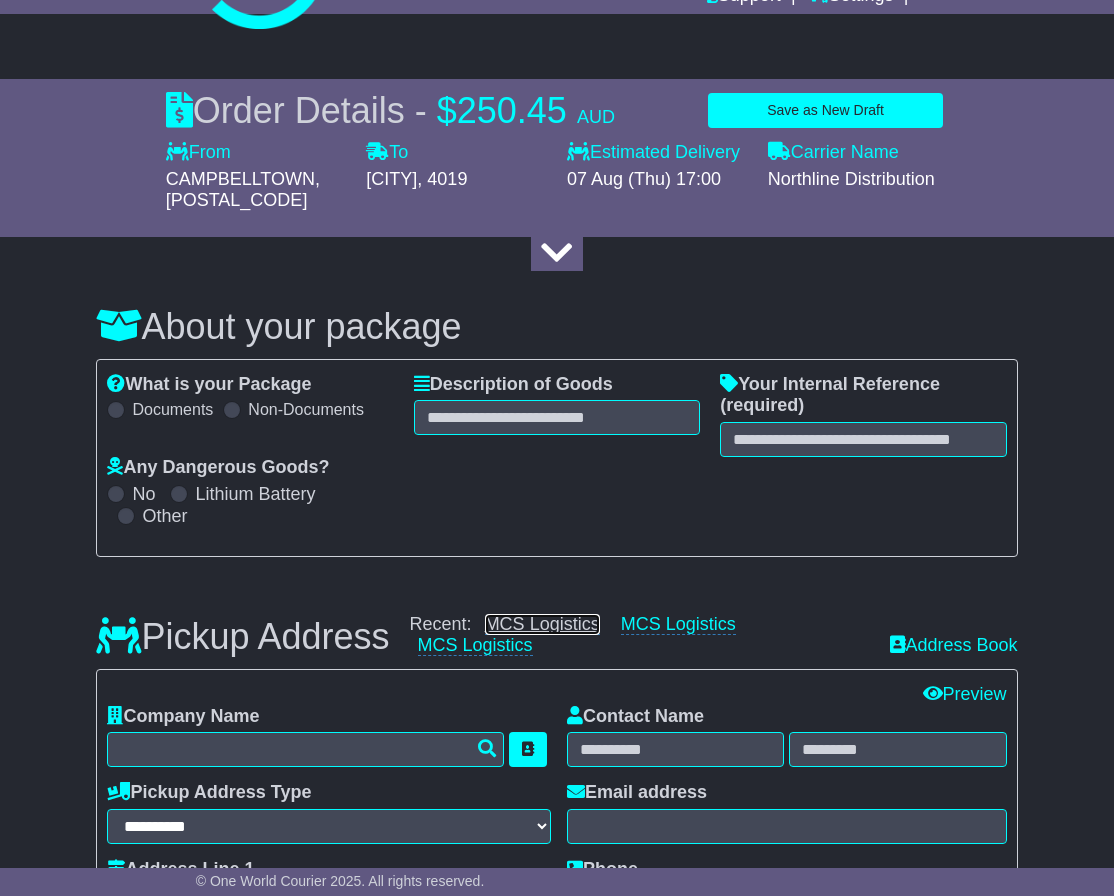 click on "MCS Logistics" at bounding box center [542, 624] 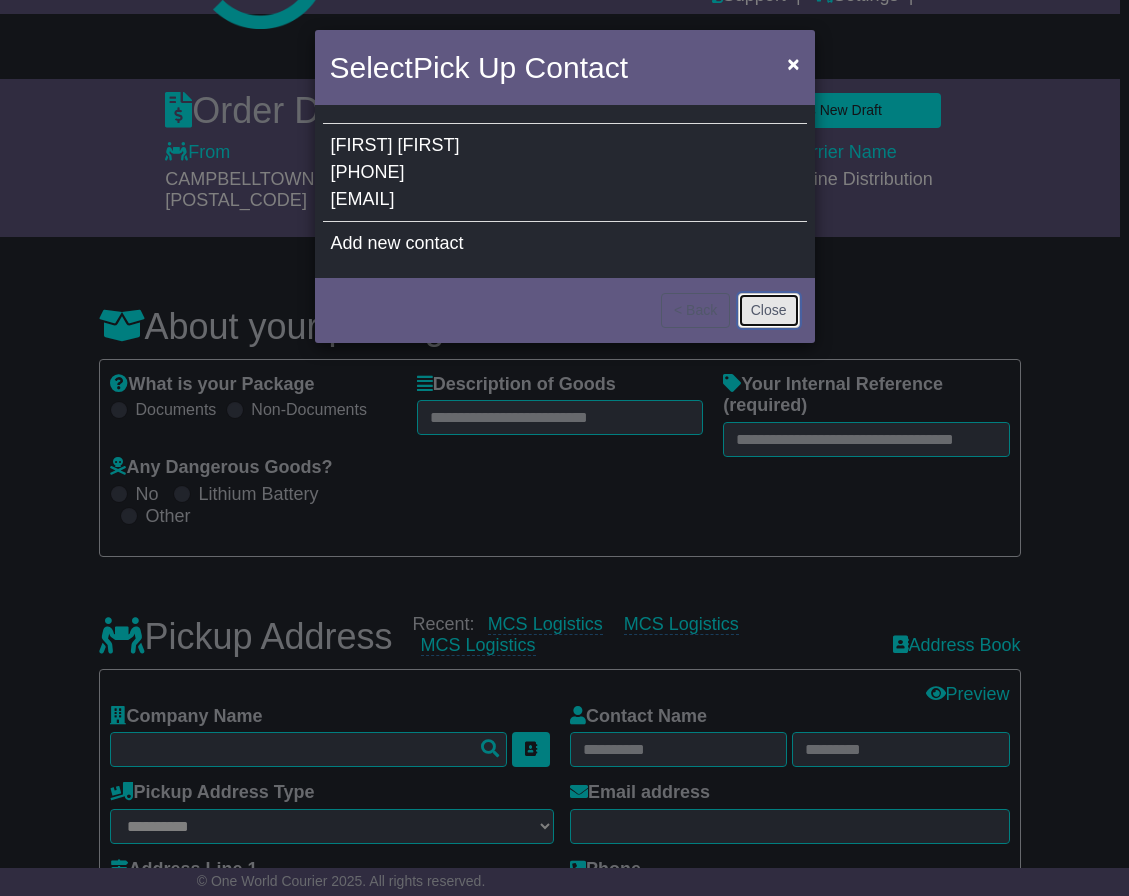 click on "Close" at bounding box center (769, 310) 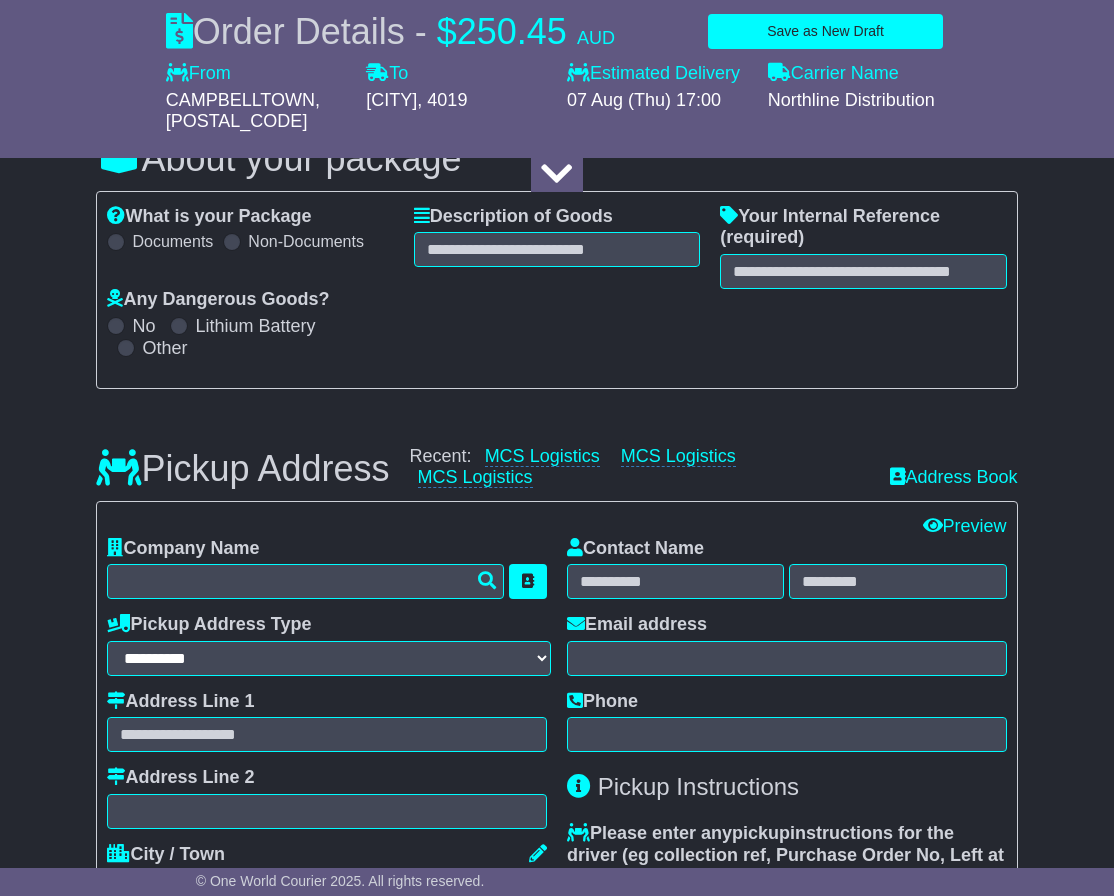 scroll, scrollTop: 334, scrollLeft: 0, axis: vertical 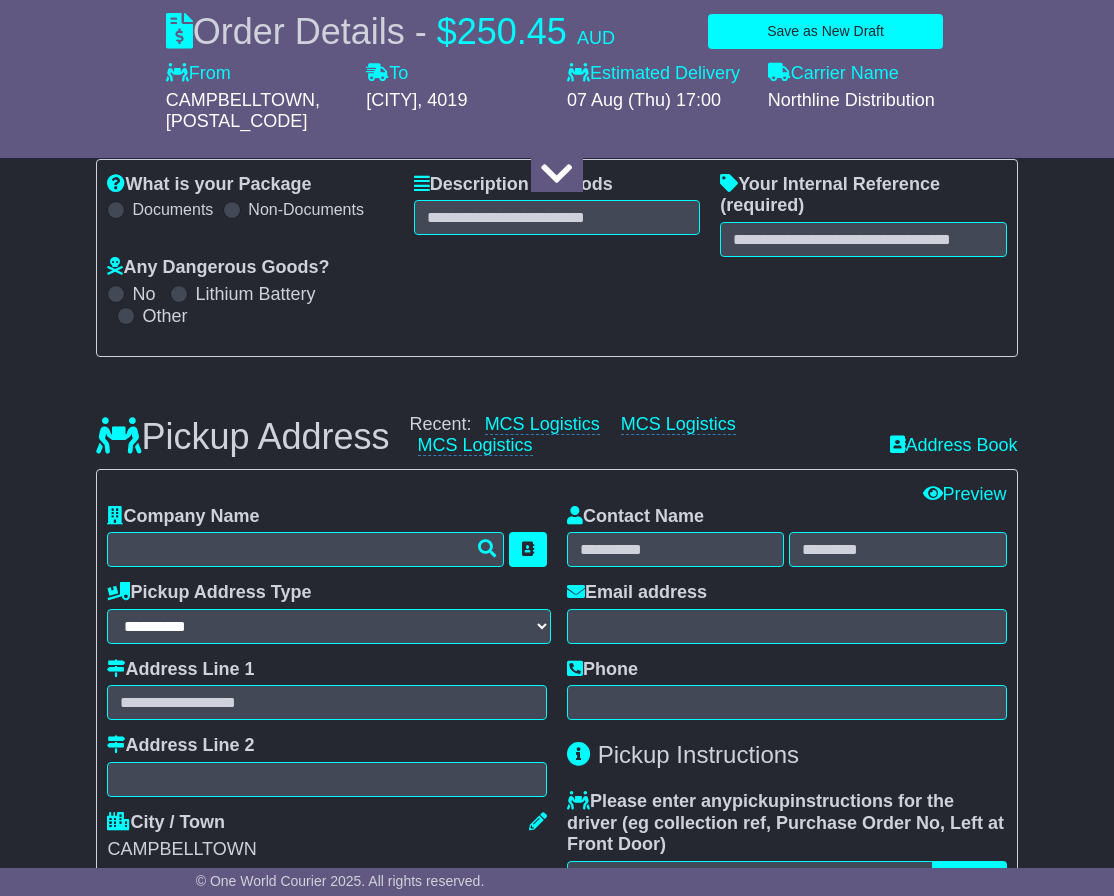 click on "What is your Package
Documents
Non-Documents
What are the Incoterms?
***
***
***
***
***
***
Description of Goods
Attention: dangerous goods are not allowed by service.
Your Internal Reference (required)
Any Dangerous Goods?
No
Lithium Battery
Other" at bounding box center [556, 258] 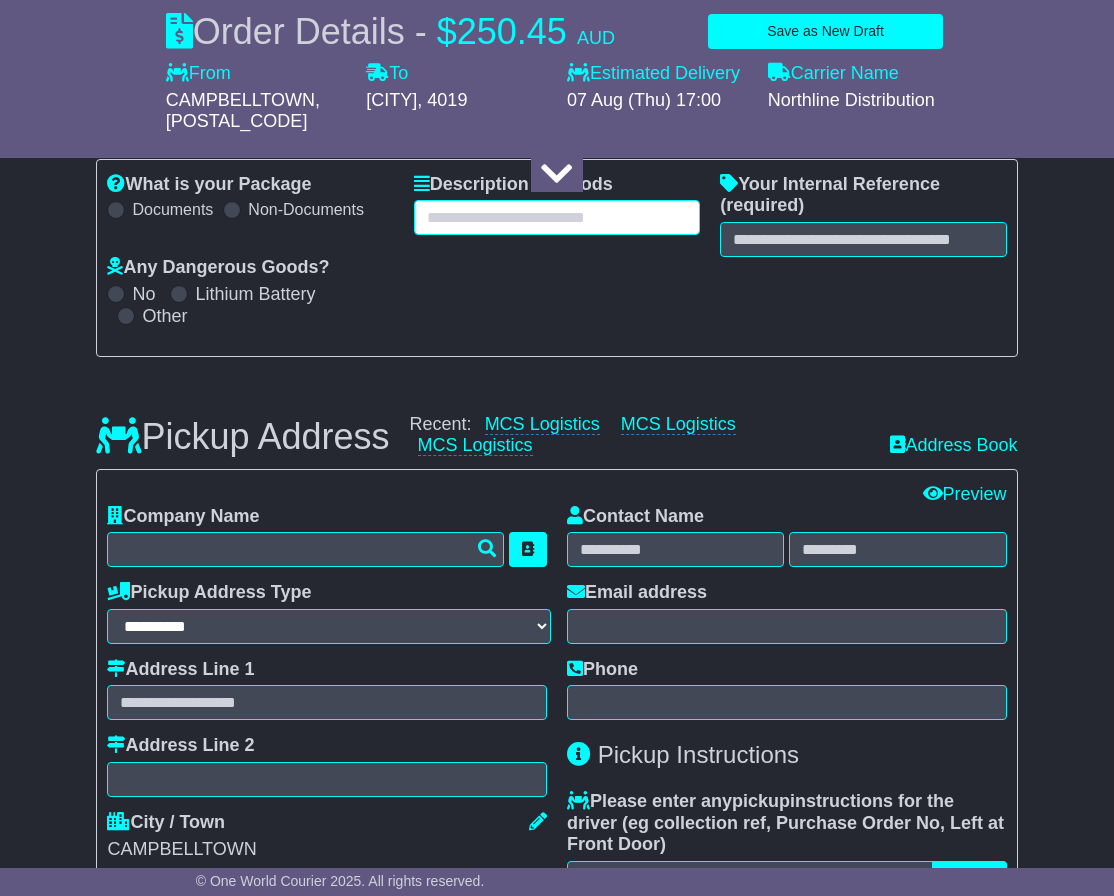 click at bounding box center [557, 217] 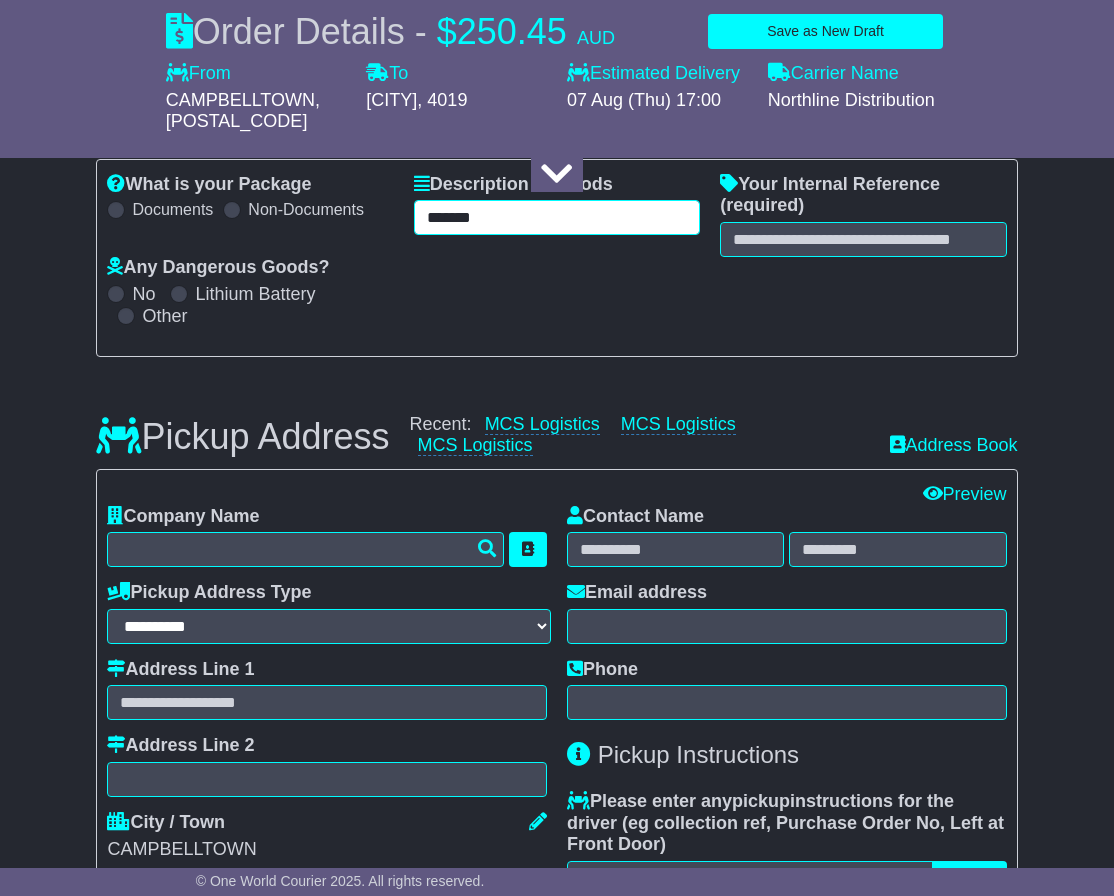 type on "*******" 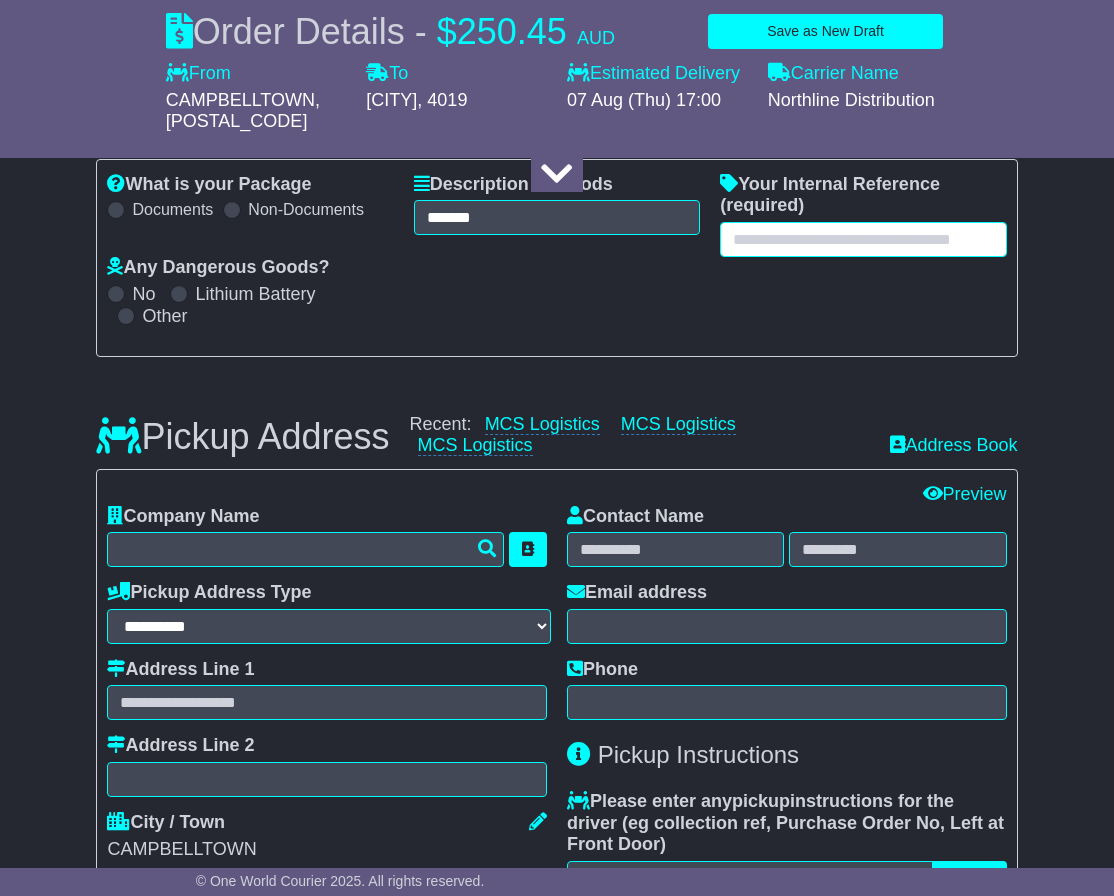 click at bounding box center [863, 239] 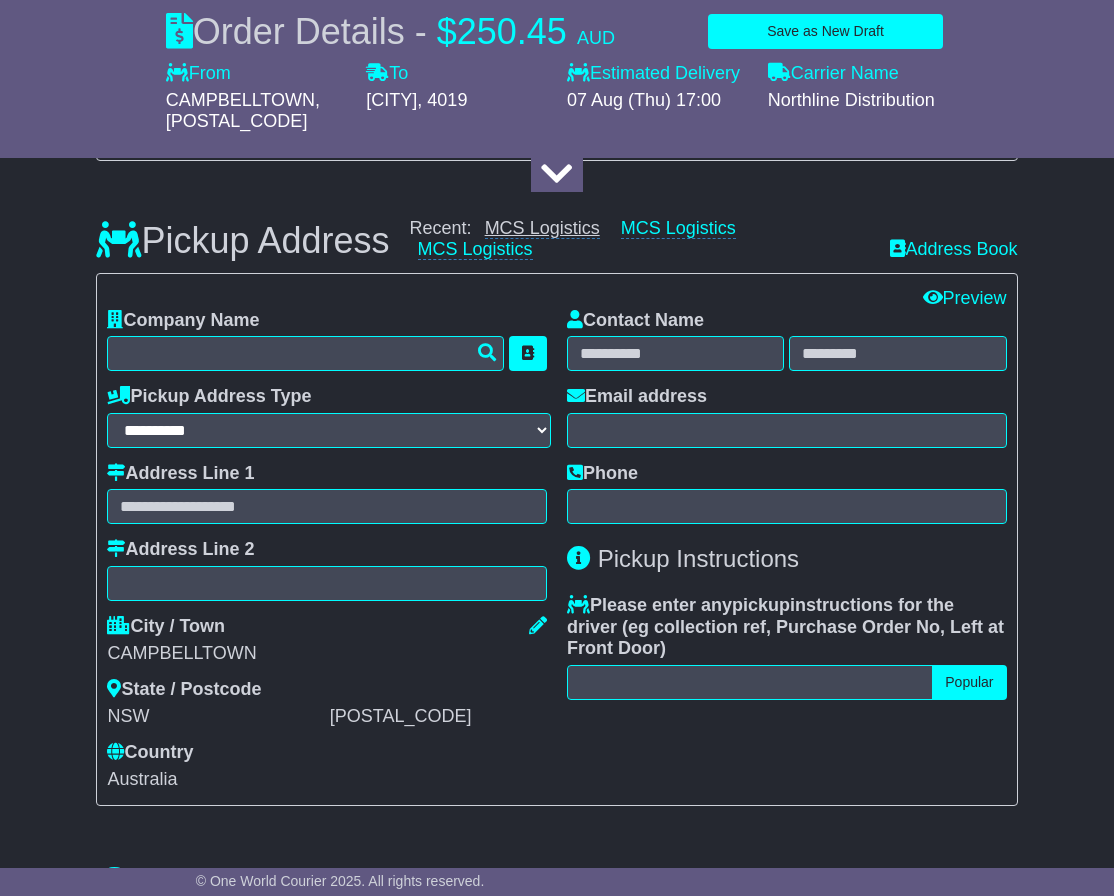 scroll, scrollTop: 534, scrollLeft: 0, axis: vertical 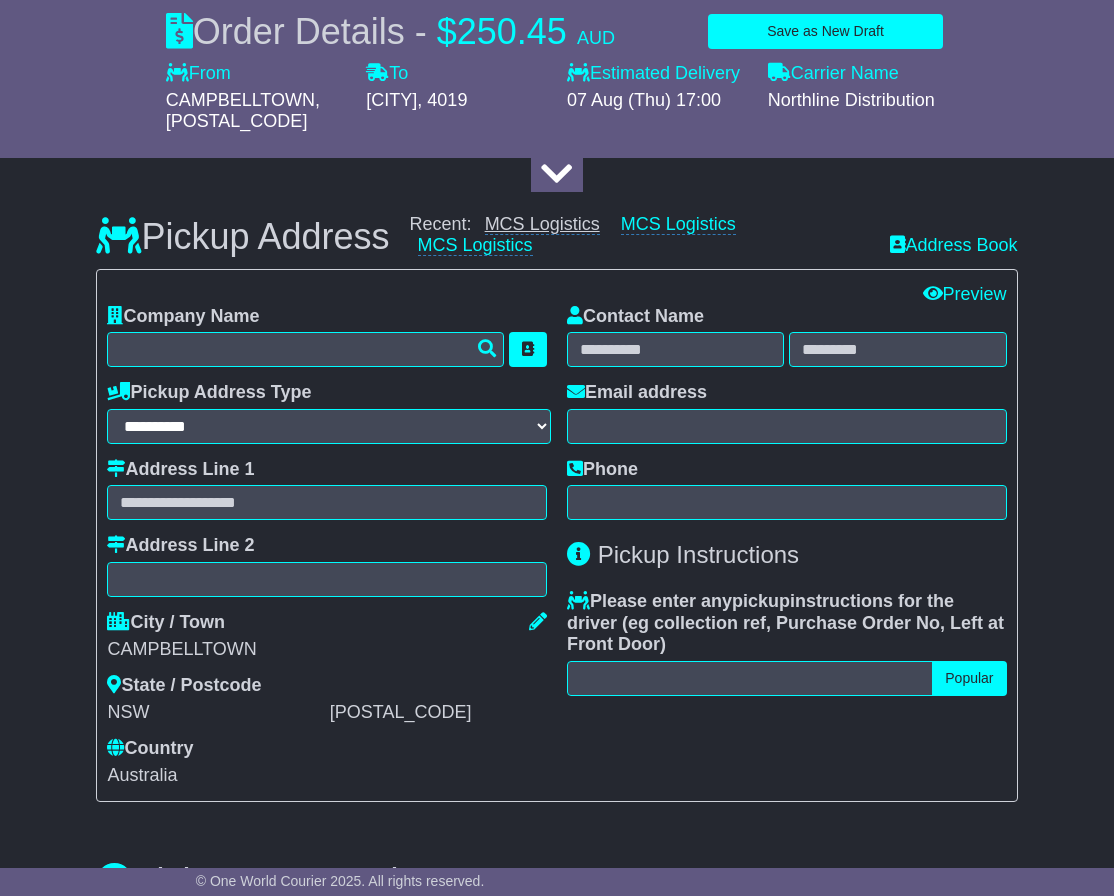type on "*******" 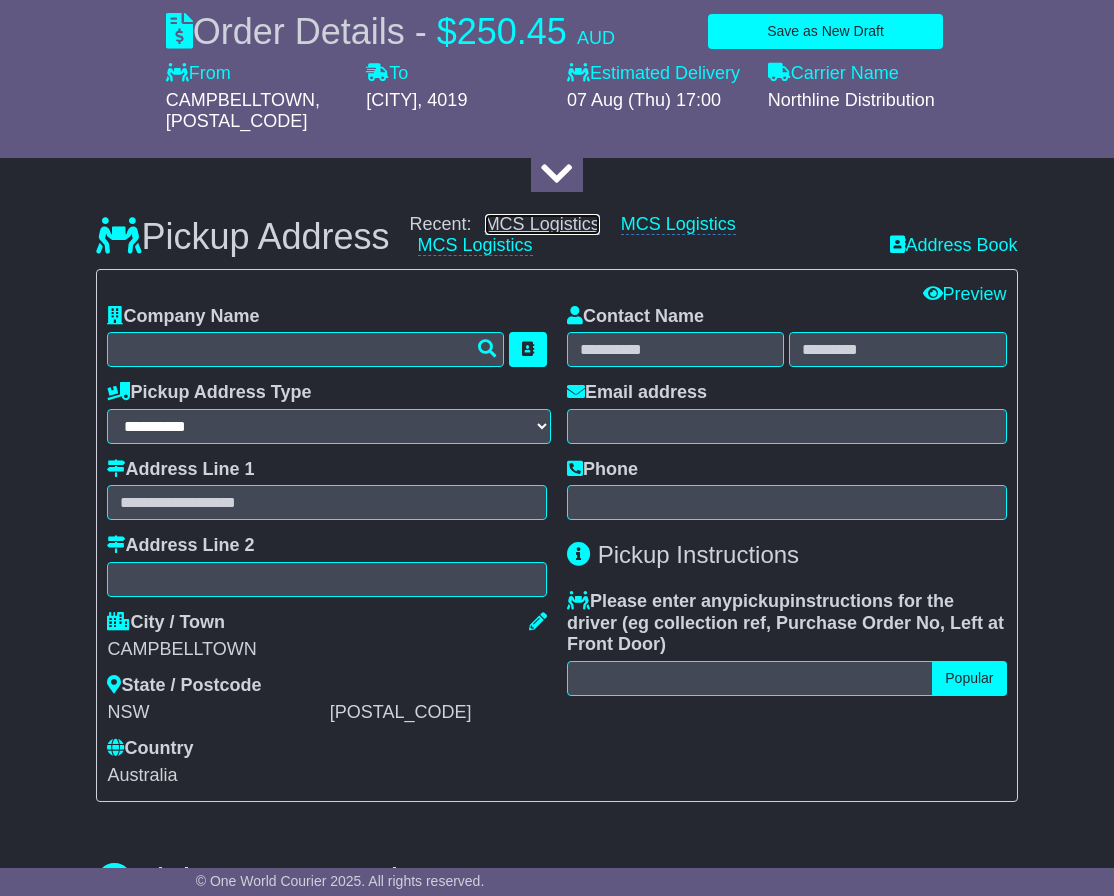 click on "MCS Logistics" at bounding box center [542, 224] 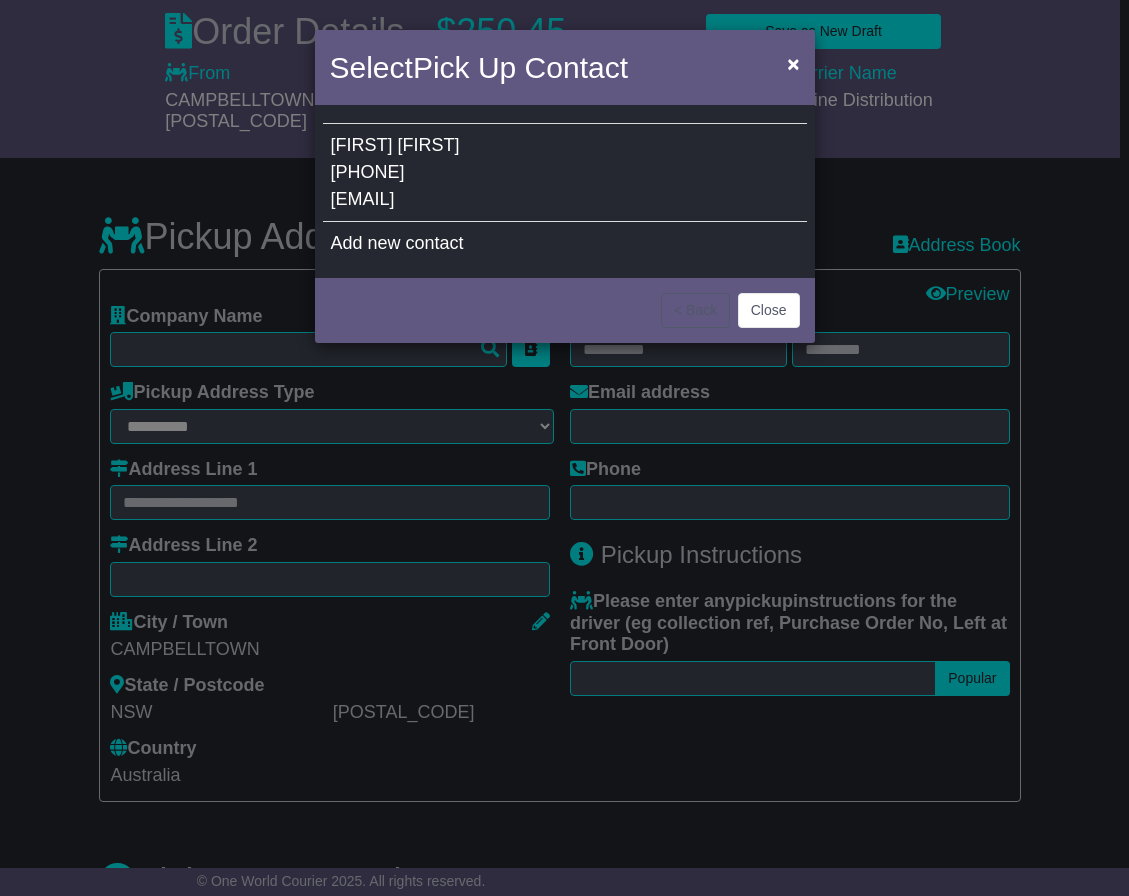 click on "Tomas   Fik
0450 516 525
warehouse@mcs.auz.biz" at bounding box center [565, 173] 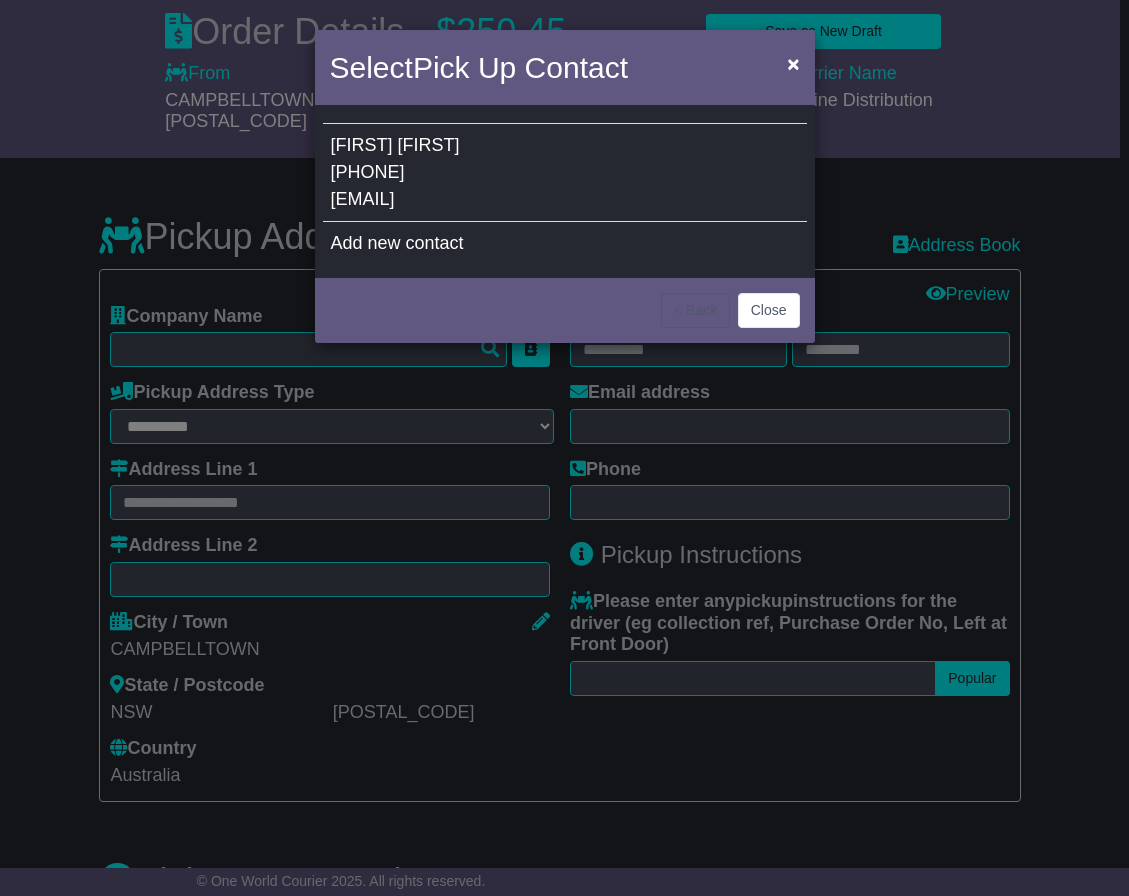 type on "**********" 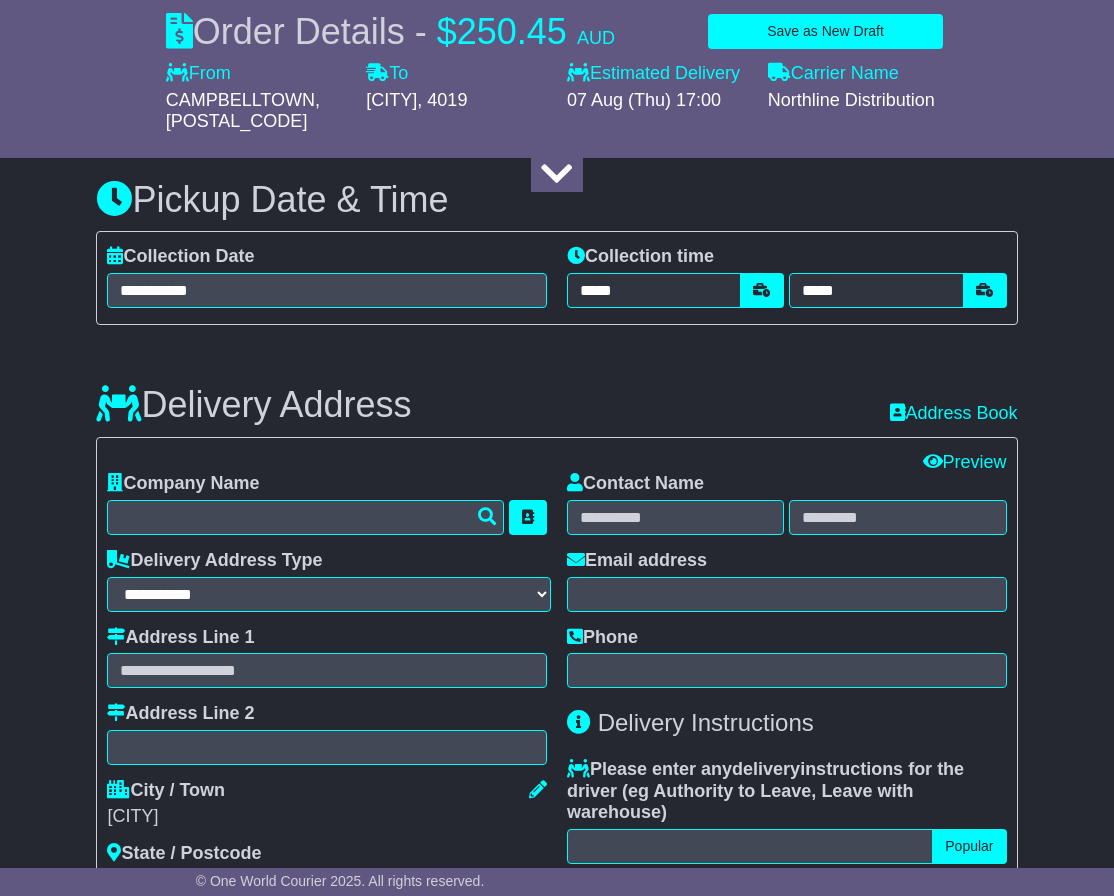 scroll, scrollTop: 1234, scrollLeft: 0, axis: vertical 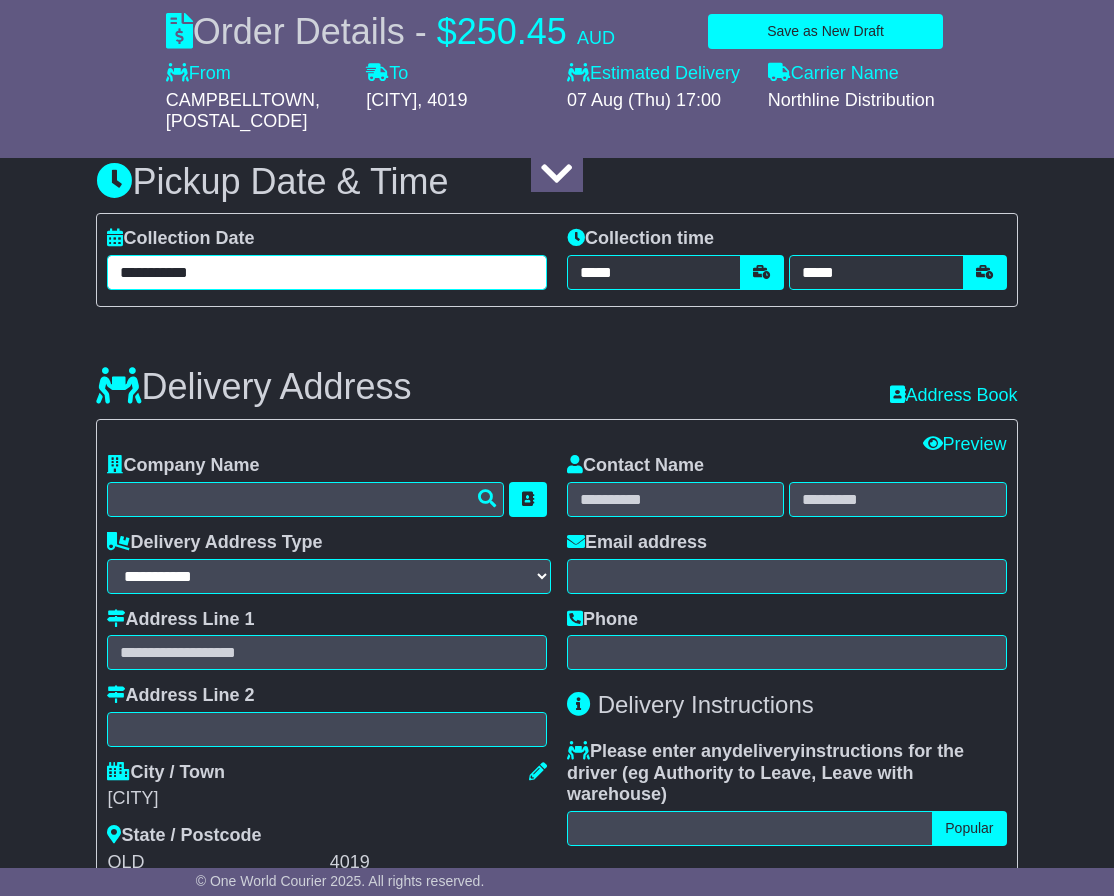 click on "**********" at bounding box center (327, 272) 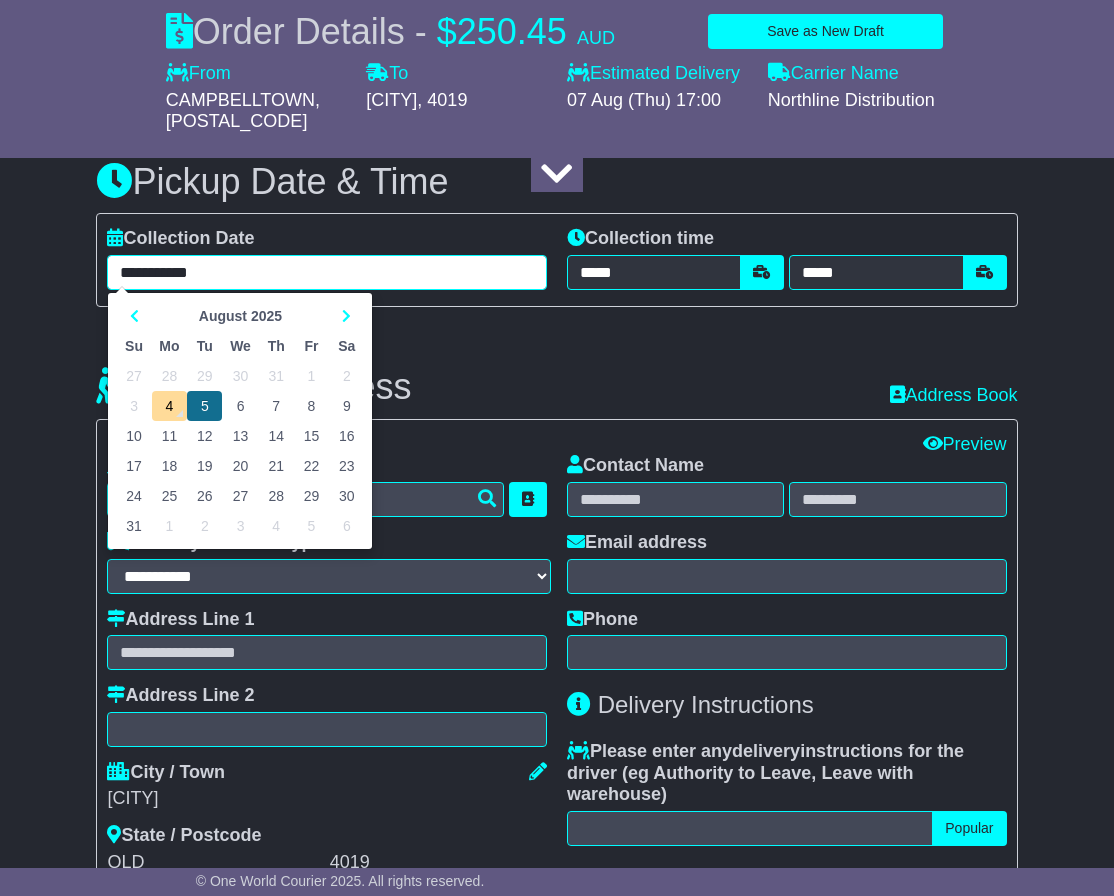 click on "5" at bounding box center (204, 406) 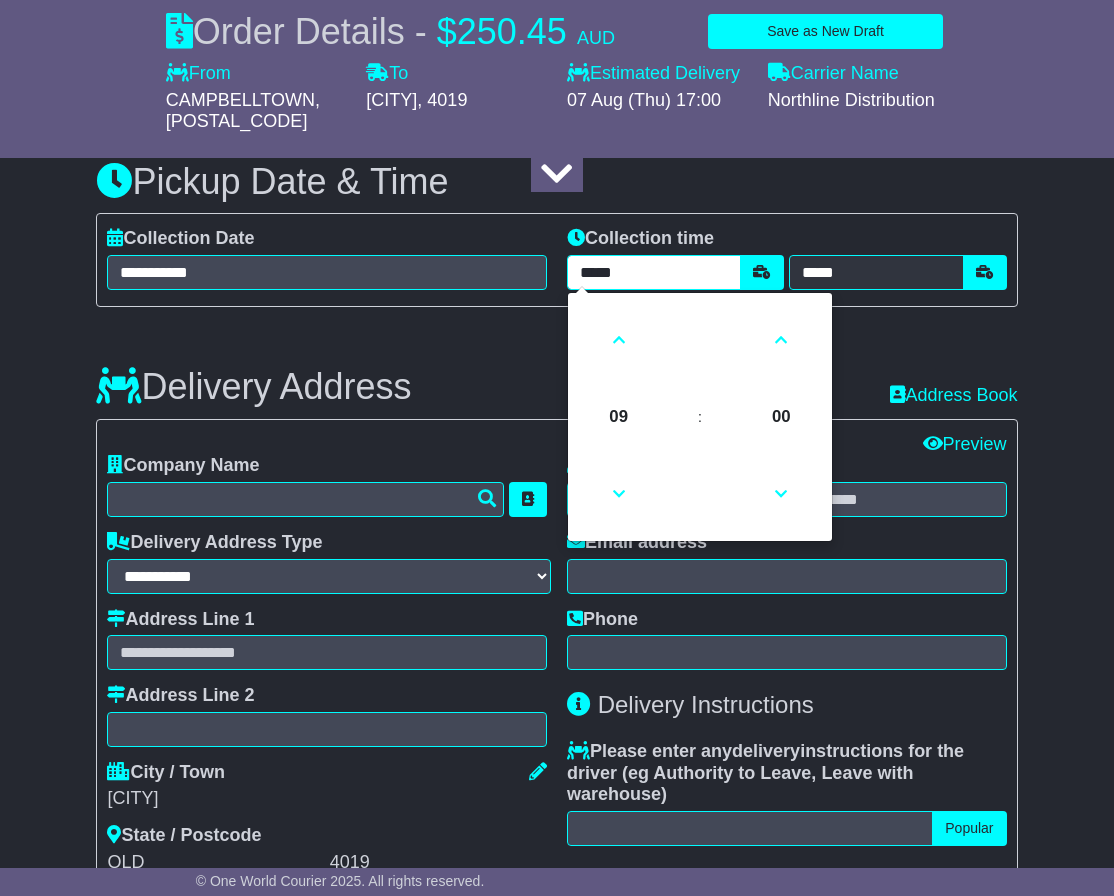 click on "*****" at bounding box center [654, 272] 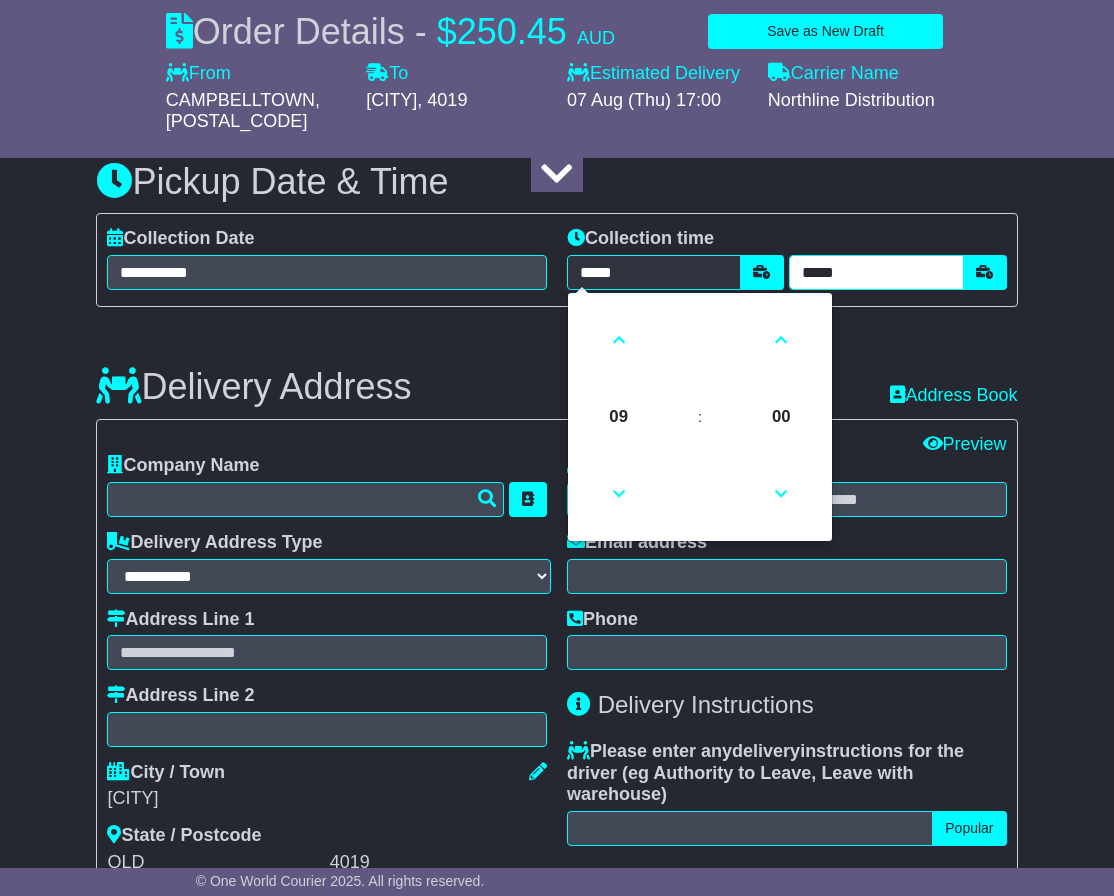 click on "*****" at bounding box center [876, 272] 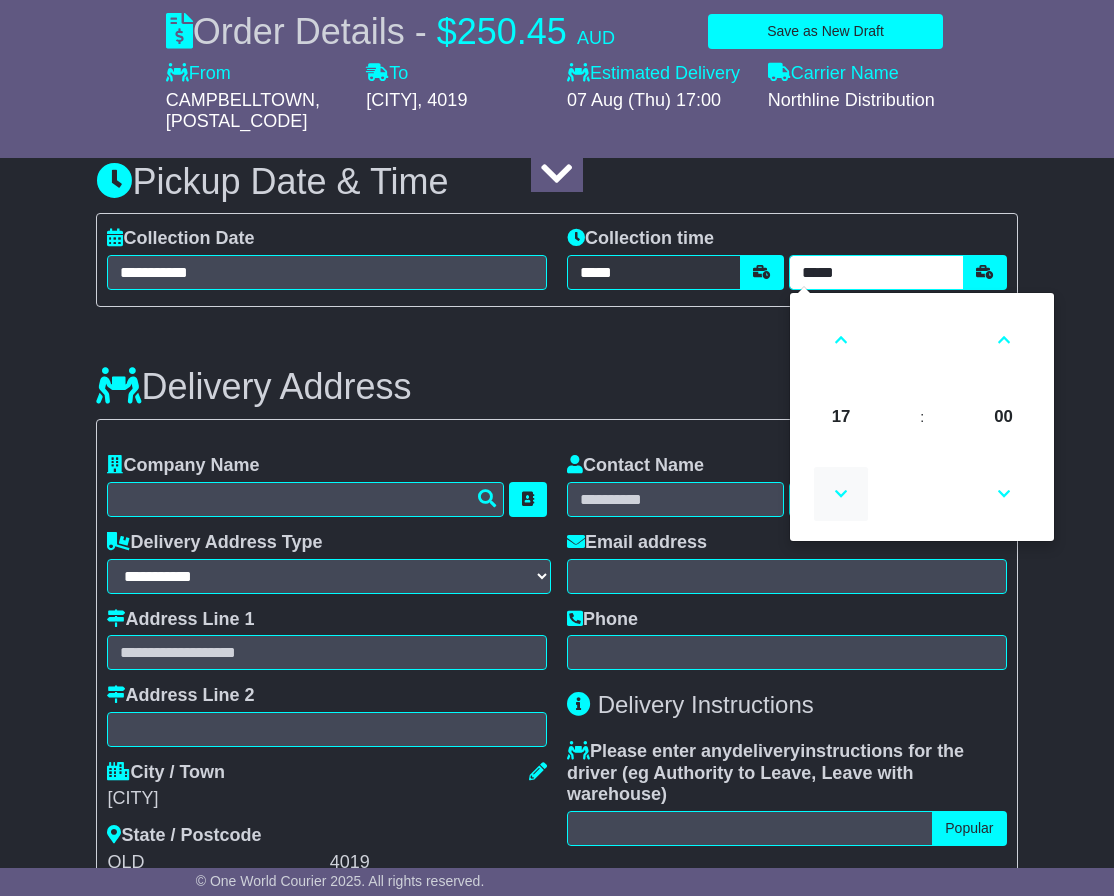 click at bounding box center [841, 494] 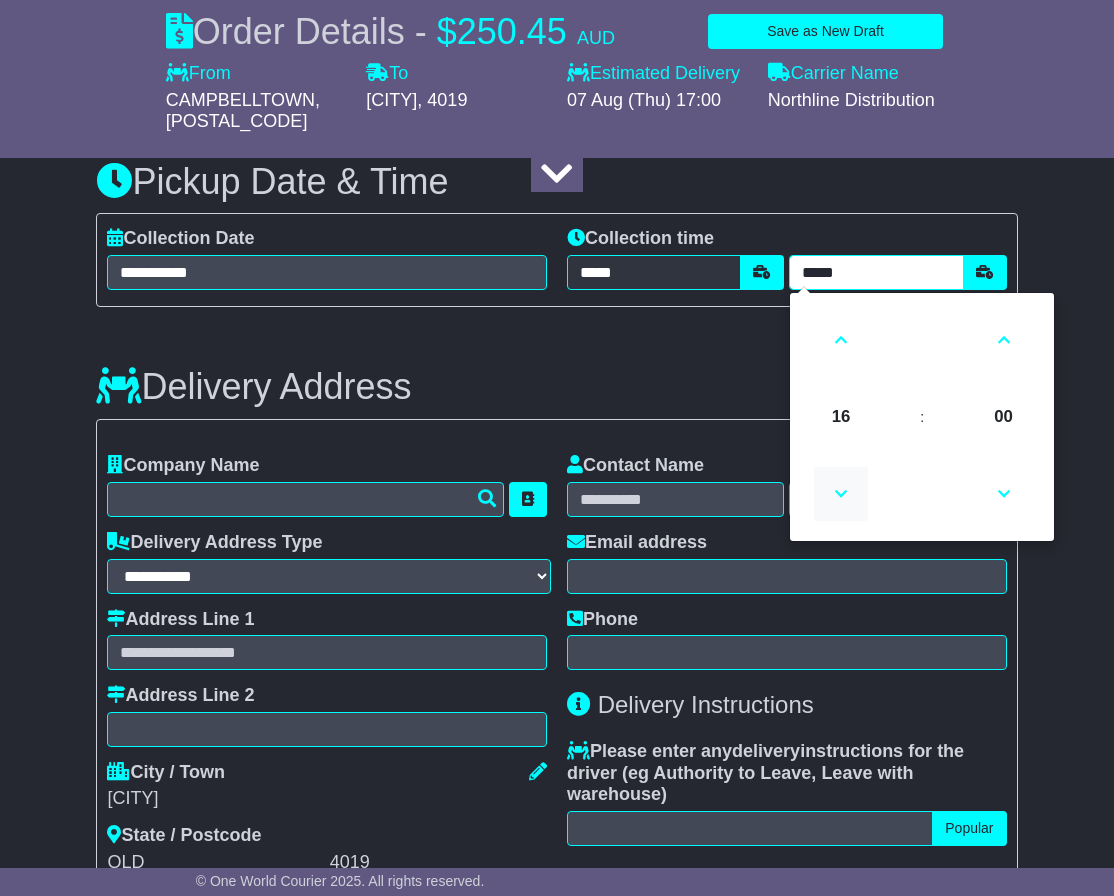 click at bounding box center (841, 494) 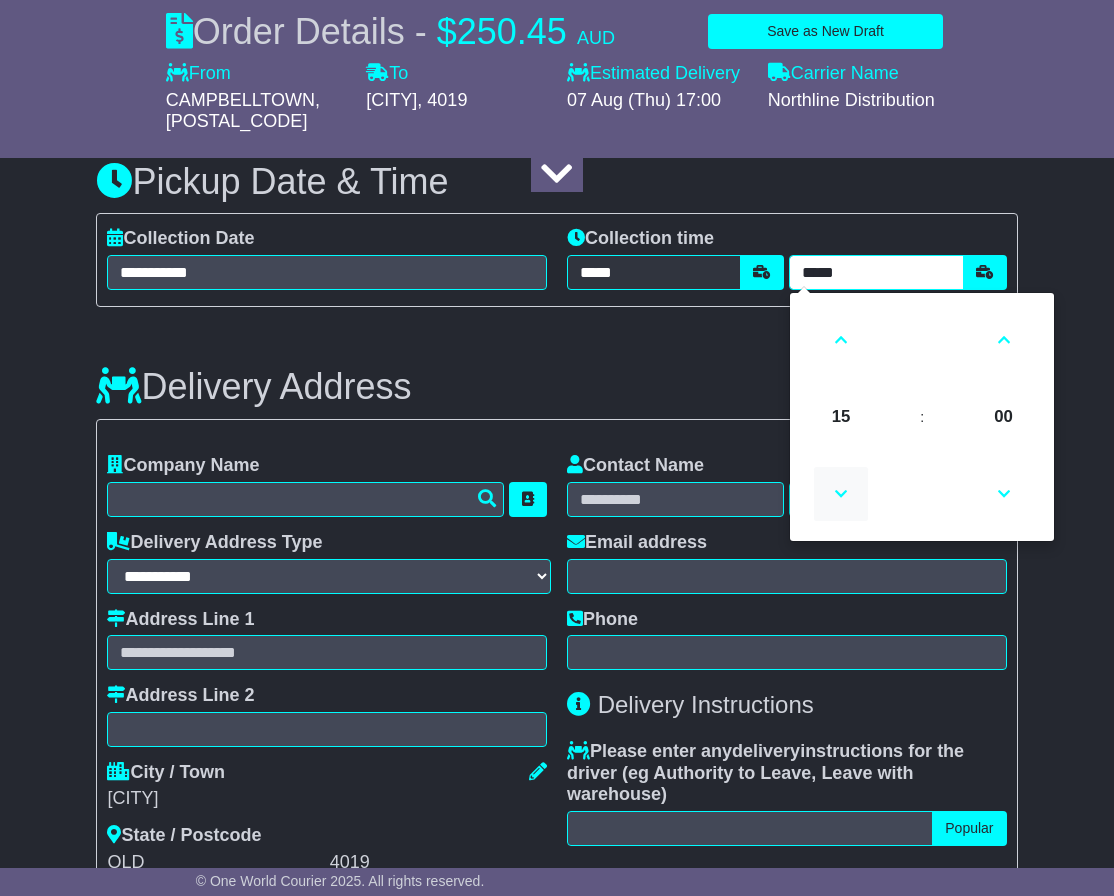 click at bounding box center (841, 494) 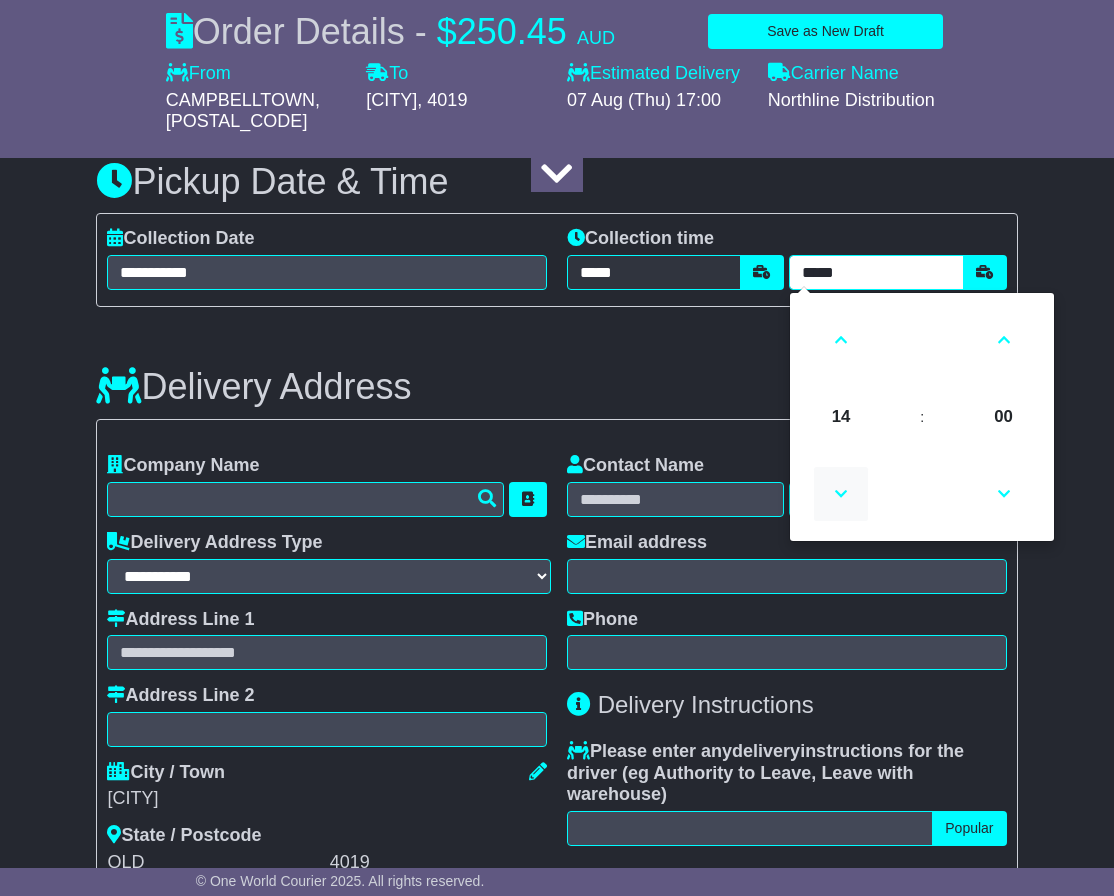 click at bounding box center (841, 494) 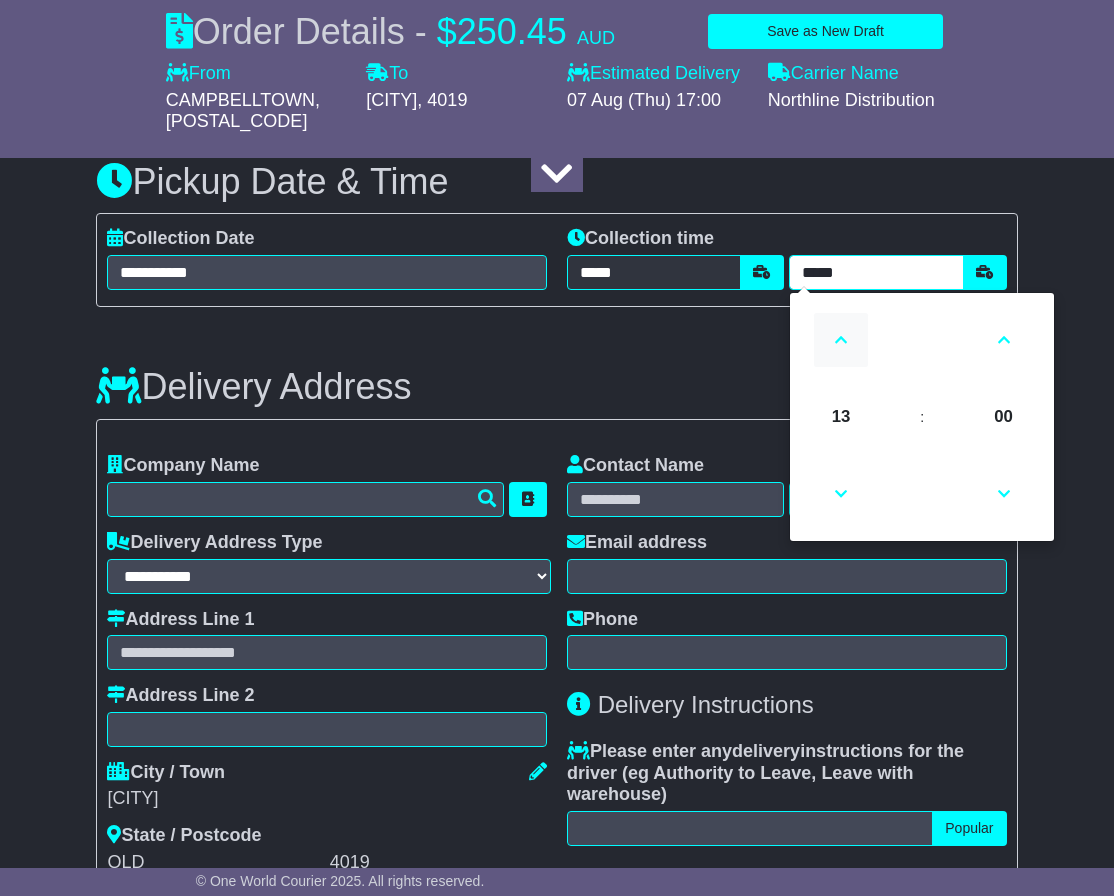 click at bounding box center [841, 340] 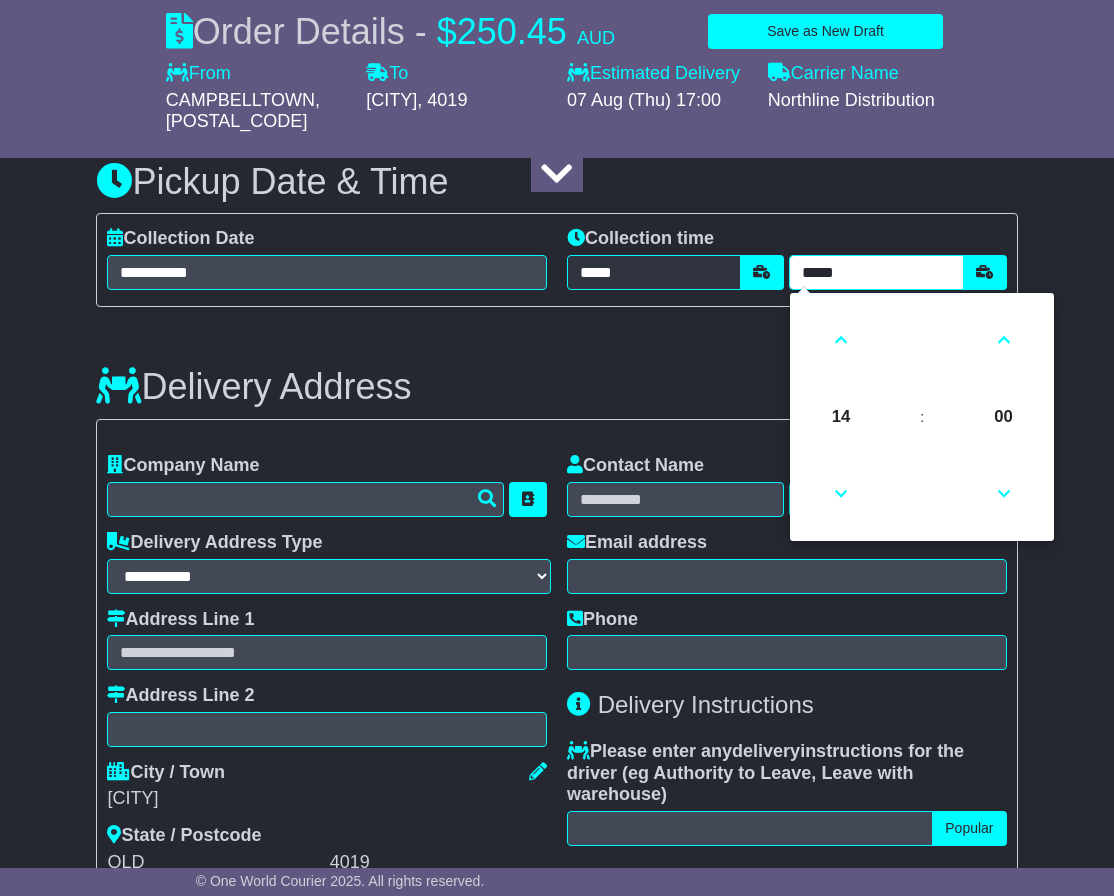 click on "14" at bounding box center [841, 417] 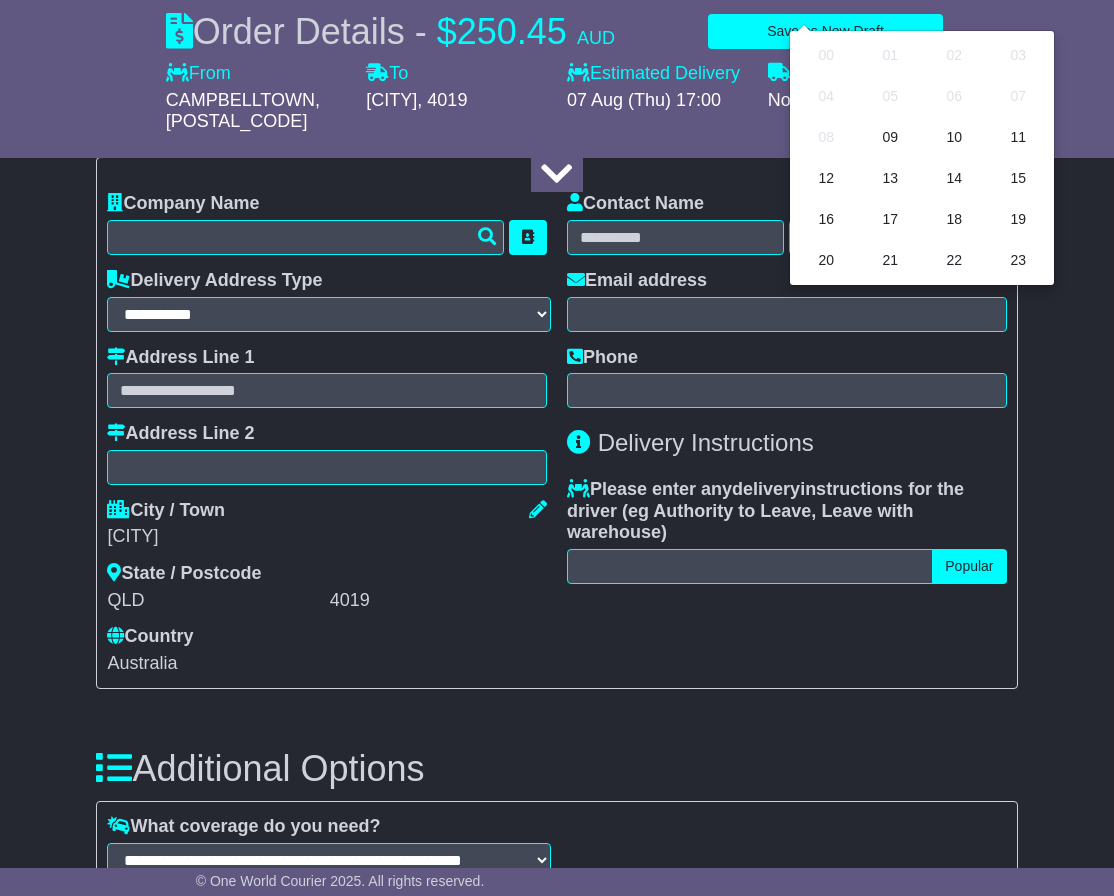 scroll, scrollTop: 1534, scrollLeft: 0, axis: vertical 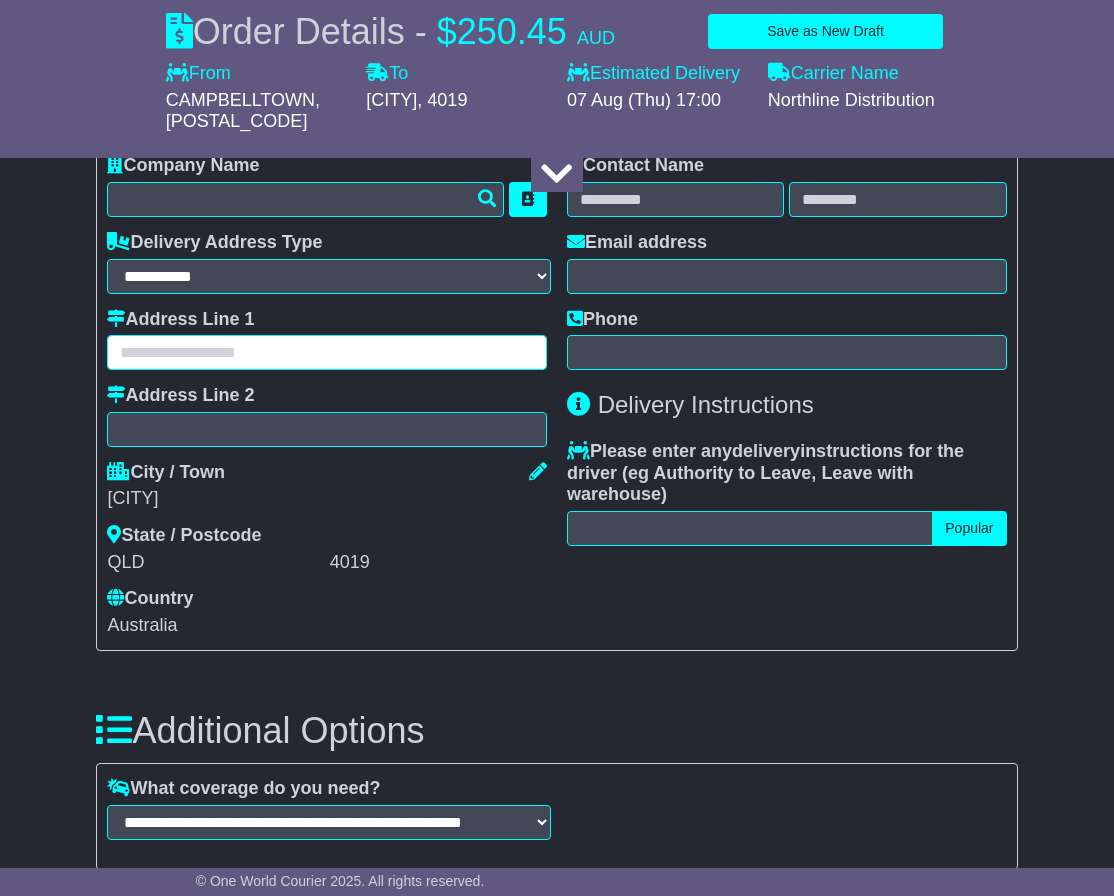 click at bounding box center [327, 352] 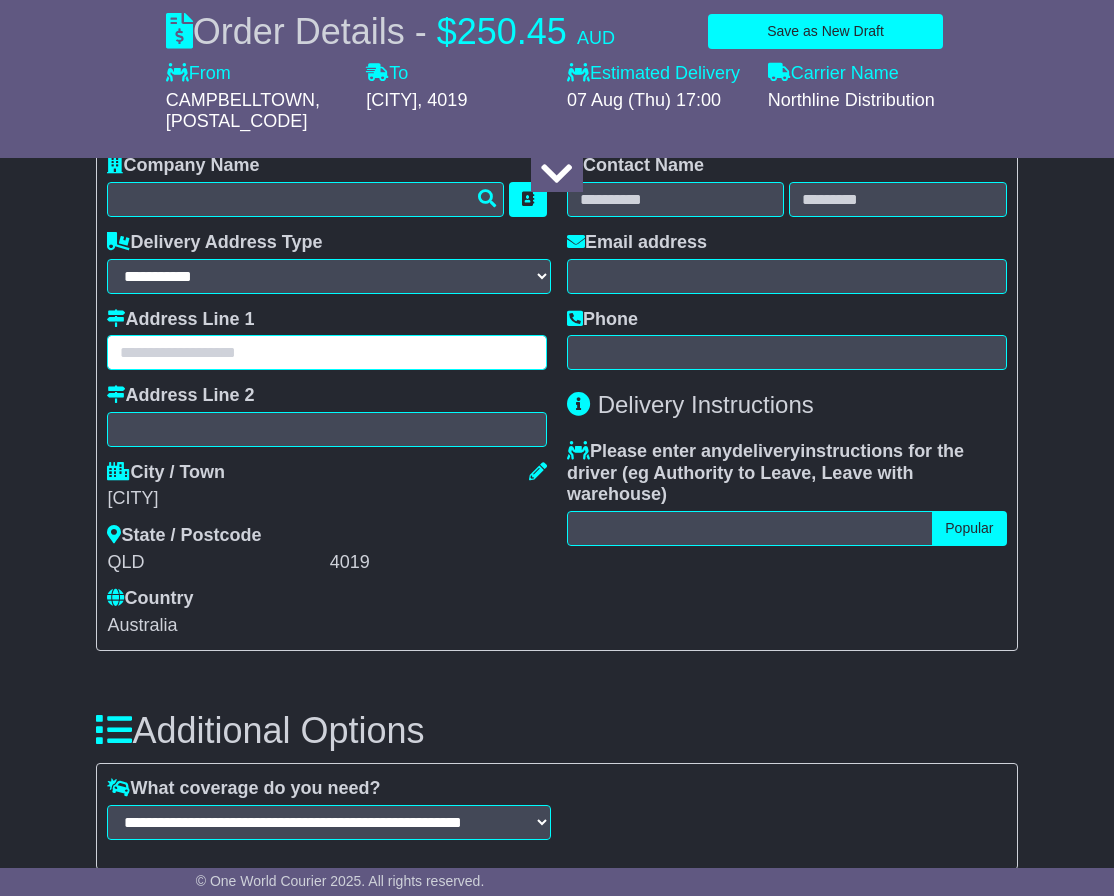 paste on "**********" 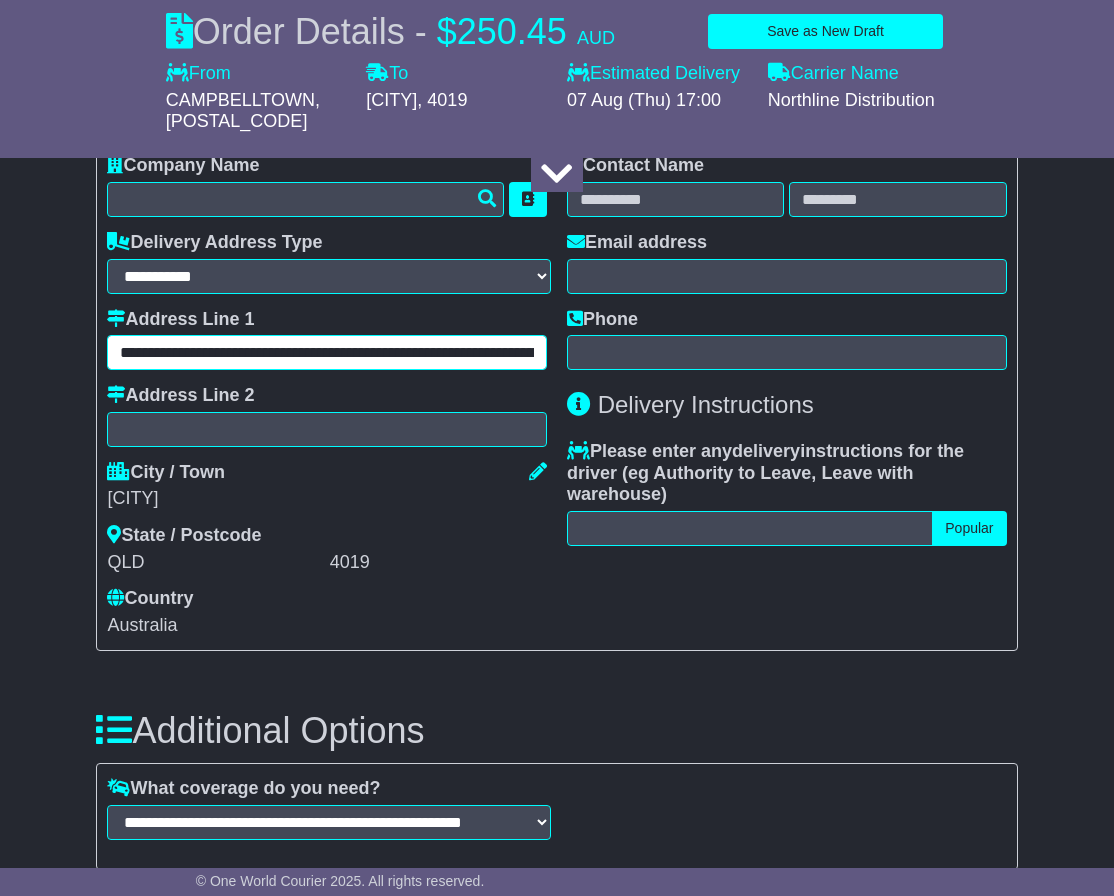 scroll, scrollTop: 0, scrollLeft: 311, axis: horizontal 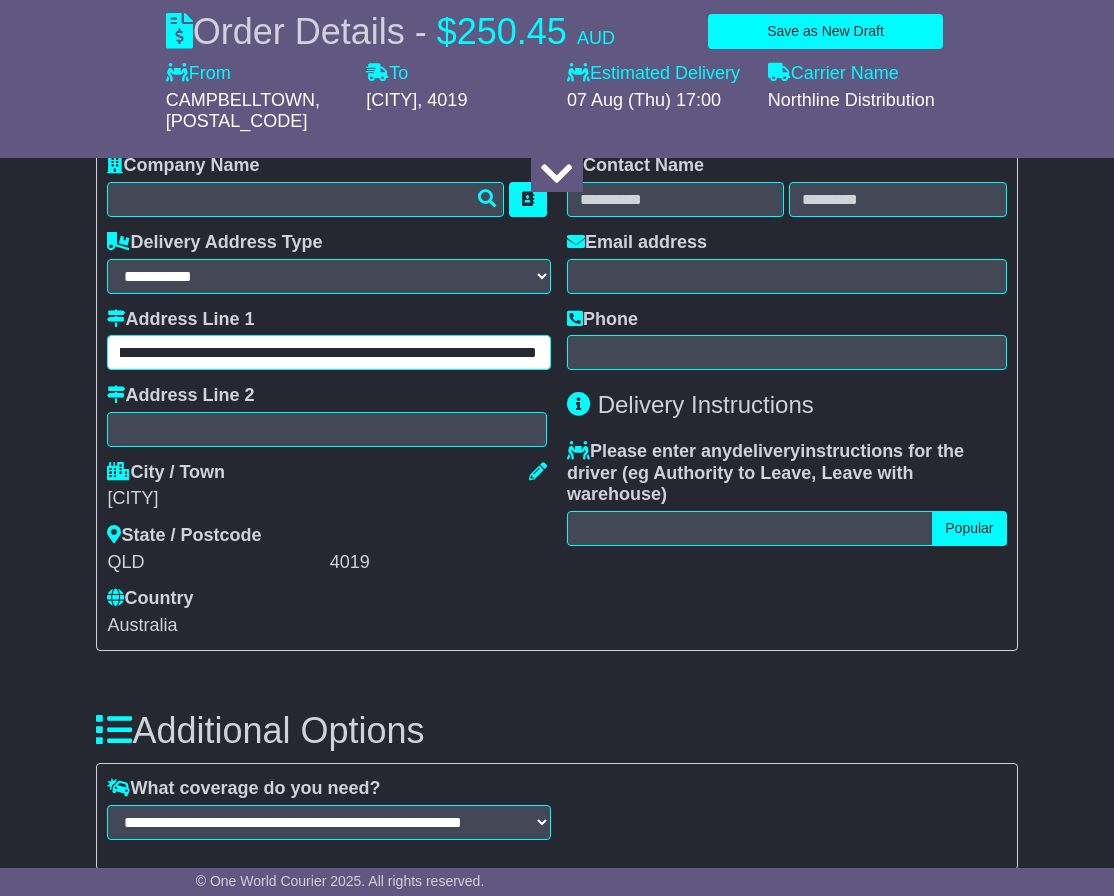 type on "**********" 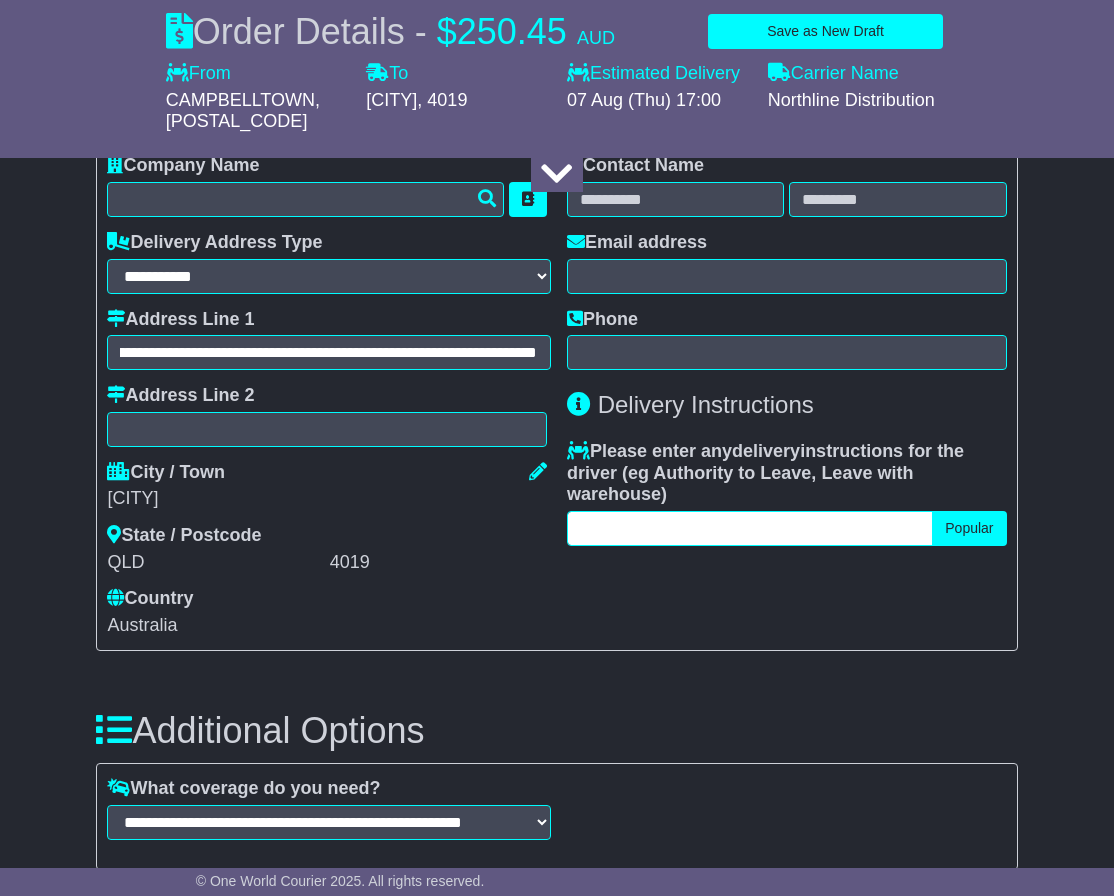 scroll, scrollTop: 0, scrollLeft: 0, axis: both 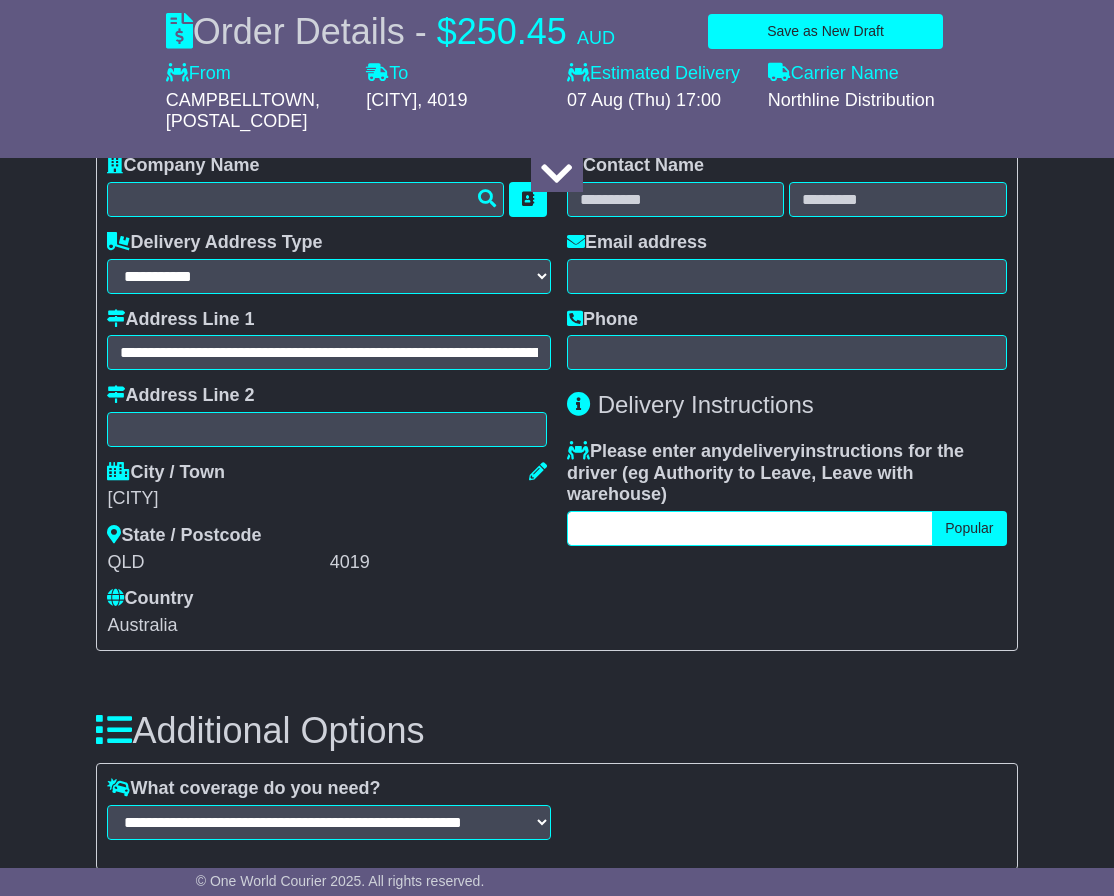 click at bounding box center [750, 528] 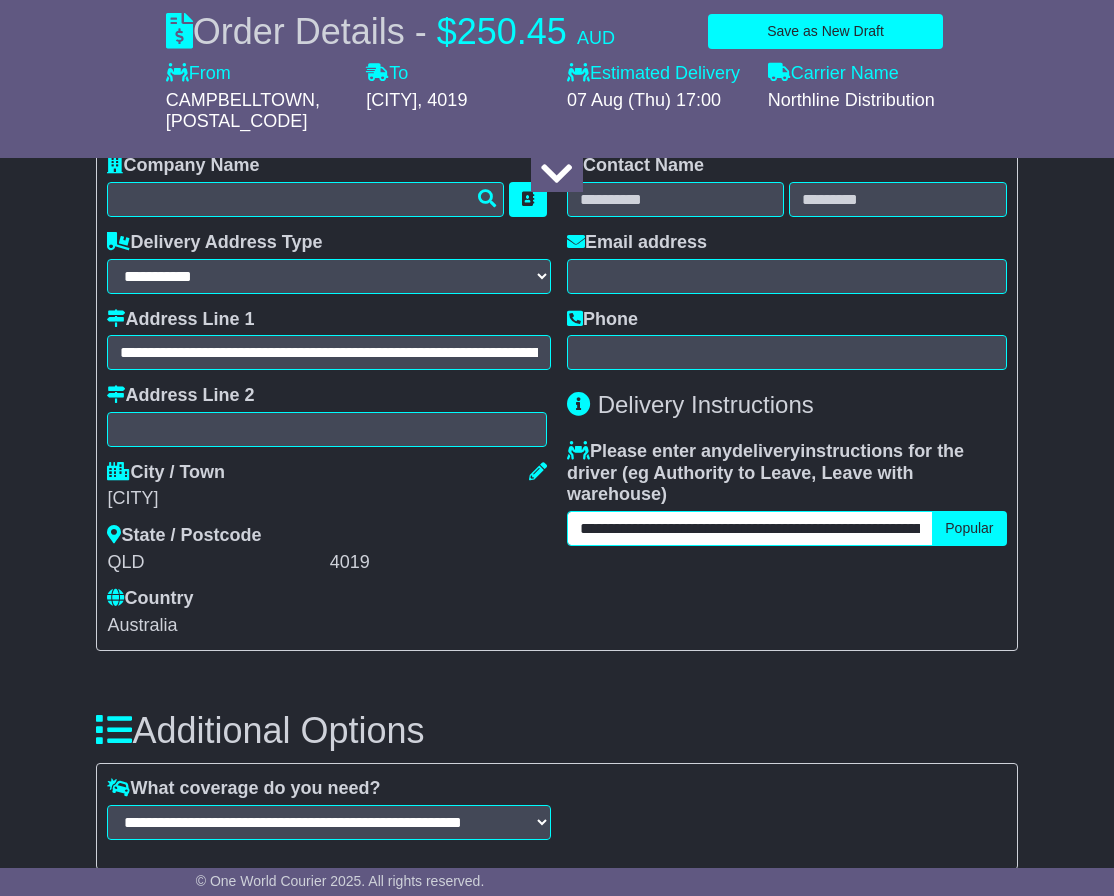 scroll, scrollTop: 0, scrollLeft: 384, axis: horizontal 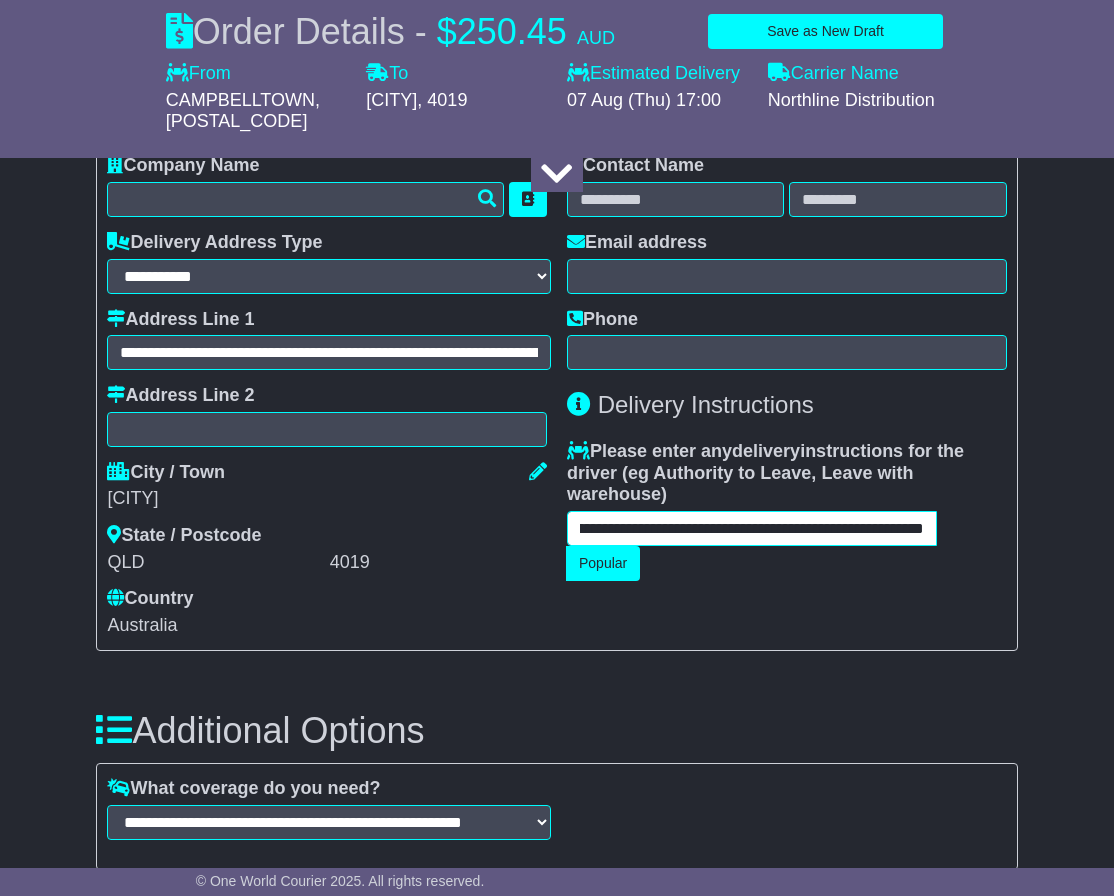 type on "**********" 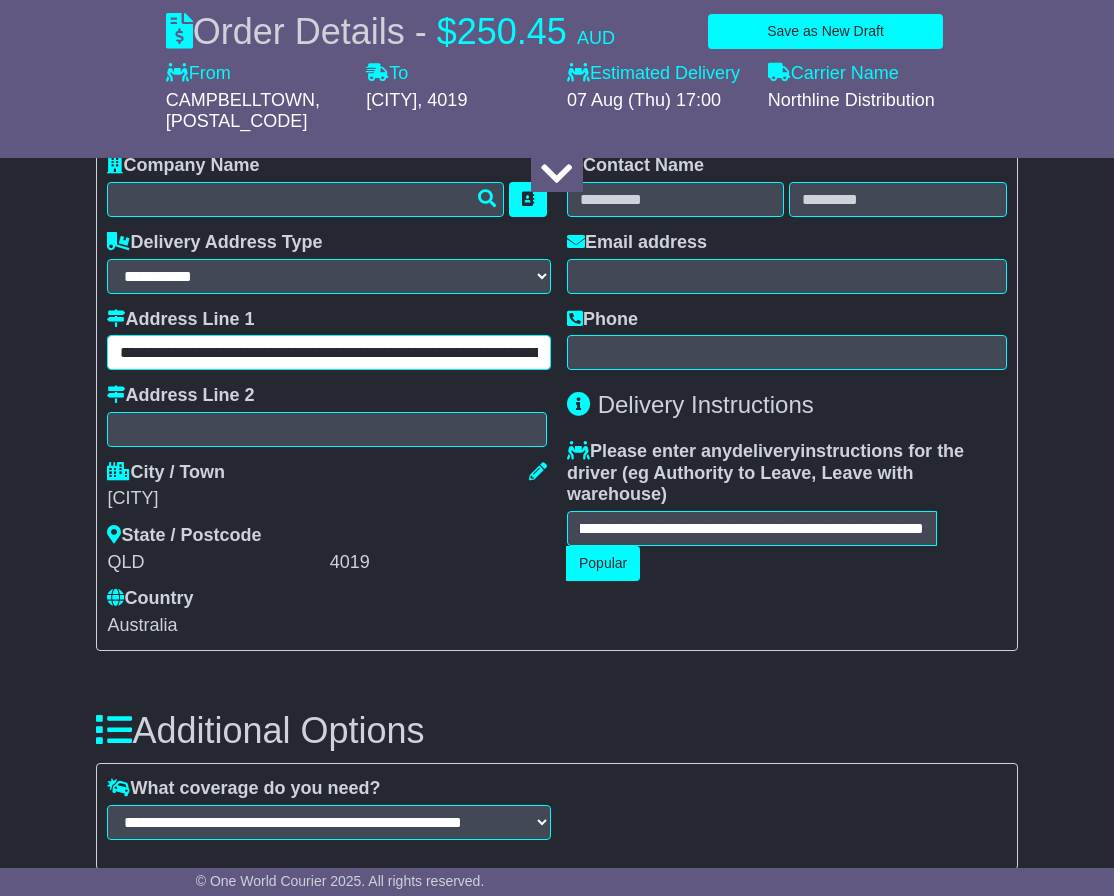 scroll, scrollTop: 0, scrollLeft: 0, axis: both 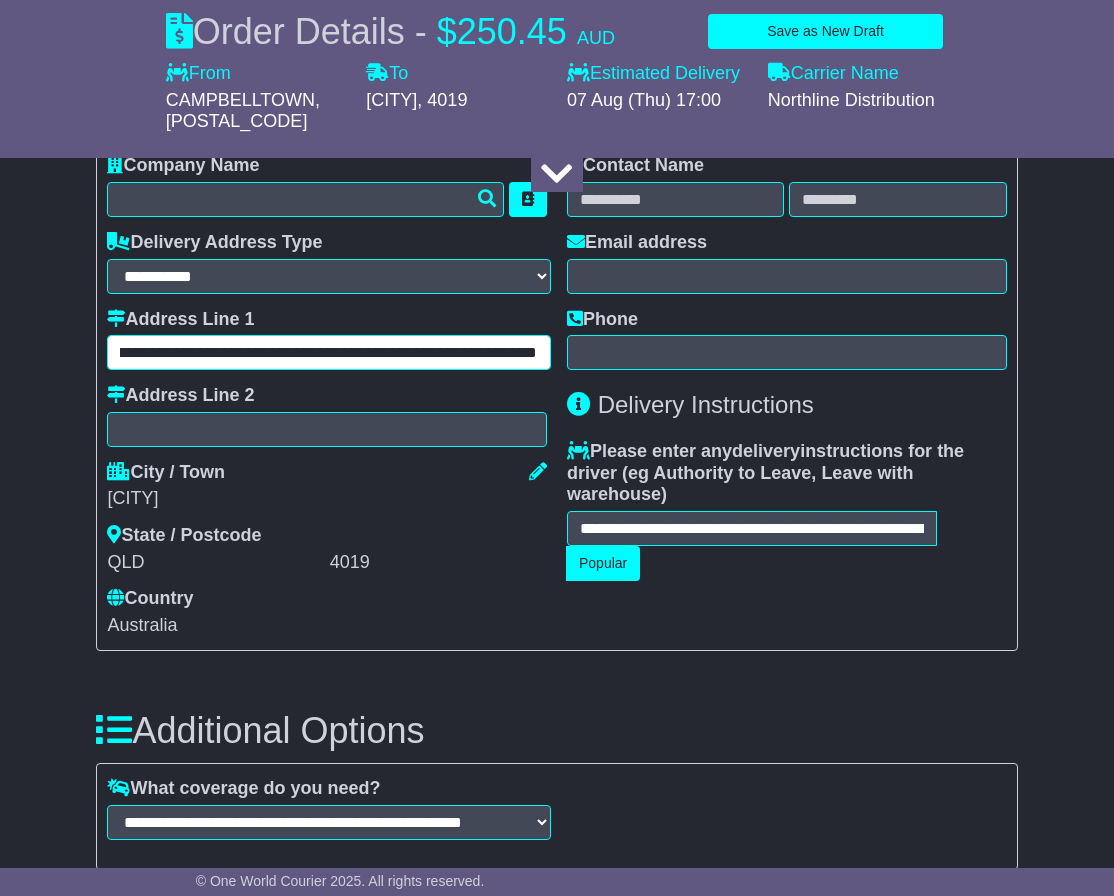 drag, startPoint x: 119, startPoint y: 357, endPoint x: 671, endPoint y: 365, distance: 552.058 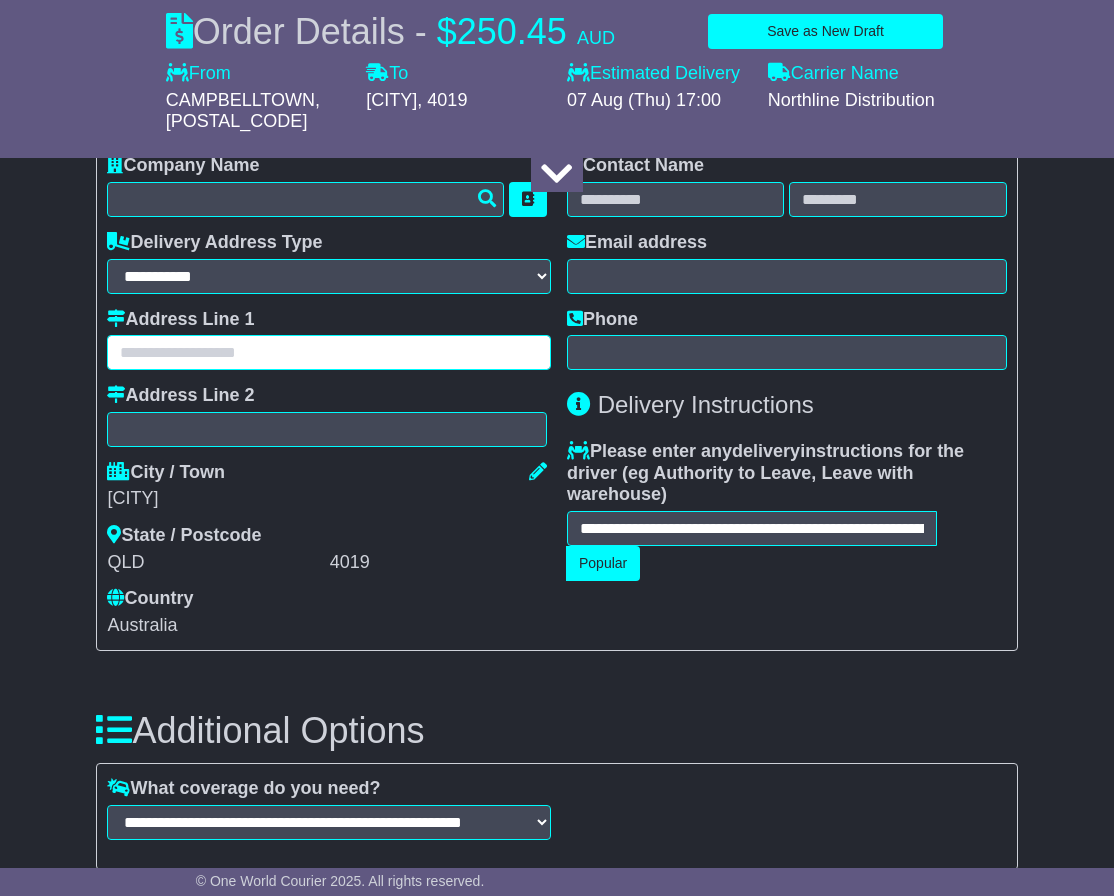 scroll, scrollTop: 0, scrollLeft: 0, axis: both 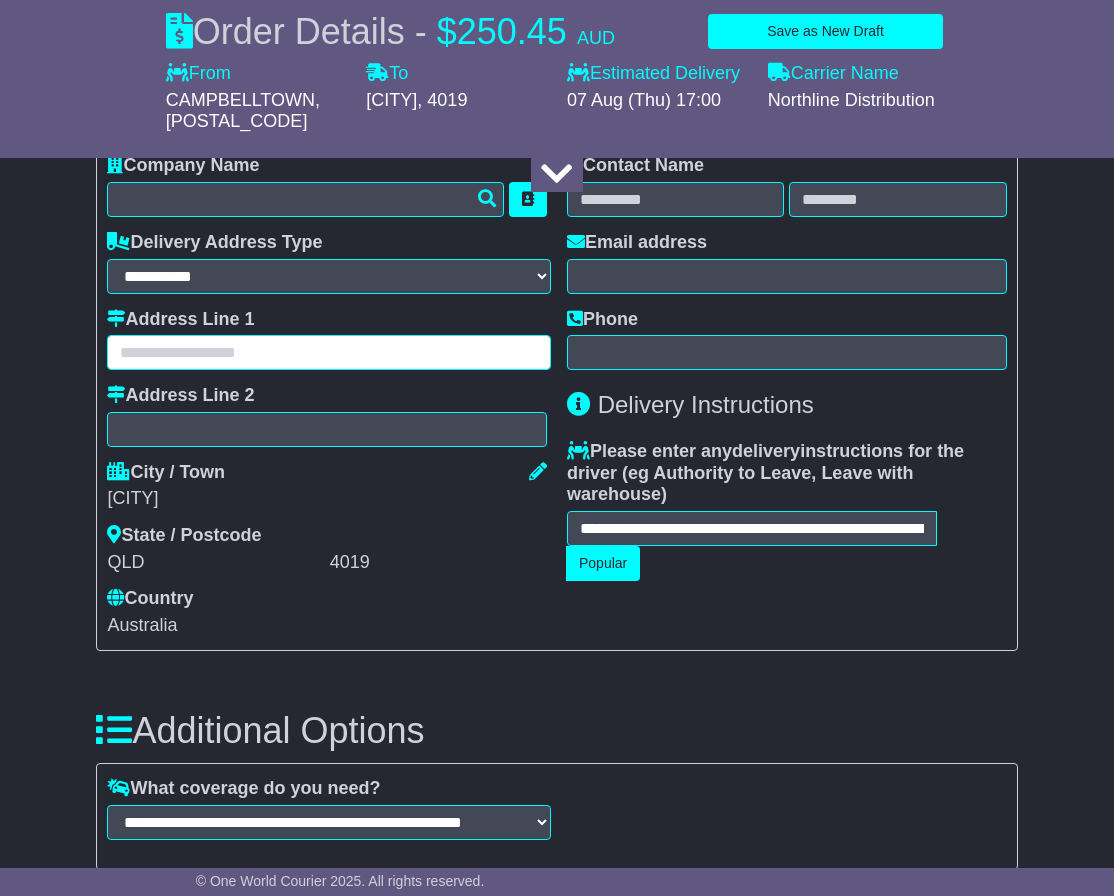 type 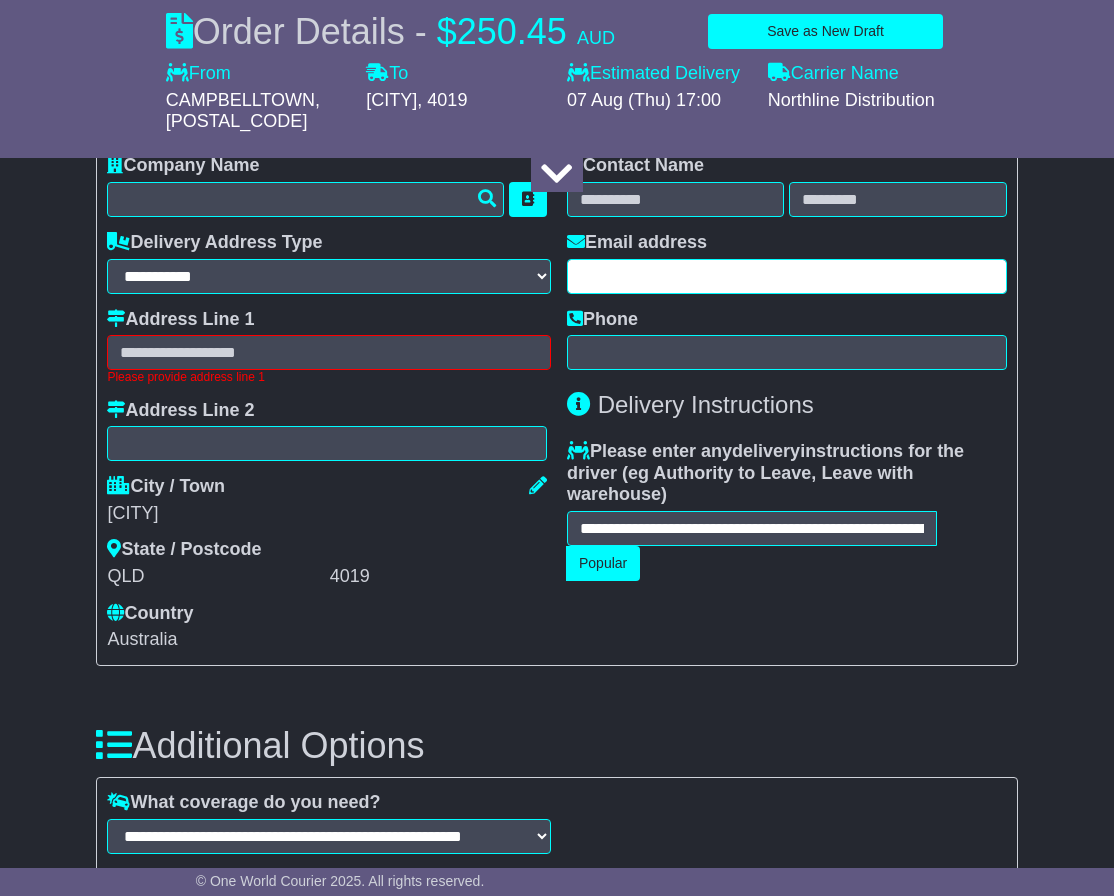 click at bounding box center [787, 276] 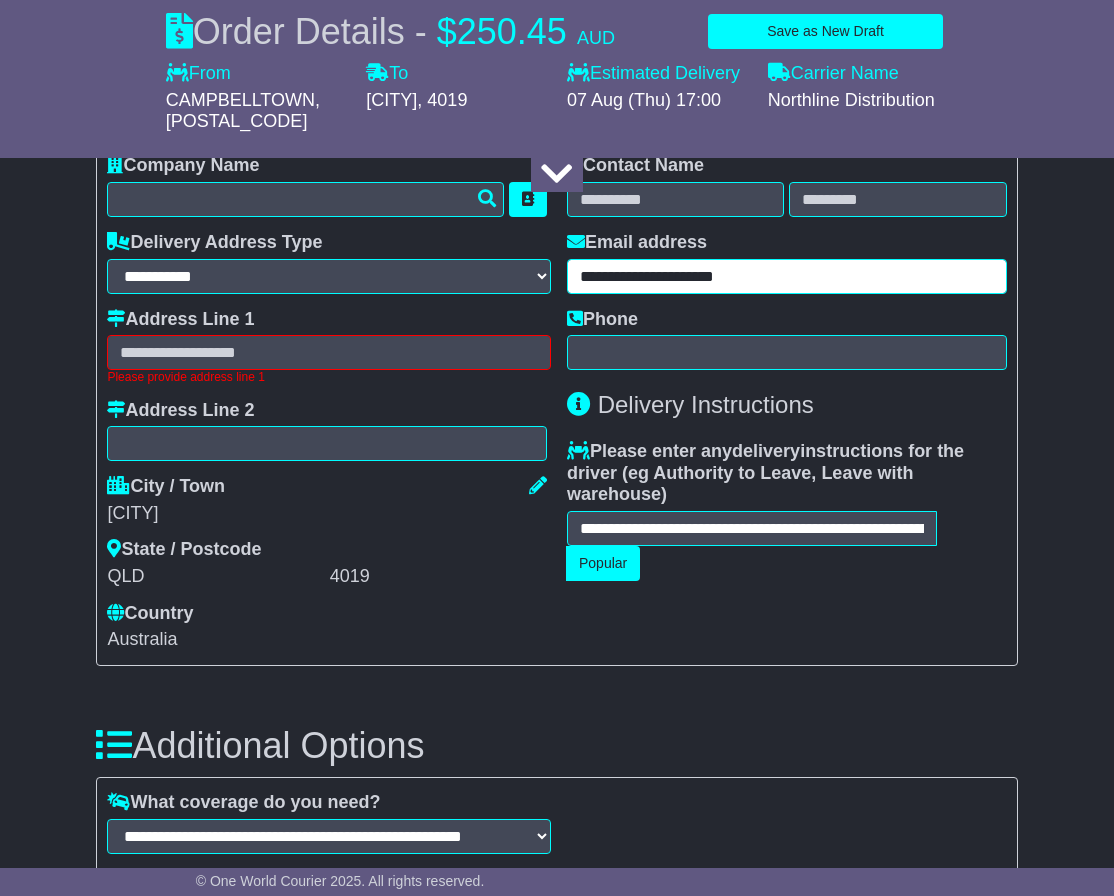 type on "**********" 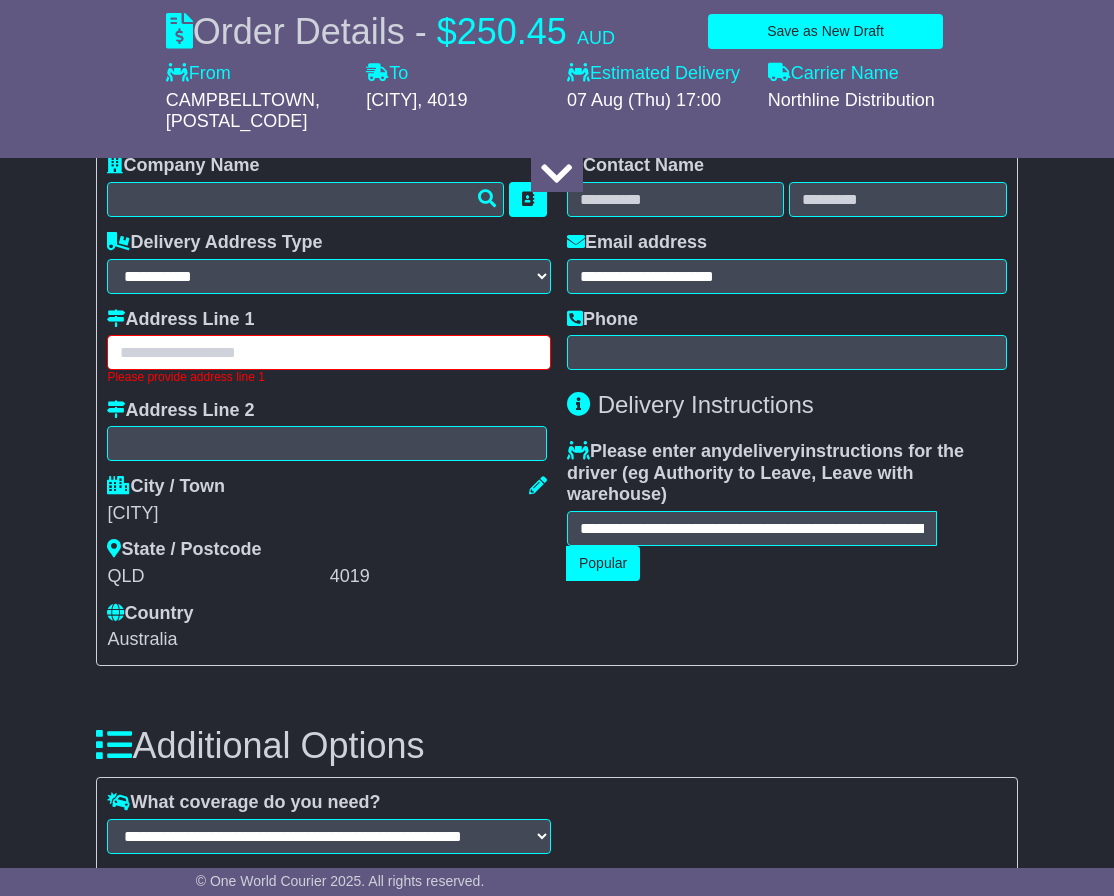 click at bounding box center (328, 352) 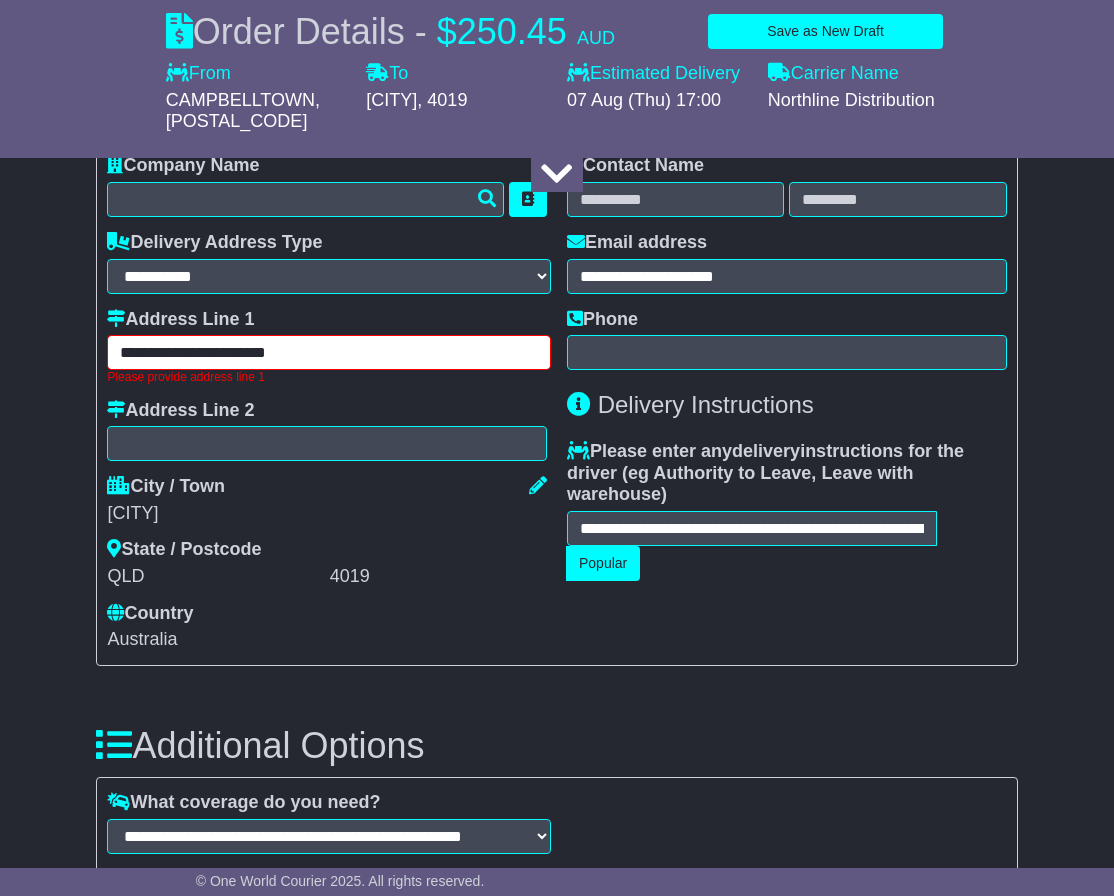 type on "**********" 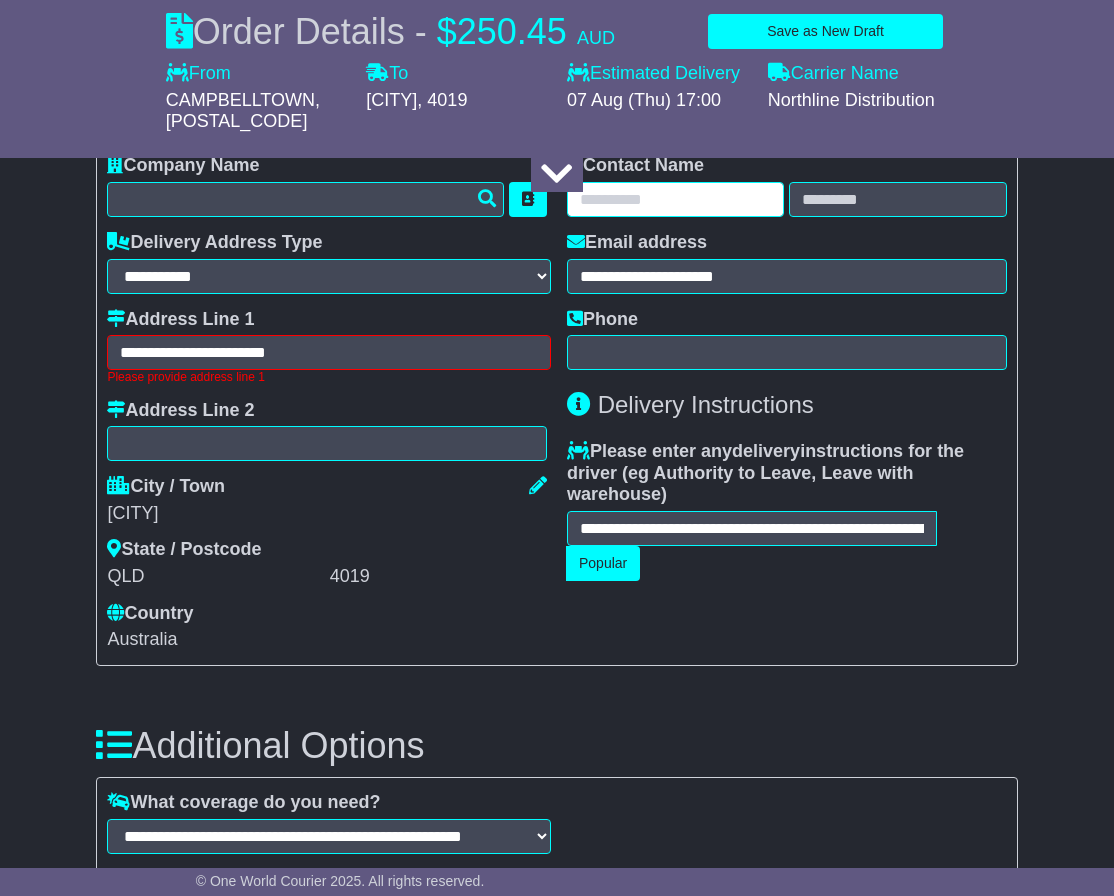 click at bounding box center (675, 199) 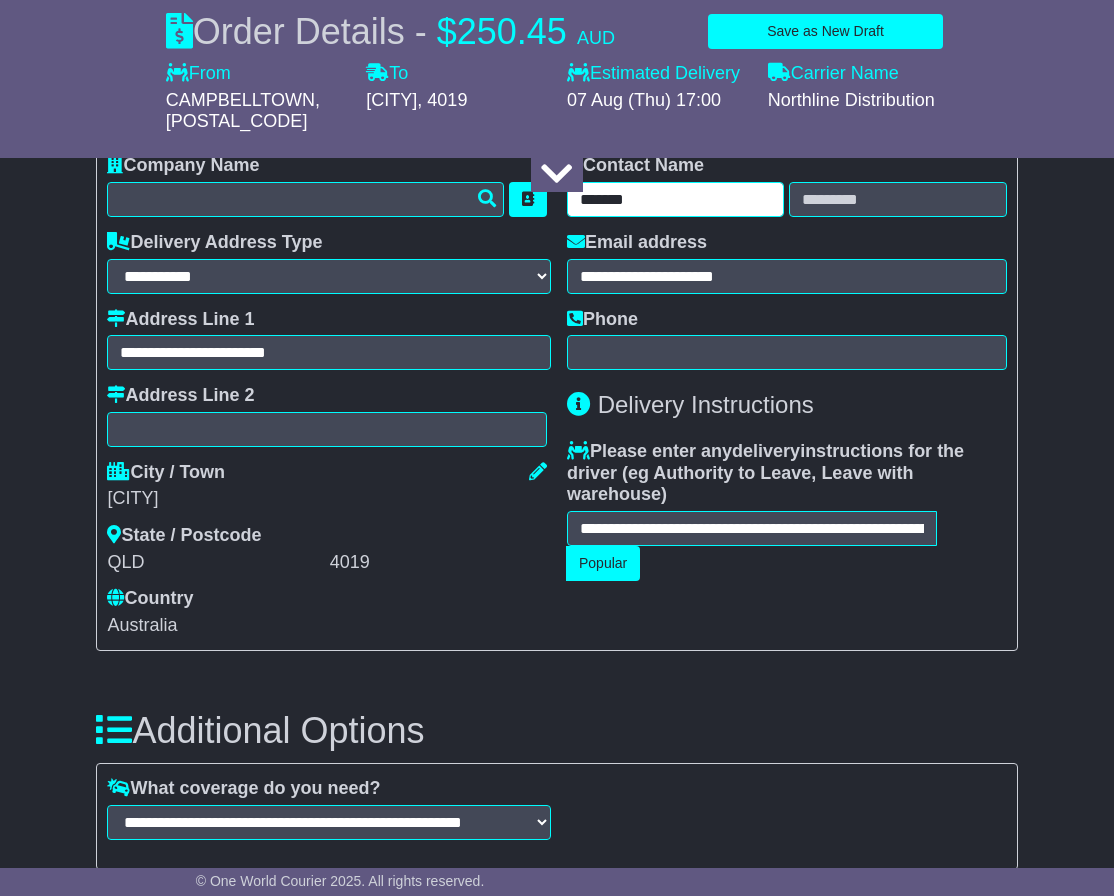 type on "******" 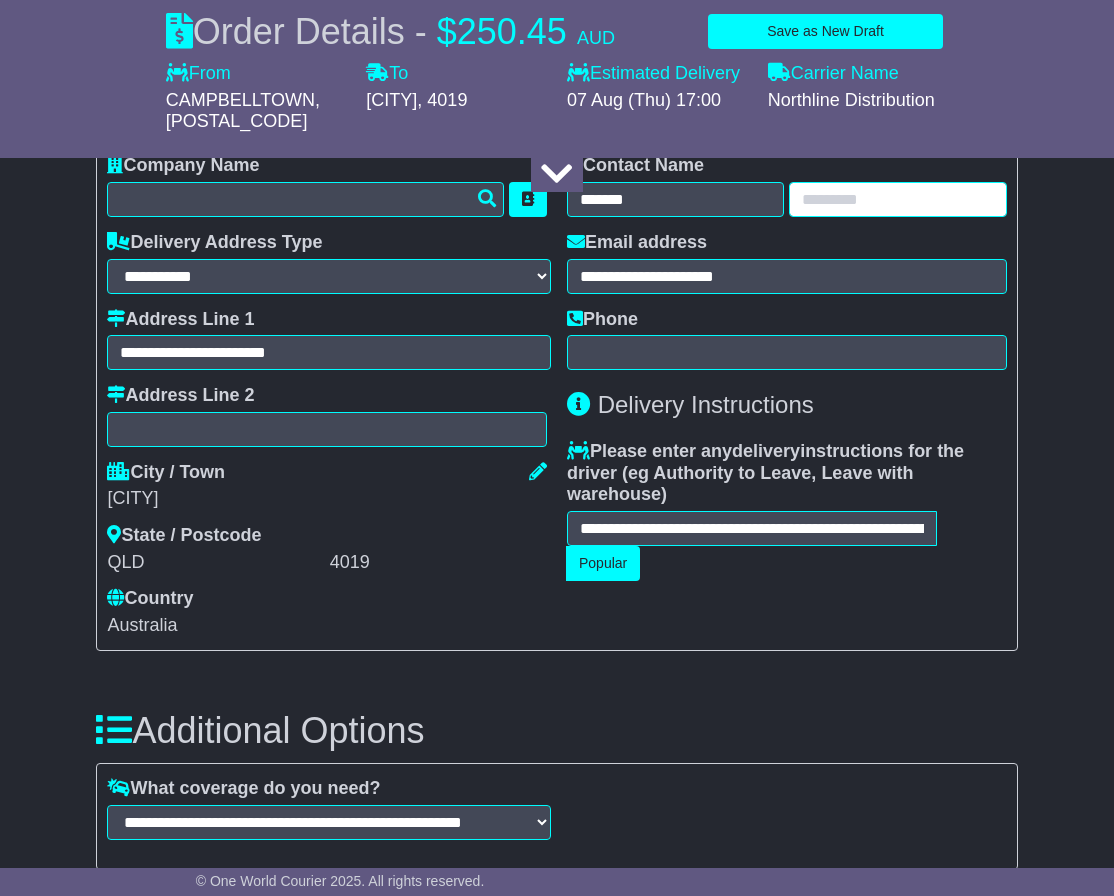 click at bounding box center (897, 199) 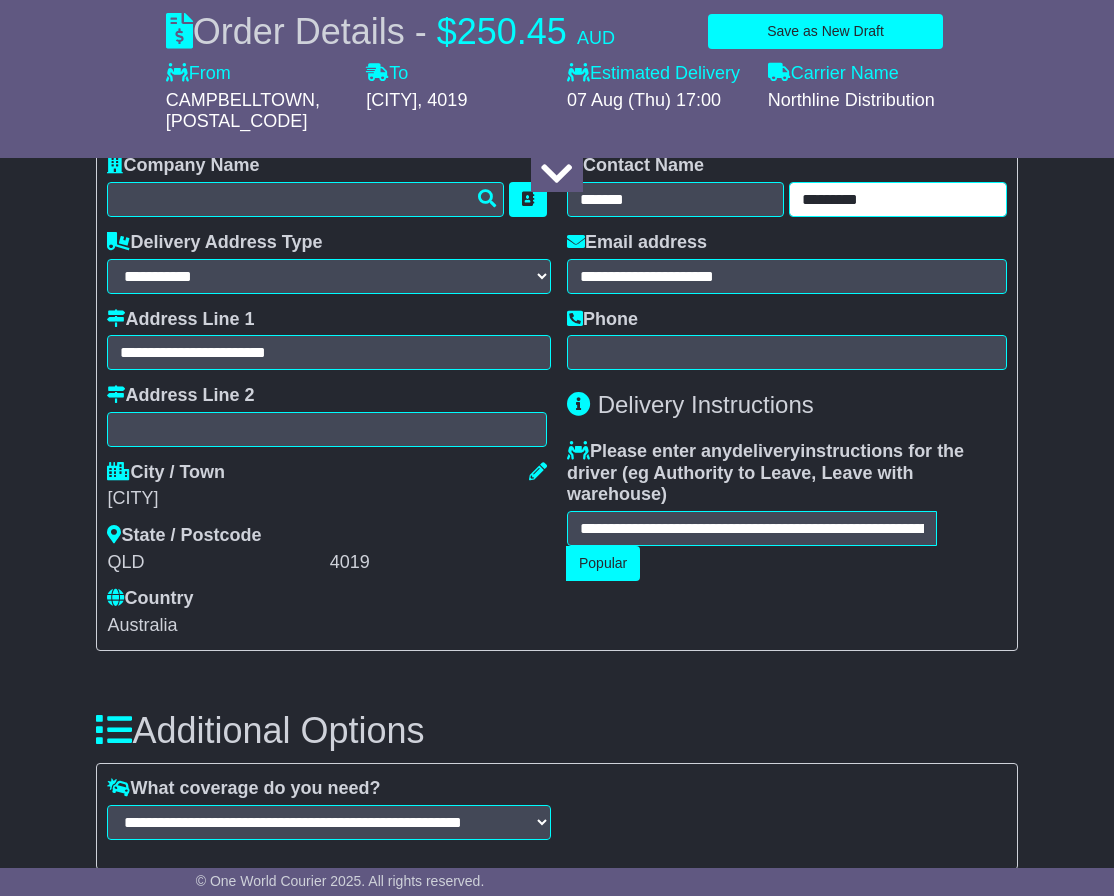 type on "*********" 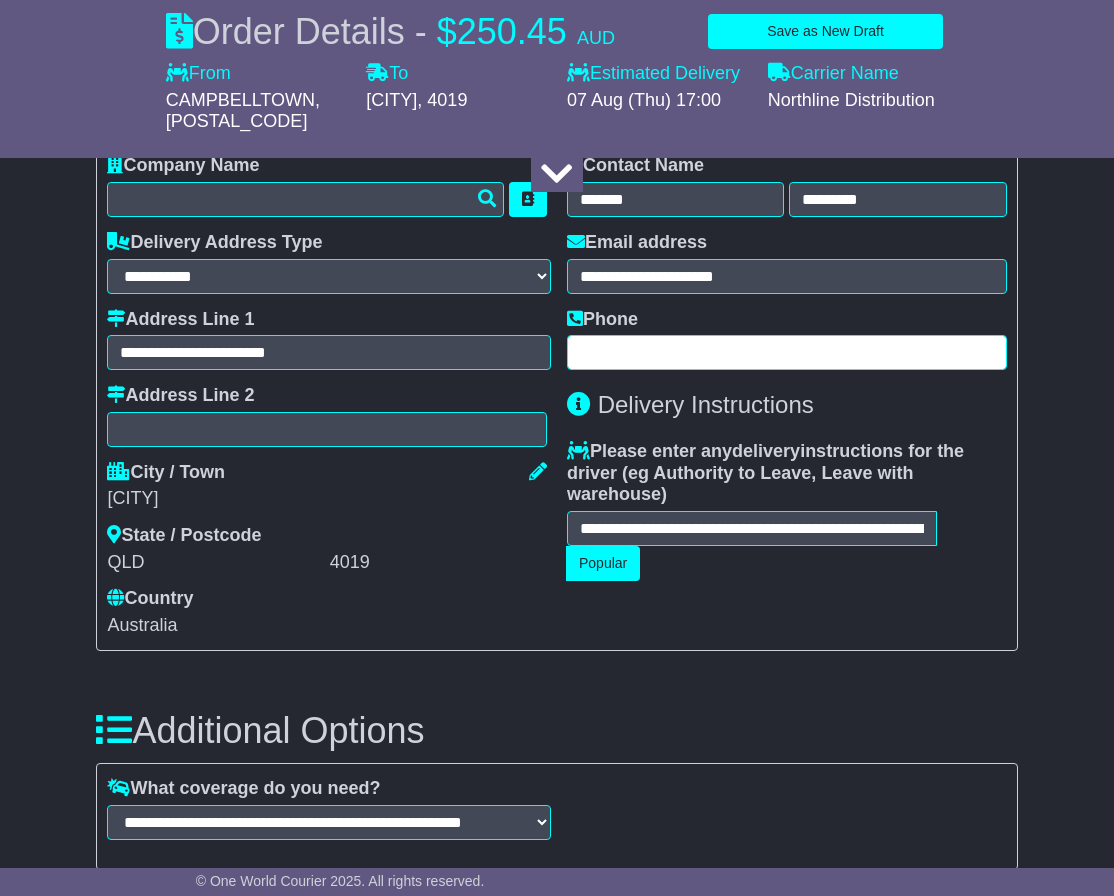 click at bounding box center (787, 352) 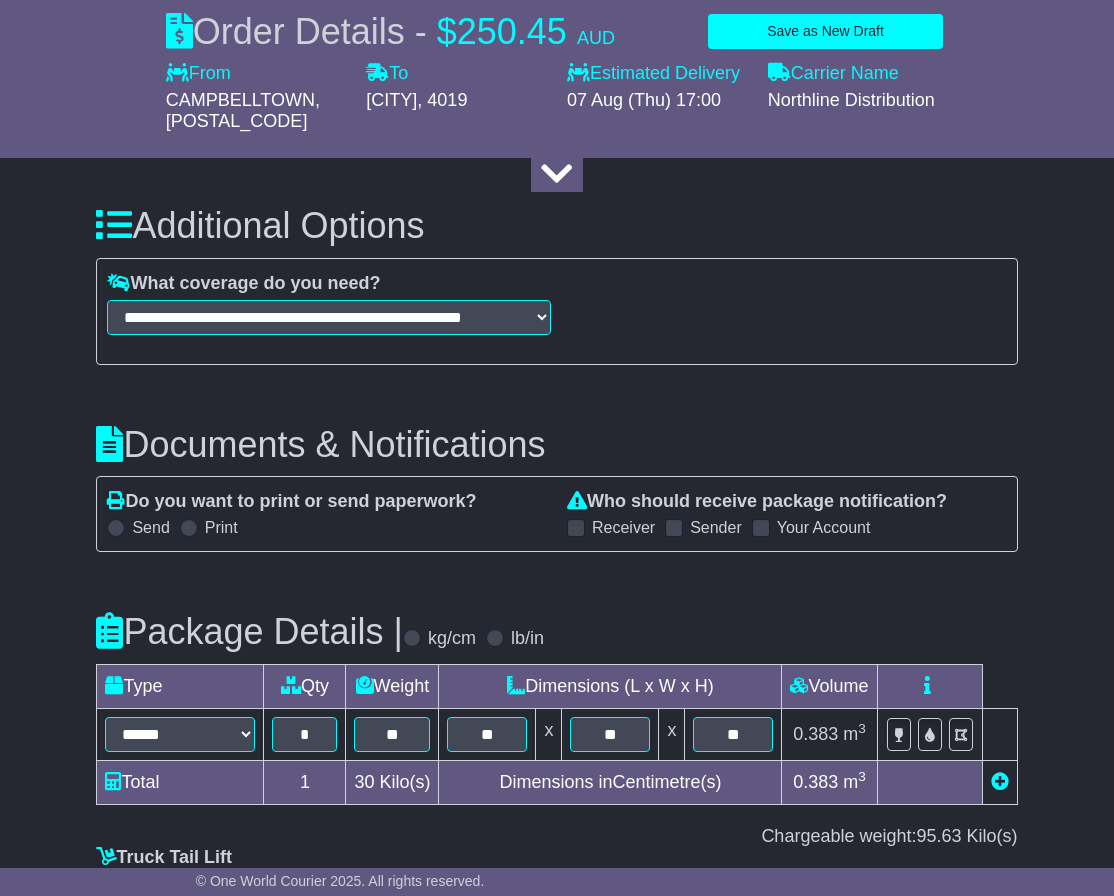 scroll, scrollTop: 2034, scrollLeft: 0, axis: vertical 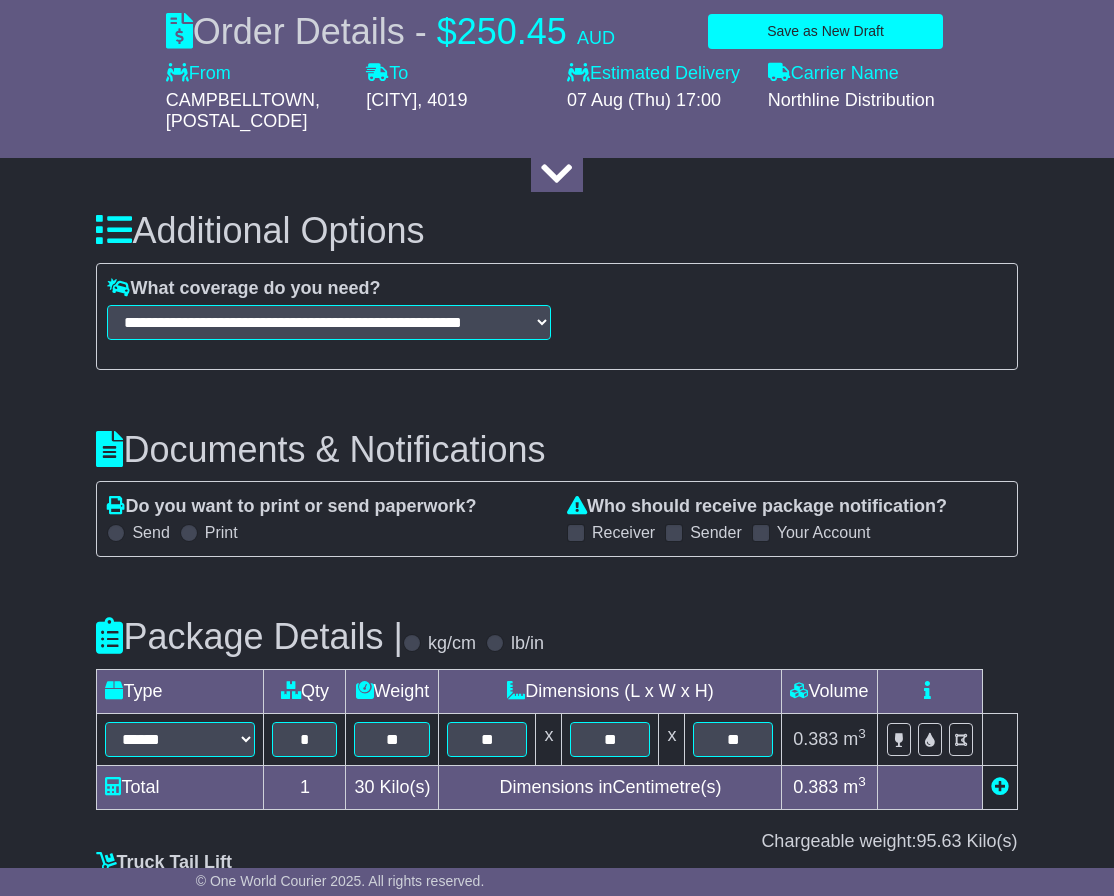 type on "**********" 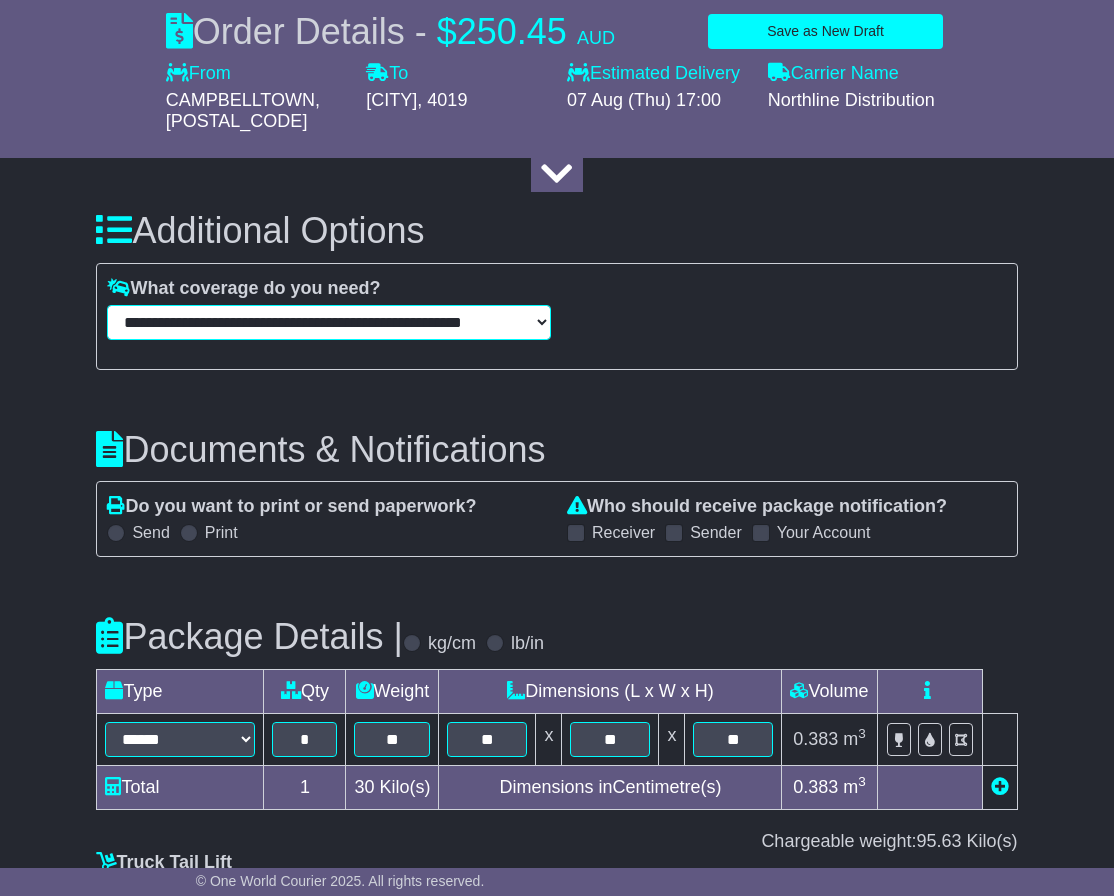 click on "**********" at bounding box center (328, 322) 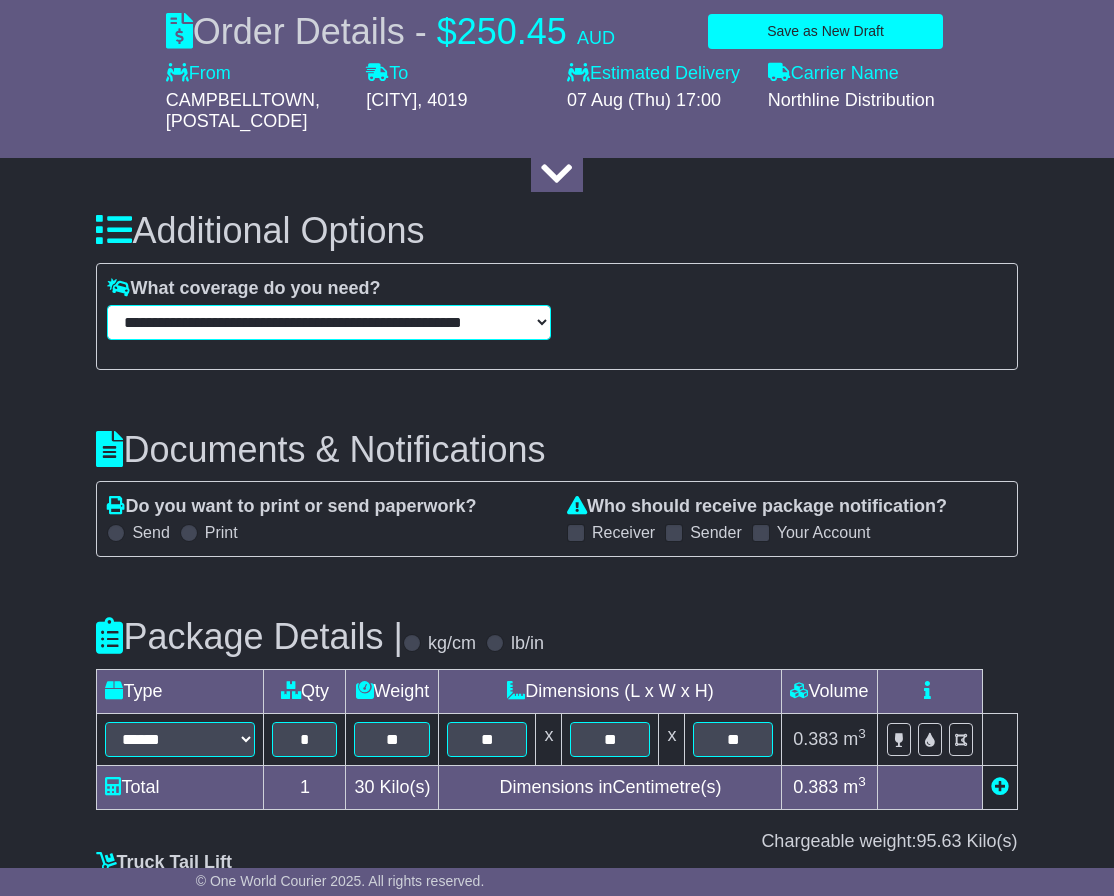select 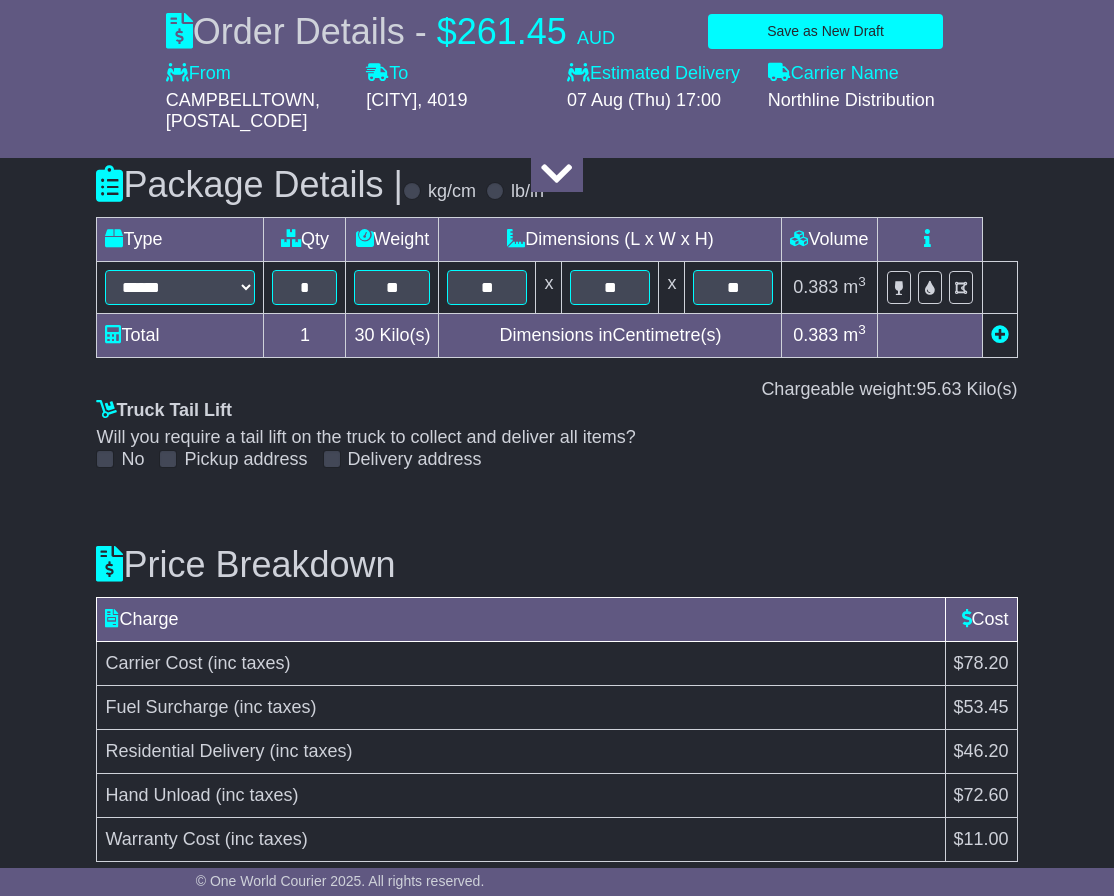 scroll, scrollTop: 2578, scrollLeft: 0, axis: vertical 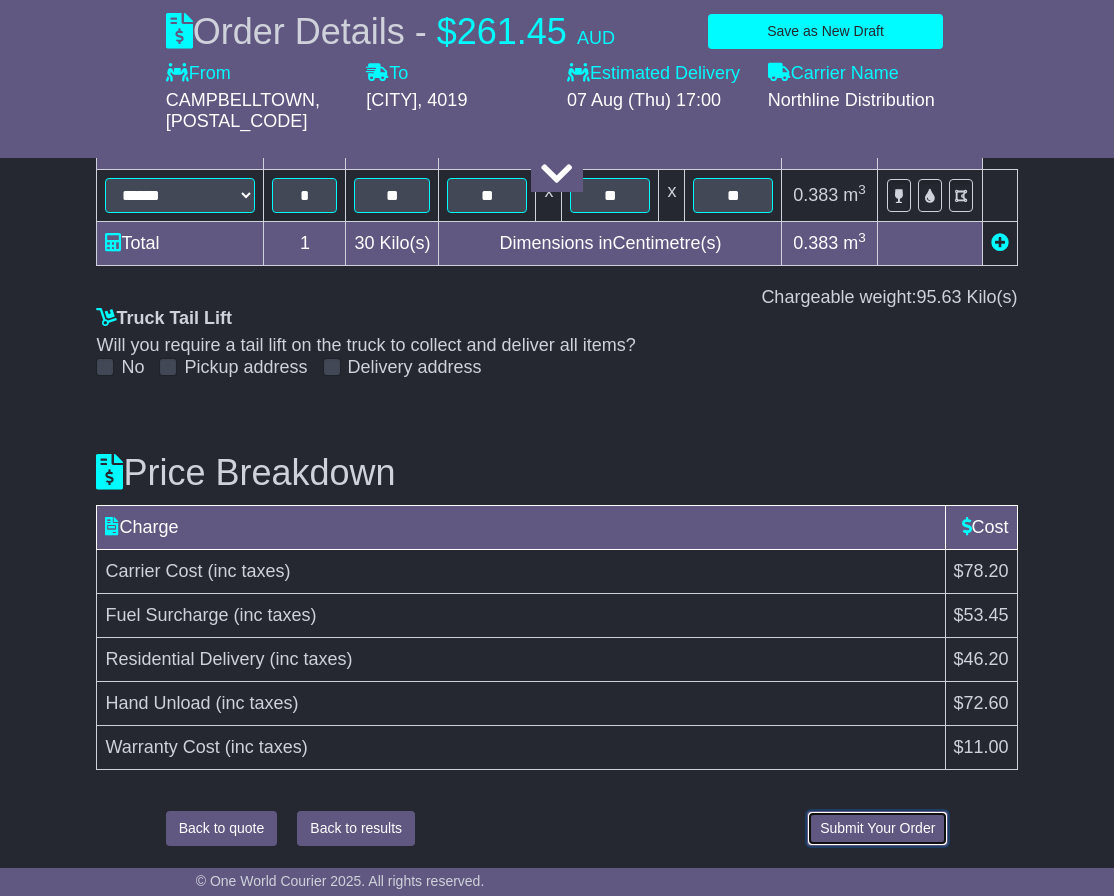 click on "Submit Your Order" at bounding box center [877, 828] 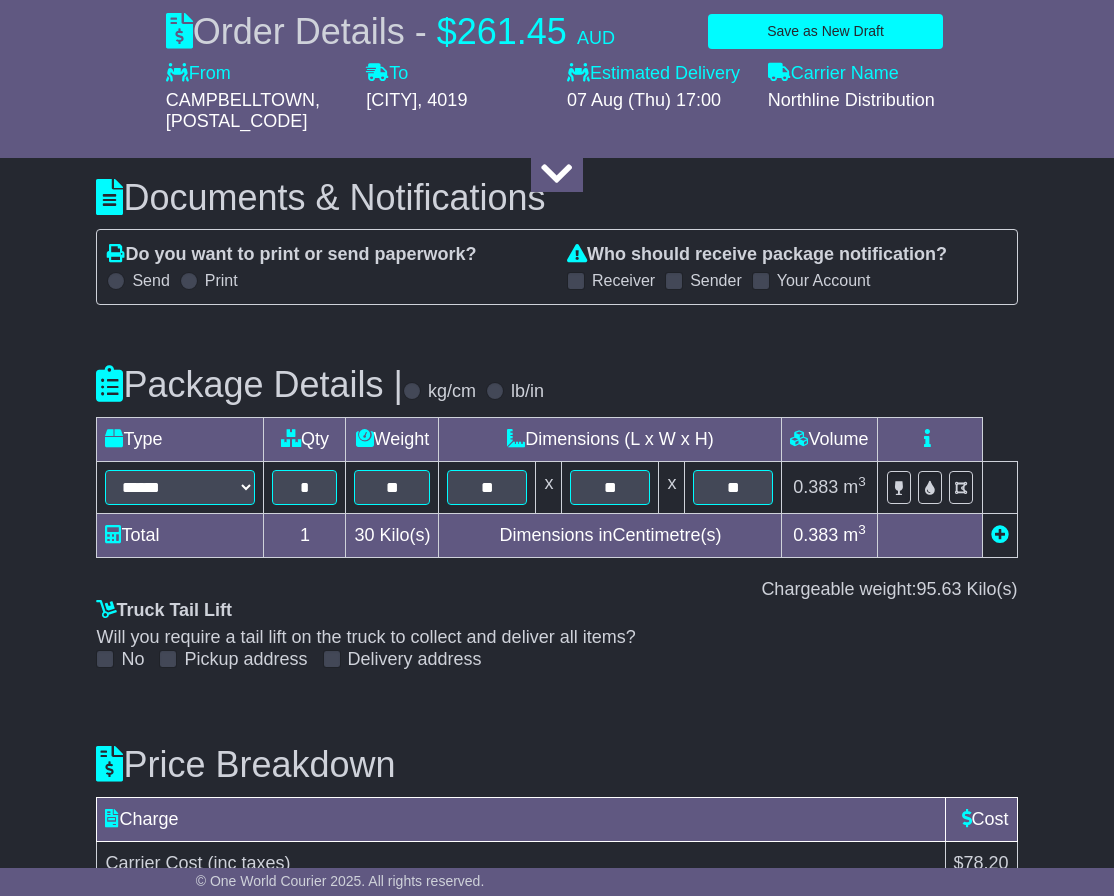 scroll, scrollTop: 2578, scrollLeft: 0, axis: vertical 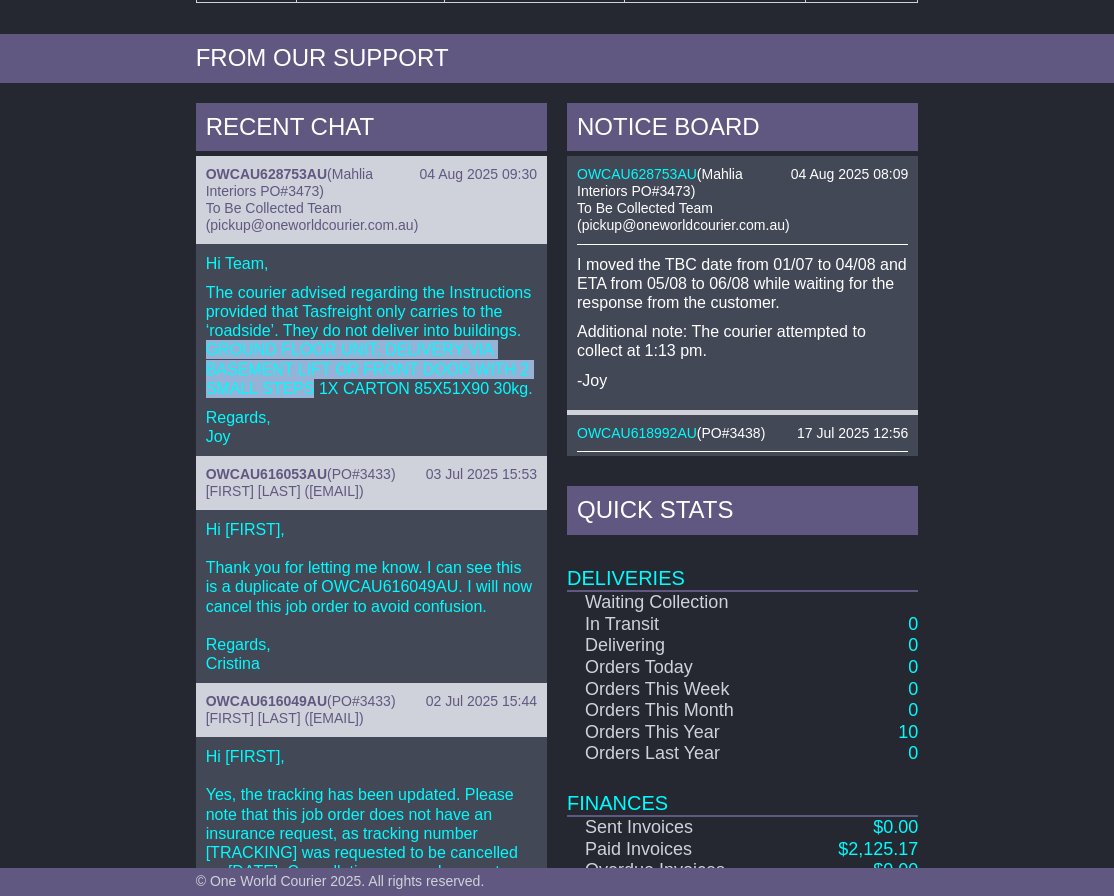 drag, startPoint x: 310, startPoint y: 346, endPoint x: 484, endPoint y: 379, distance: 177.10167 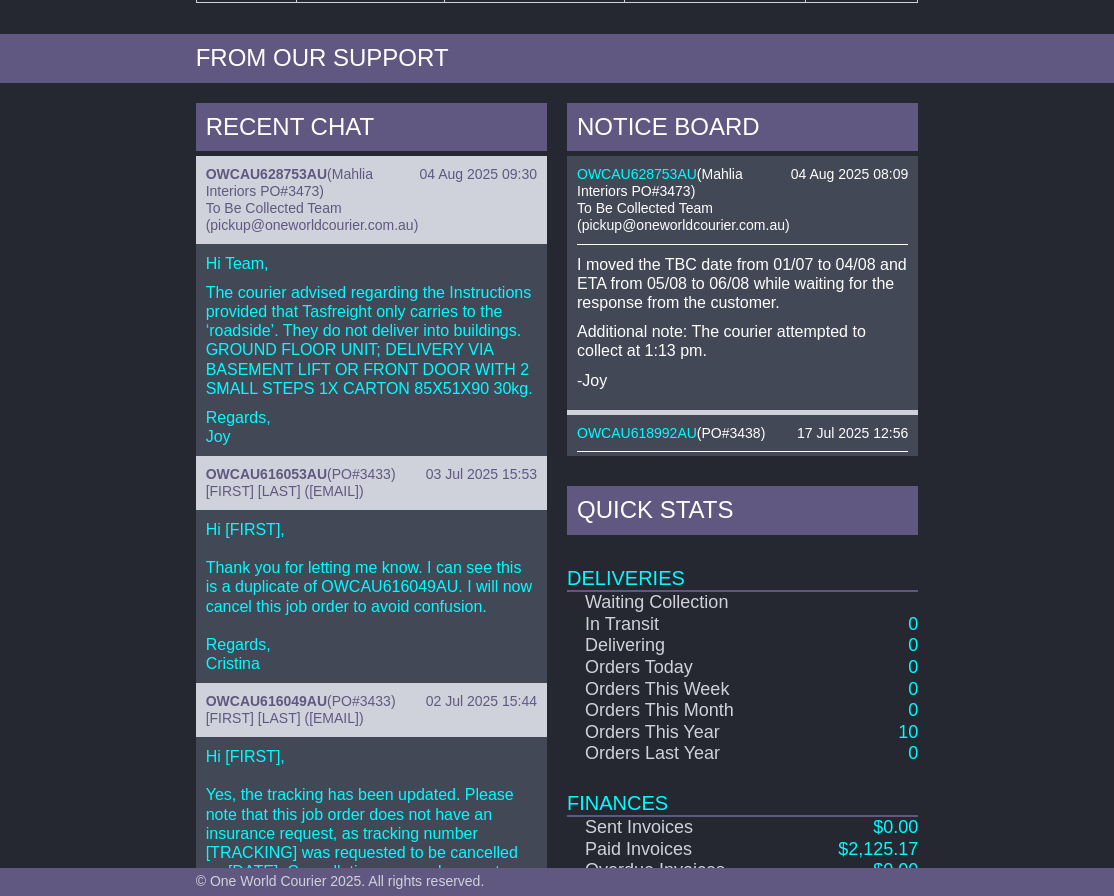 click on "The courier advised regarding the Instructions provided that Tasfreight only carries to the ‘roadside’. They do not deliver into buildings. GROUND FLOOR UNIT; DELIVERY VIA BASEMENT LIFT OR FRONT DOOR WITH 2 SMALL STEPS 1X CARTON 85X51X90 30kg." at bounding box center [371, 340] 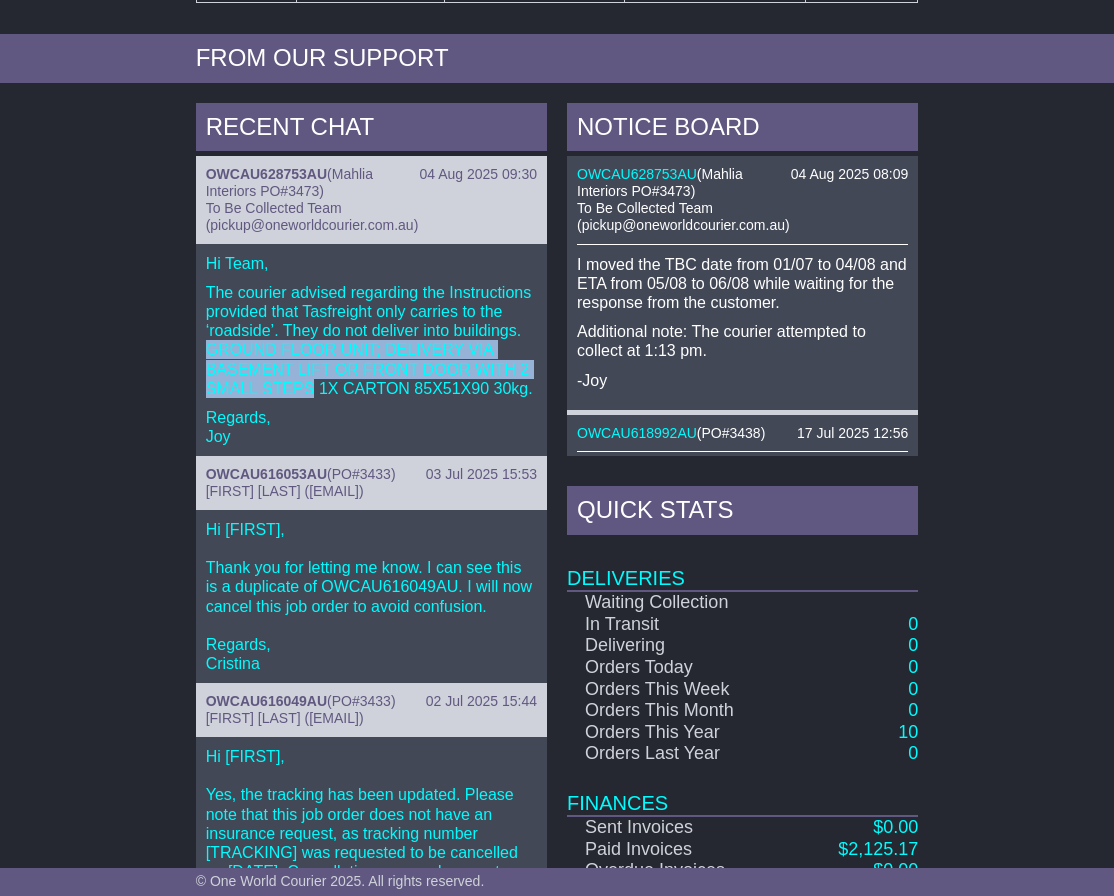 drag, startPoint x: 311, startPoint y: 350, endPoint x: 487, endPoint y: 387, distance: 179.84715 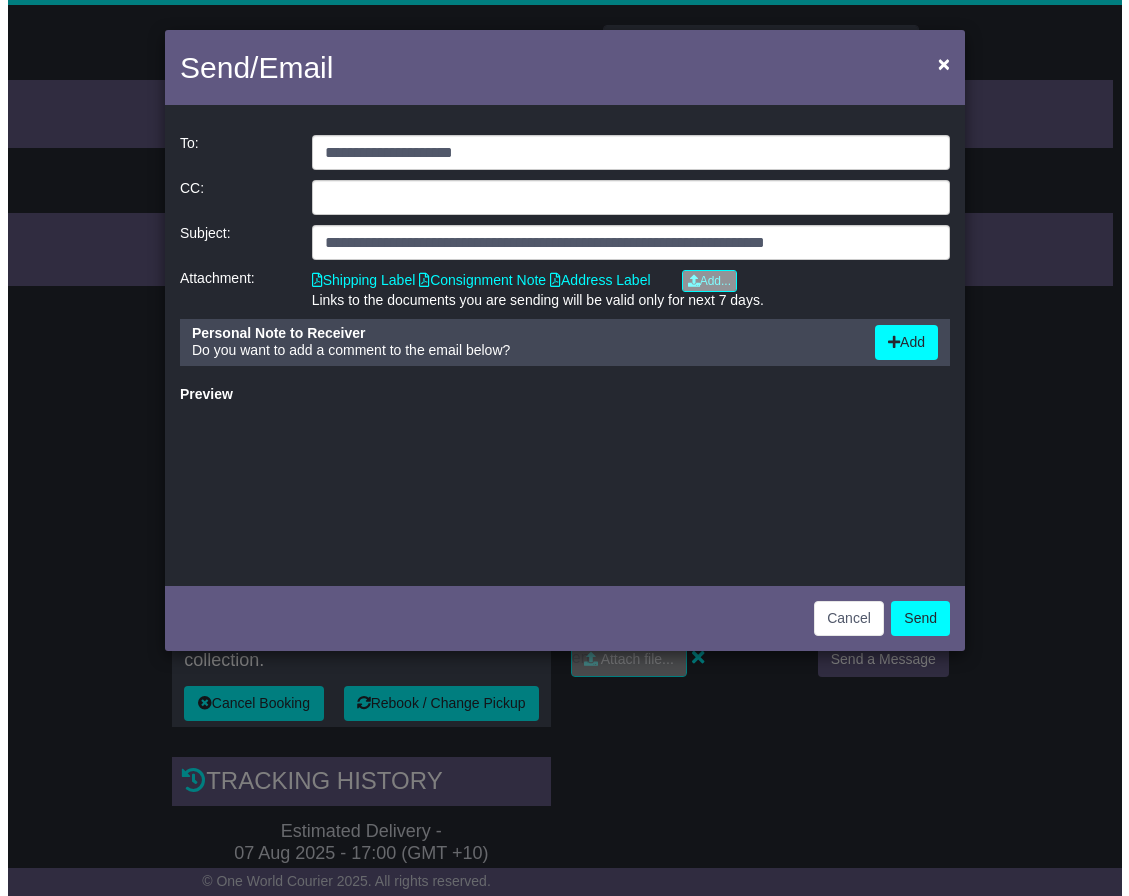 scroll, scrollTop: 0, scrollLeft: 0, axis: both 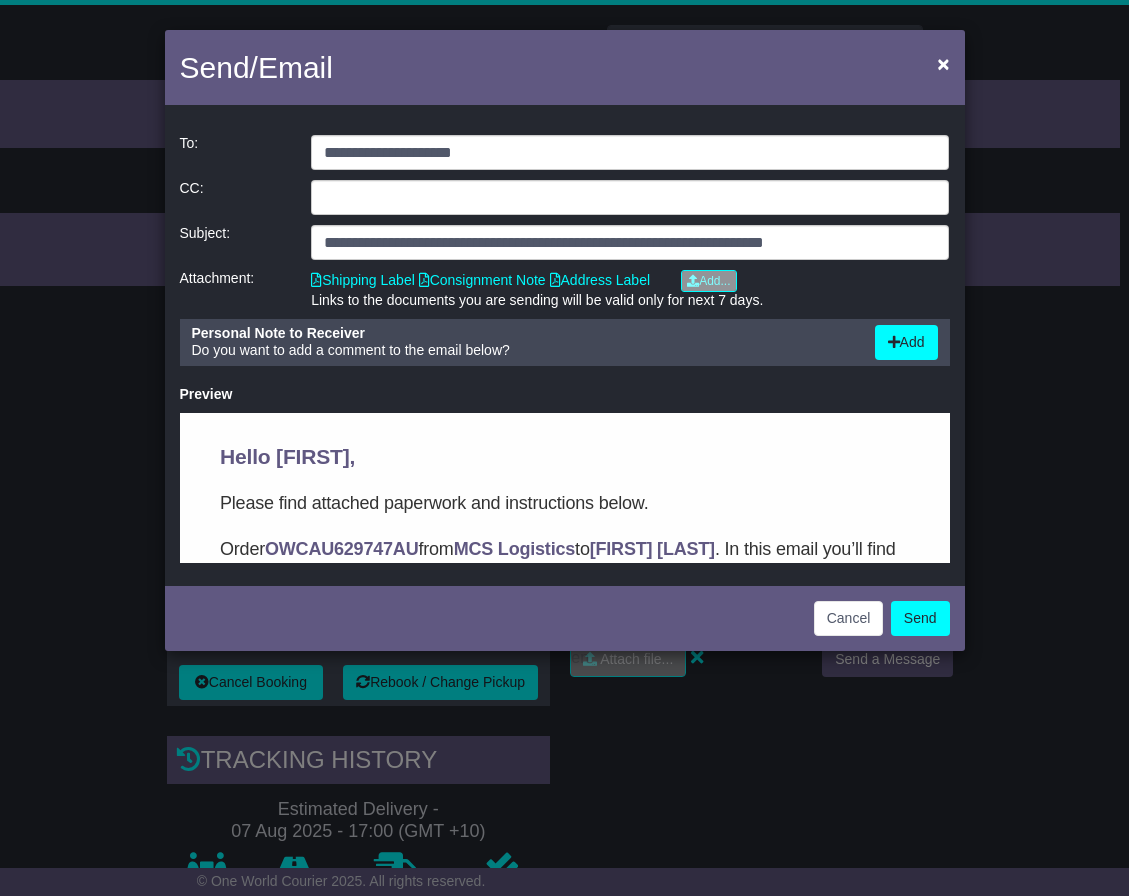 click on "**********" 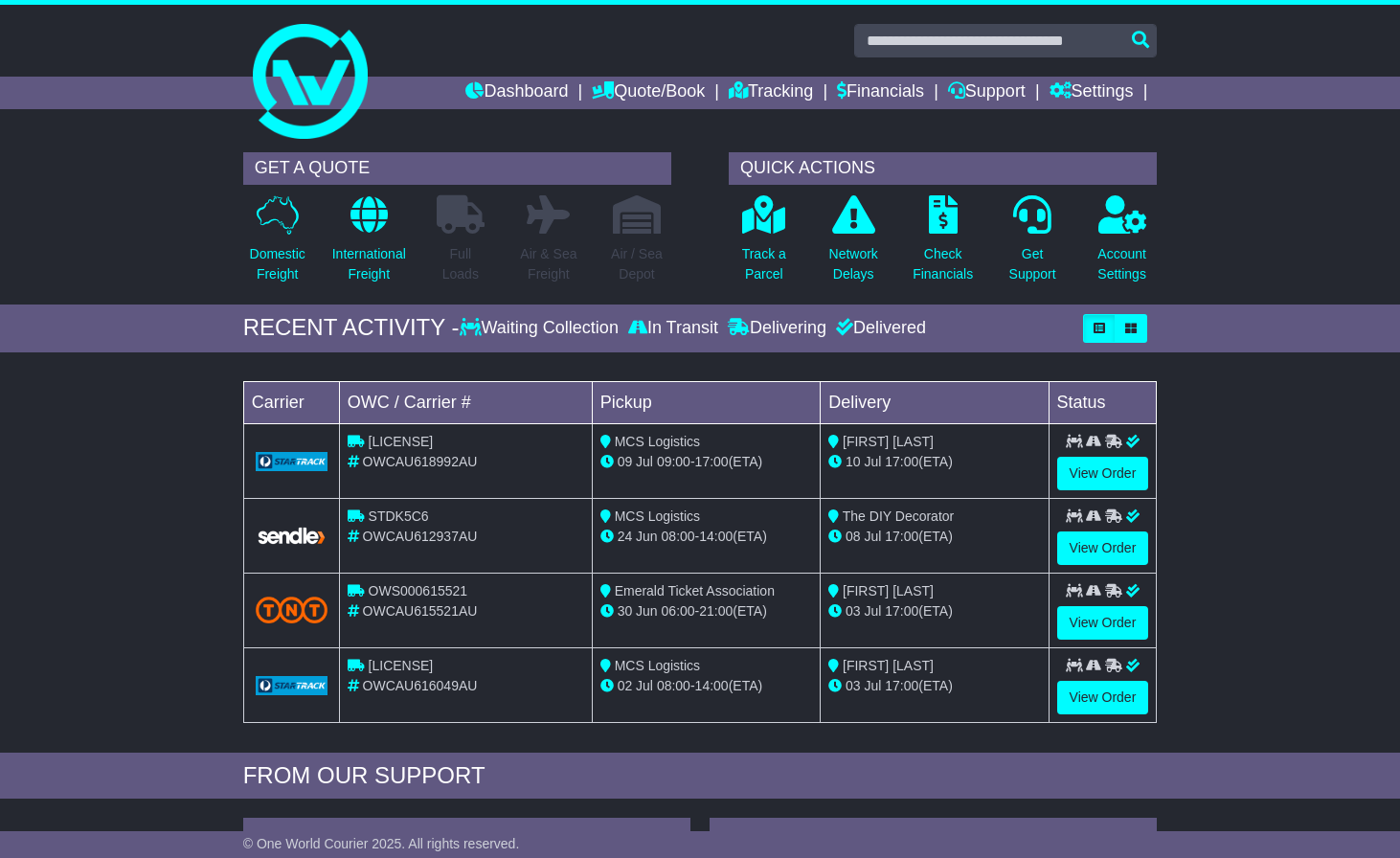 scroll, scrollTop: 0, scrollLeft: 0, axis: both 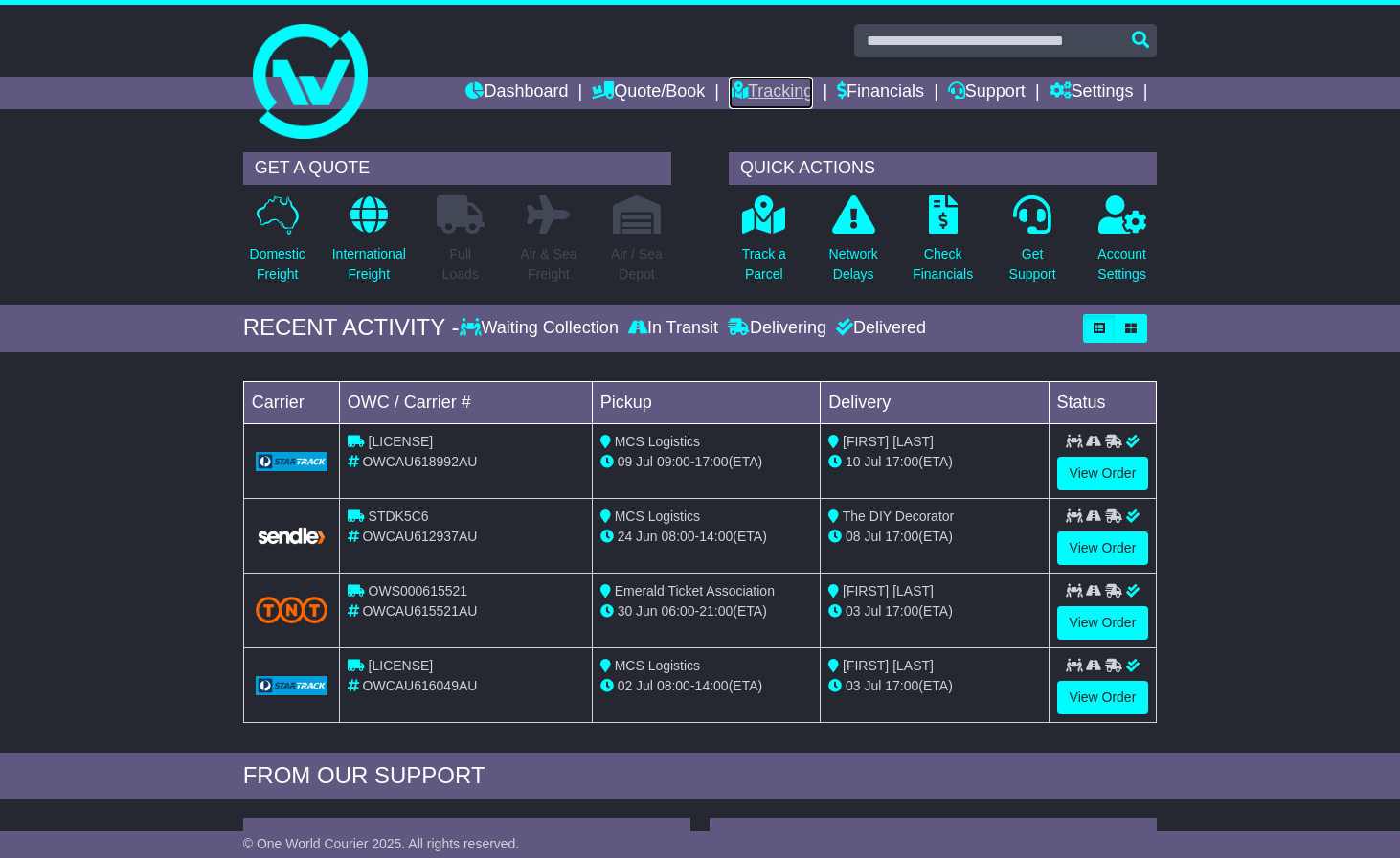 click on "Tracking" at bounding box center [771, 93] 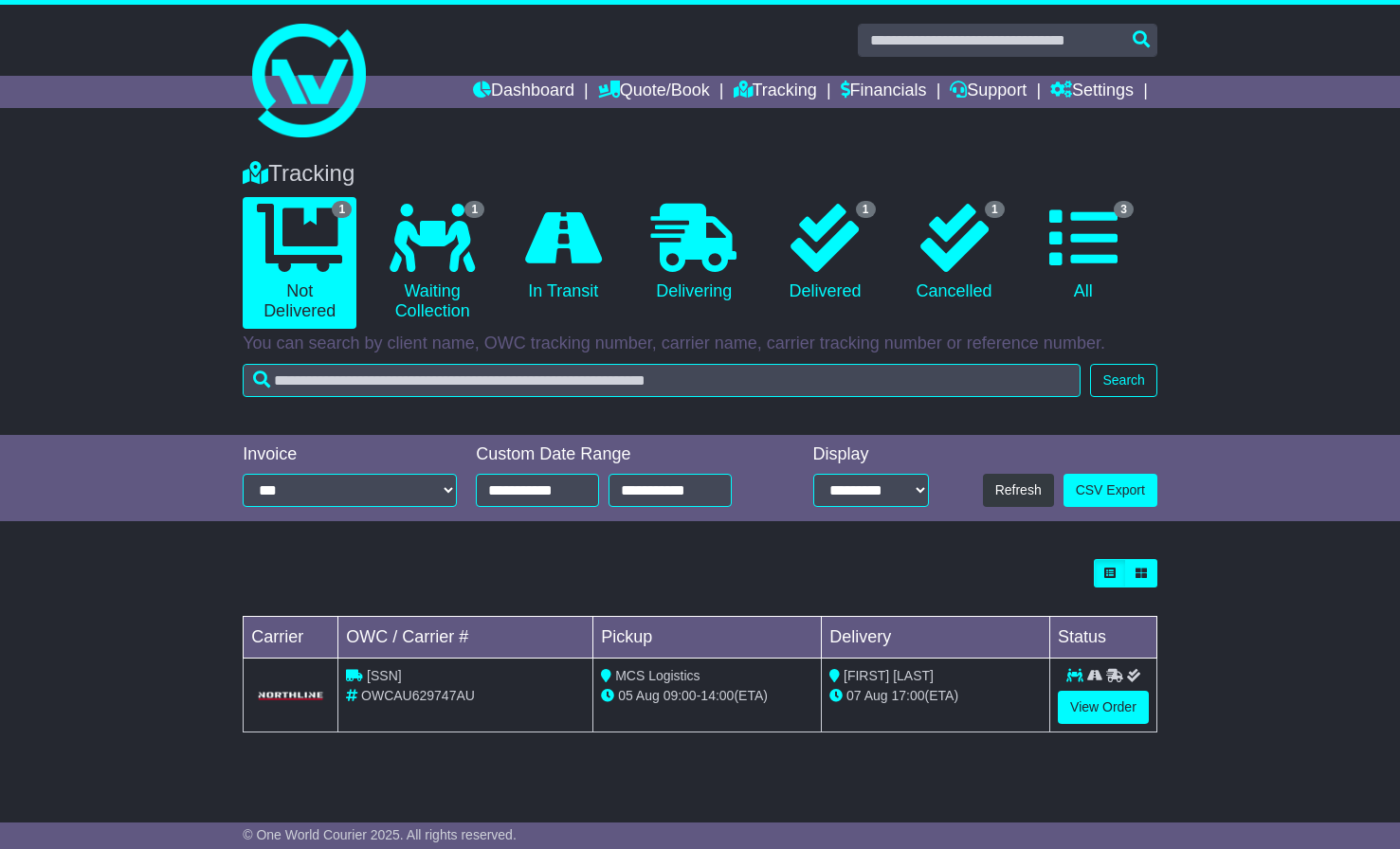 scroll, scrollTop: 0, scrollLeft: 0, axis: both 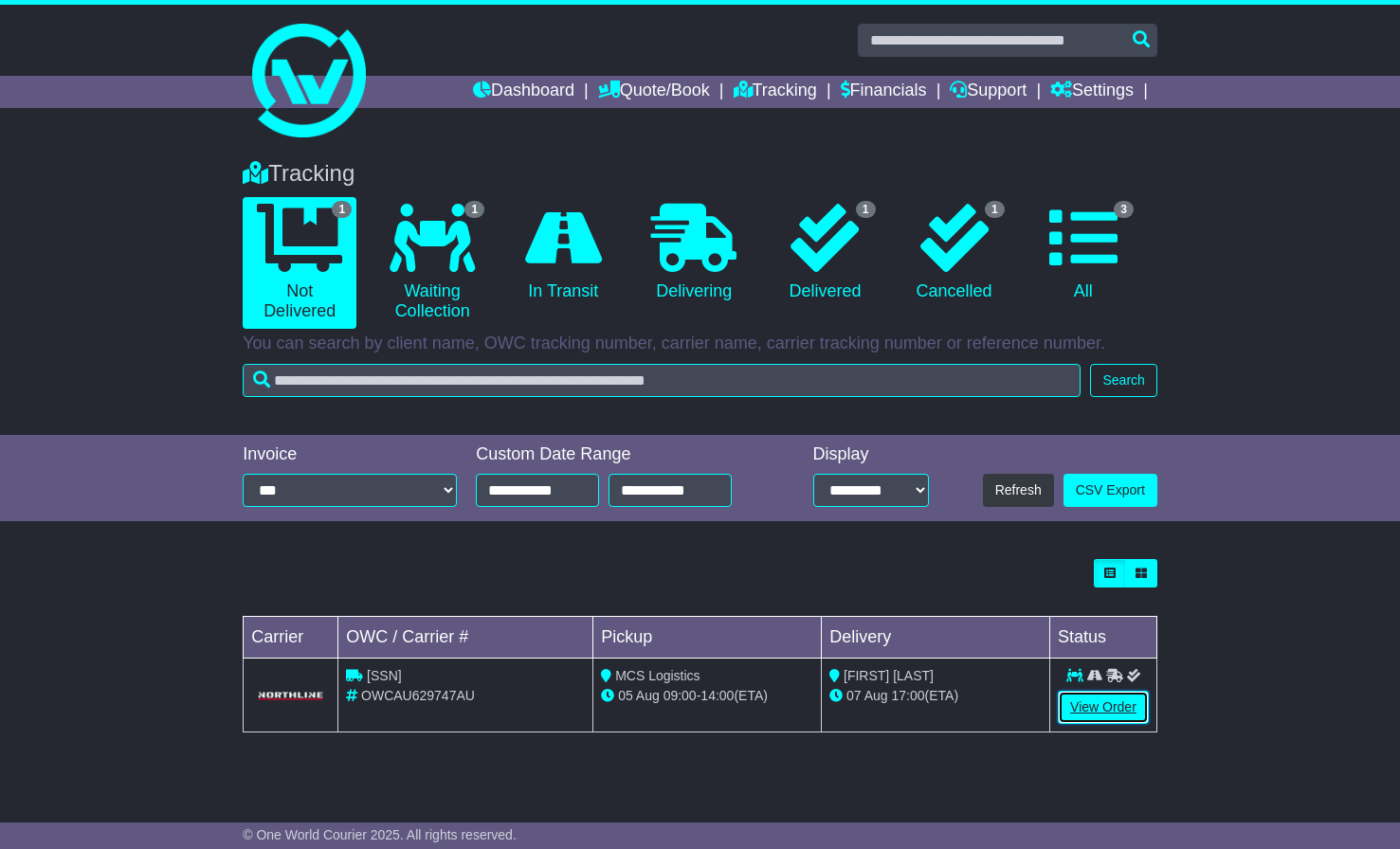 click on "View Order" at bounding box center [1103, 707] 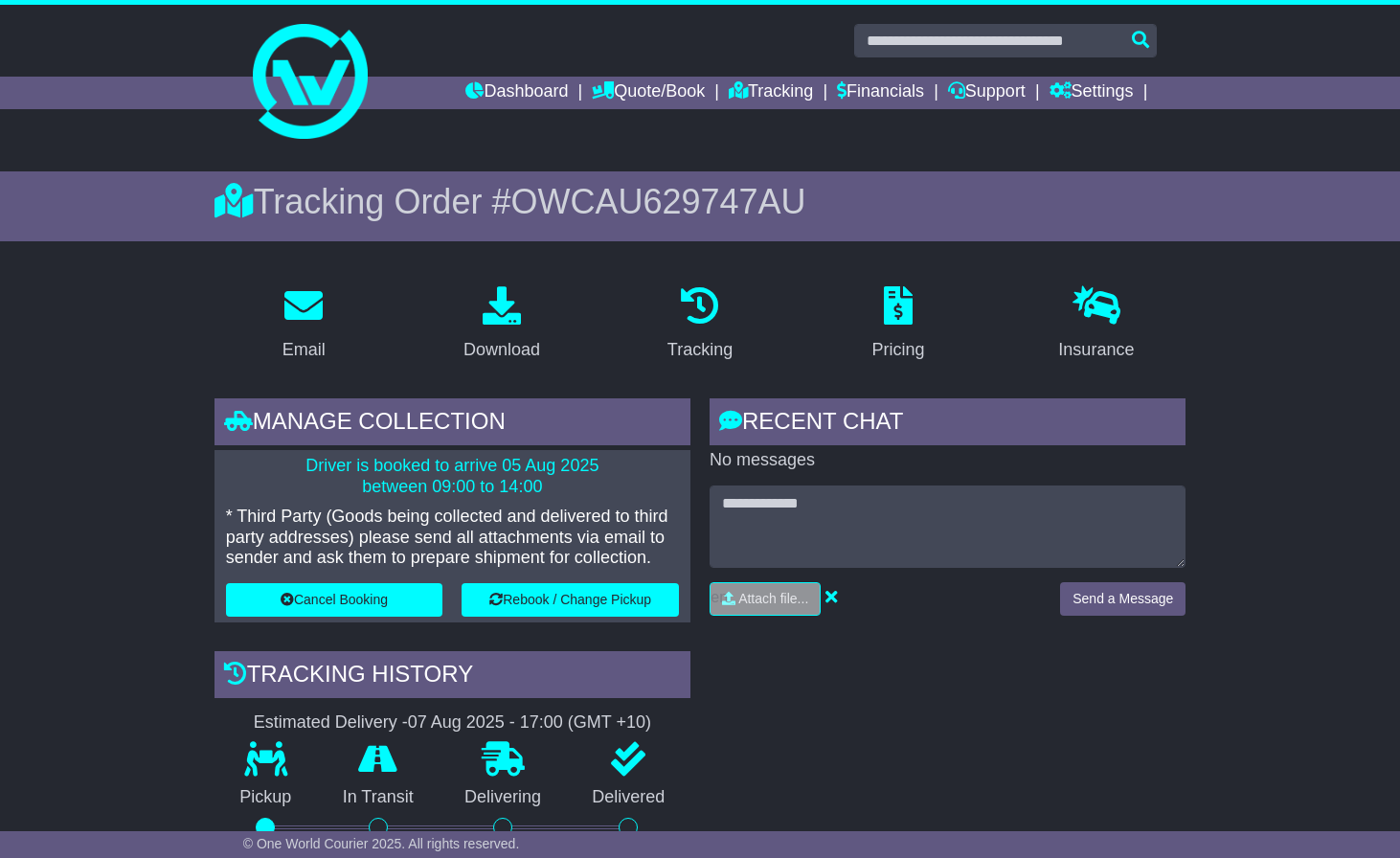 scroll, scrollTop: 0, scrollLeft: 0, axis: both 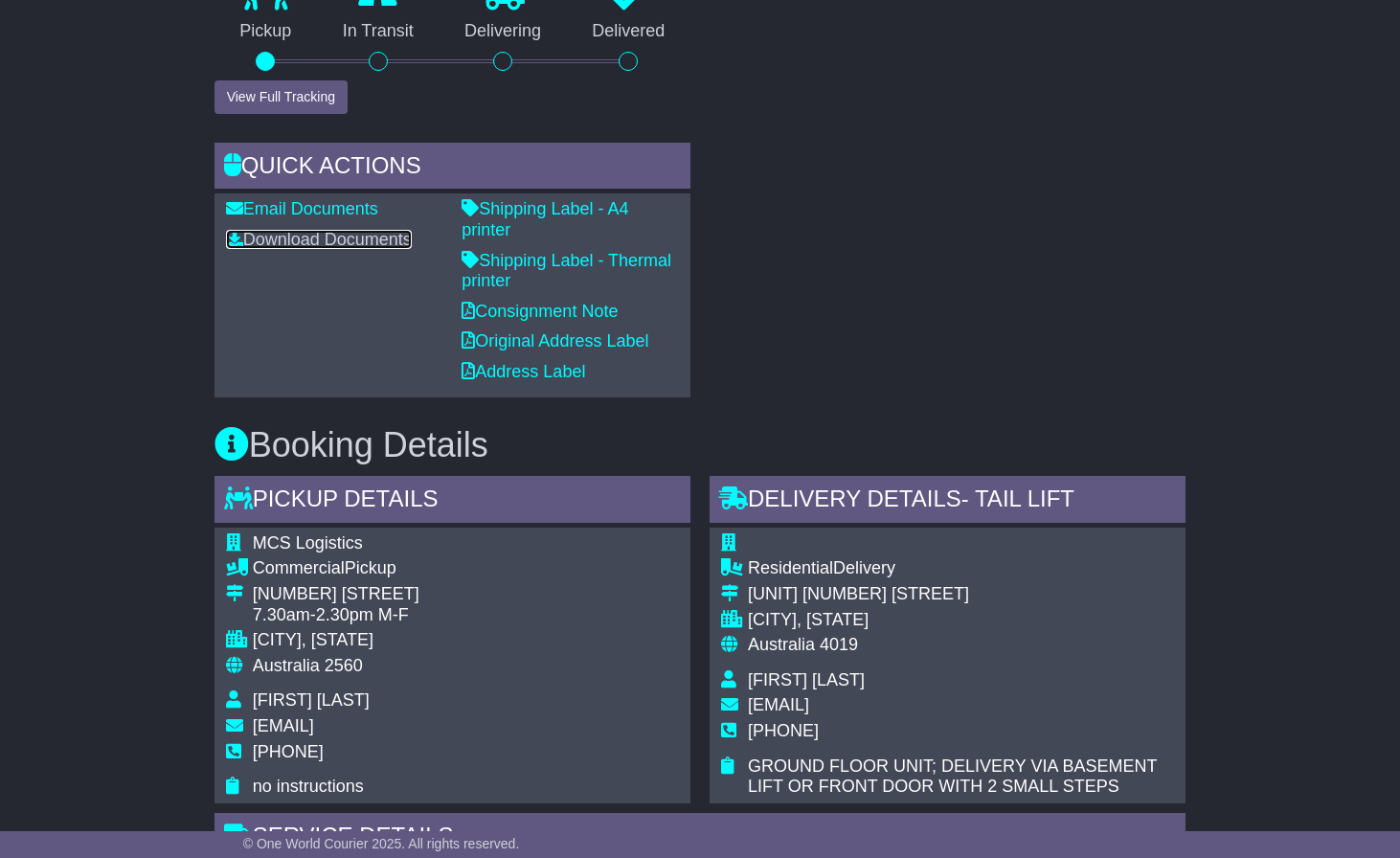 click on "Download Documents" at bounding box center (319, 239) 